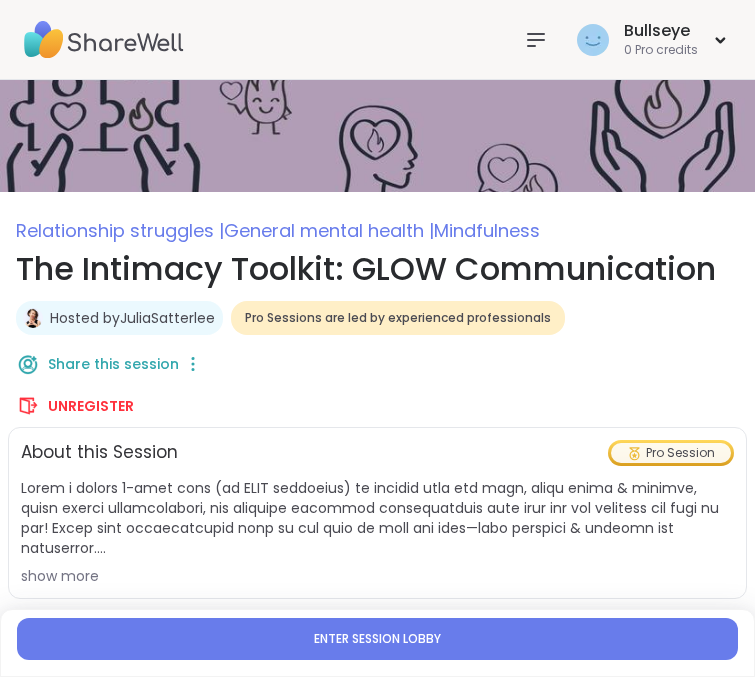 scroll, scrollTop: 0, scrollLeft: 0, axis: both 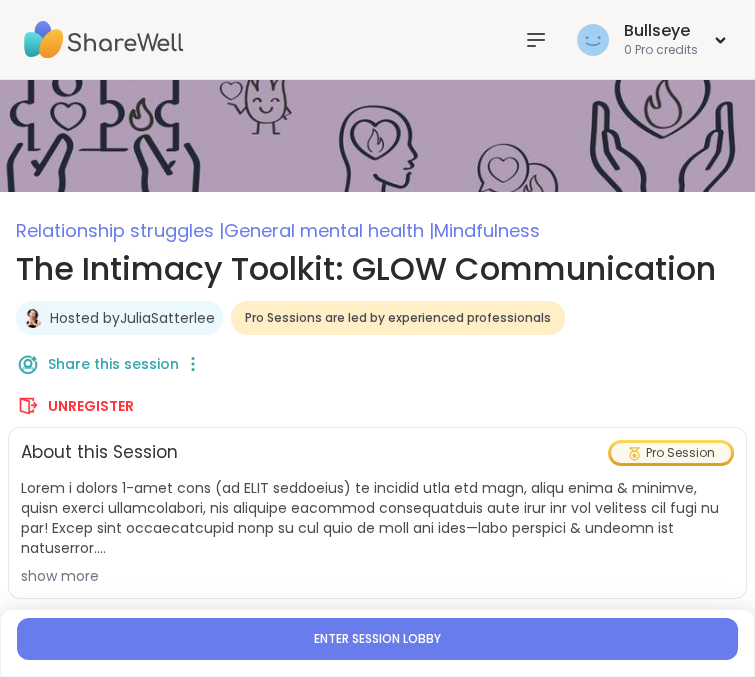 click on "Enter session lobby" at bounding box center (377, 639) 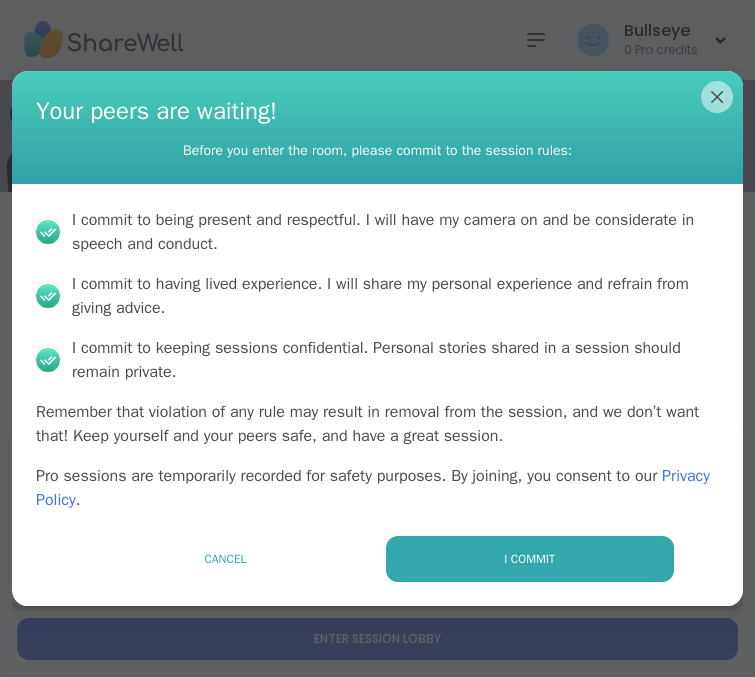 click on "I commit" at bounding box center (530, 559) 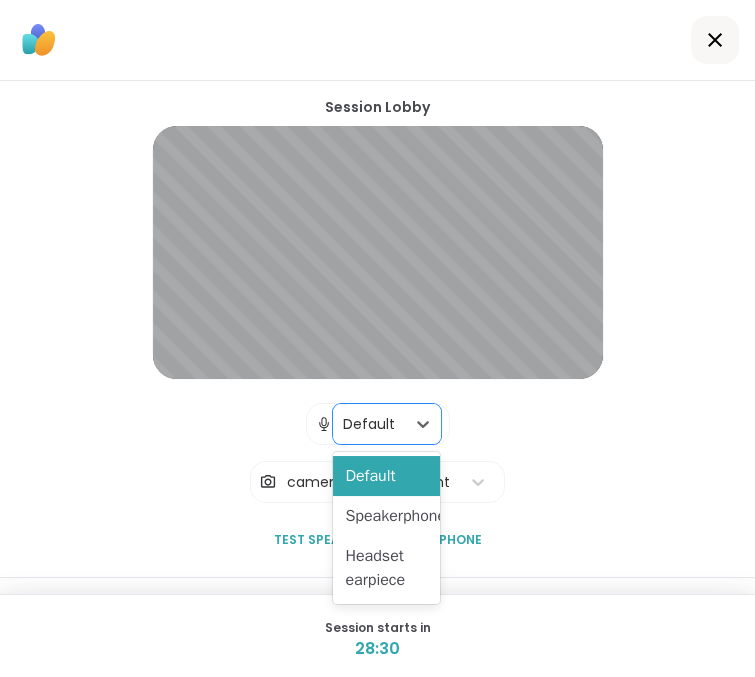 click on "Session Lobby | 3 results available. Use Up and Down to choose options, press Enter to select the currently focused option, press Escape to exit the menu, press Tab to select the option and exit the menu. Default | camera2 1, facing front Test speaker and microphone" at bounding box center (378, 329) 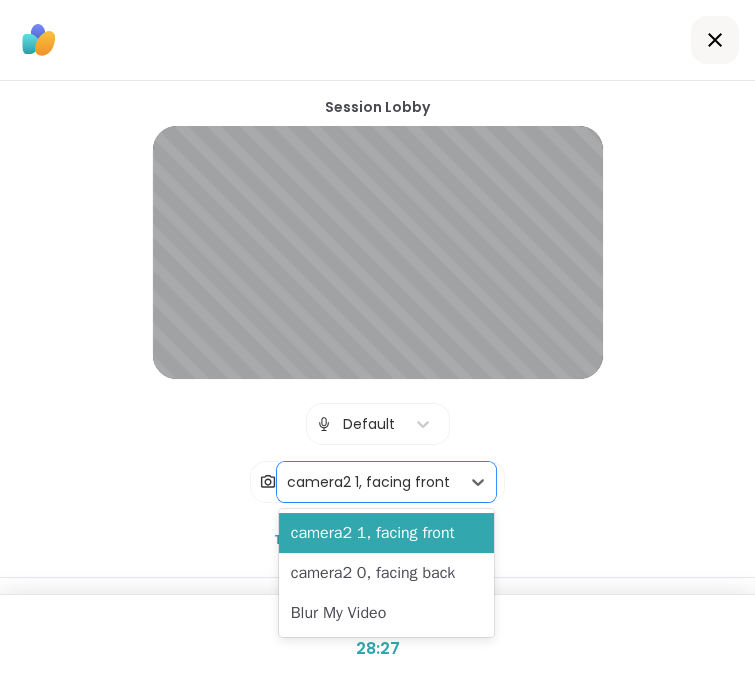 click on "Blur My Video" at bounding box center (387, 613) 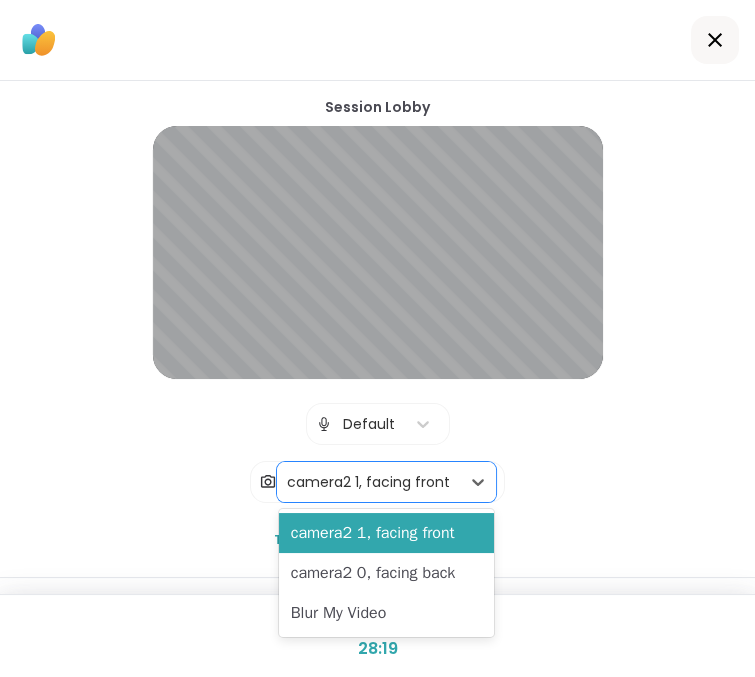 click on "camera2 0, facing back" at bounding box center [387, 573] 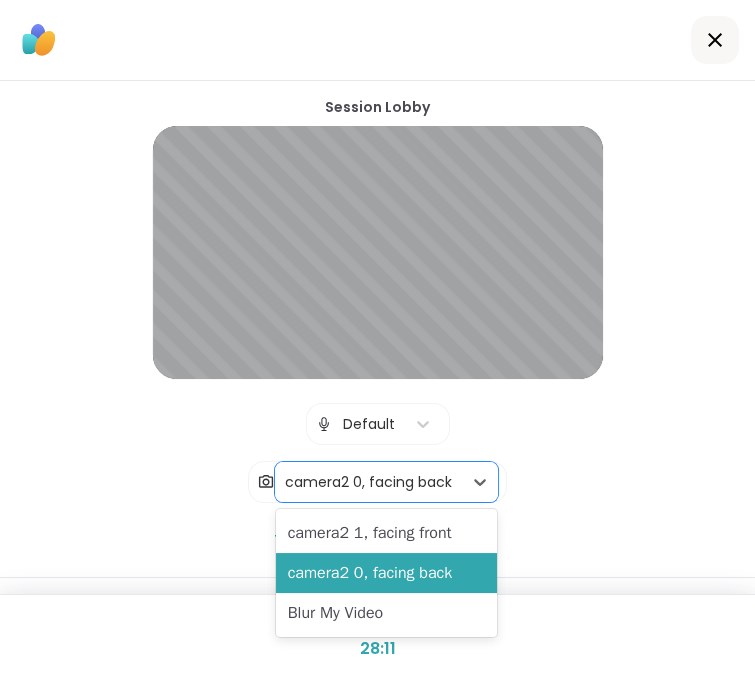 click on "camera2 1, facing front" at bounding box center (387, 533) 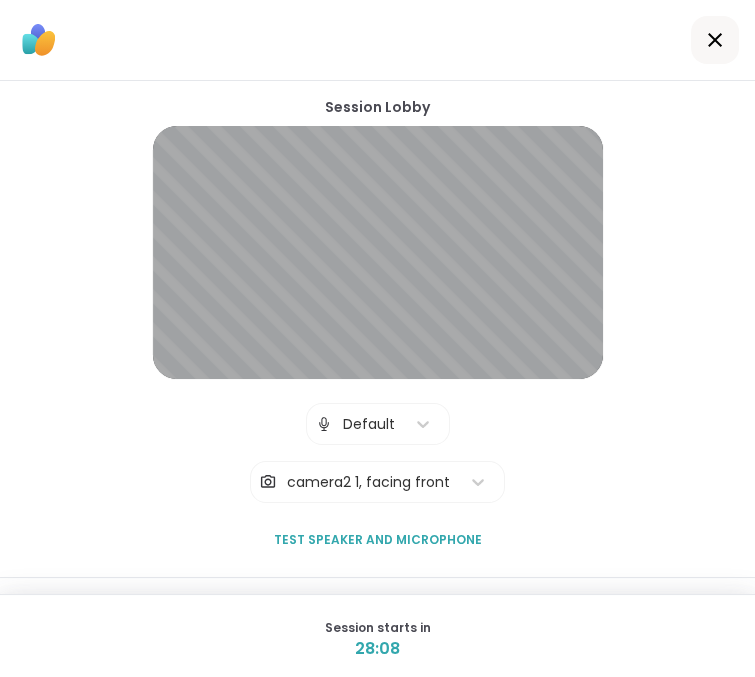 click on "Test speaker and microphone" at bounding box center [378, 540] 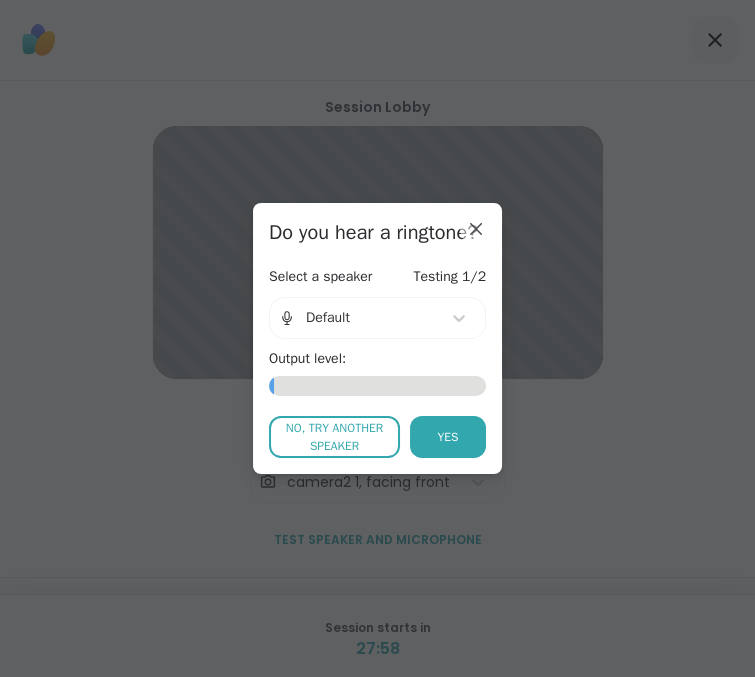 click on "No, try another speaker" at bounding box center (334, 437) 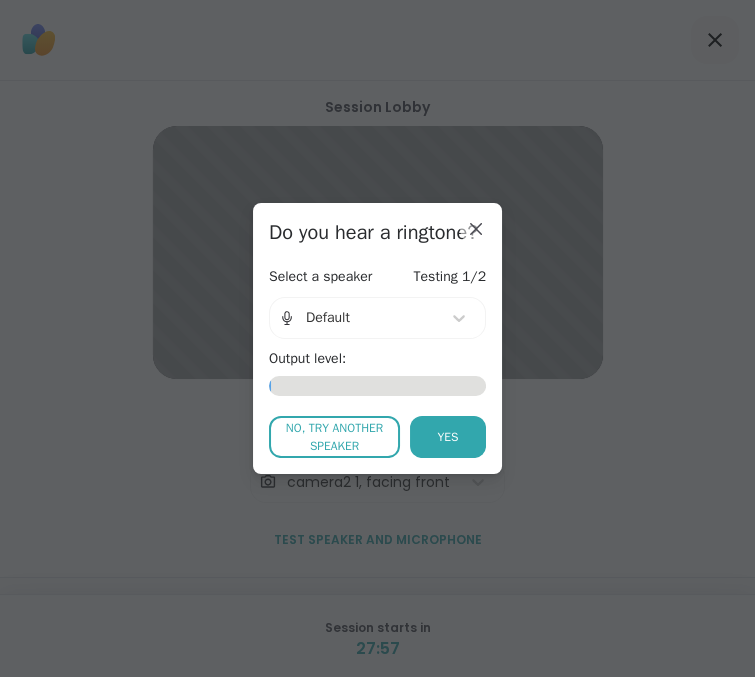 click on "Yes" at bounding box center (448, 437) 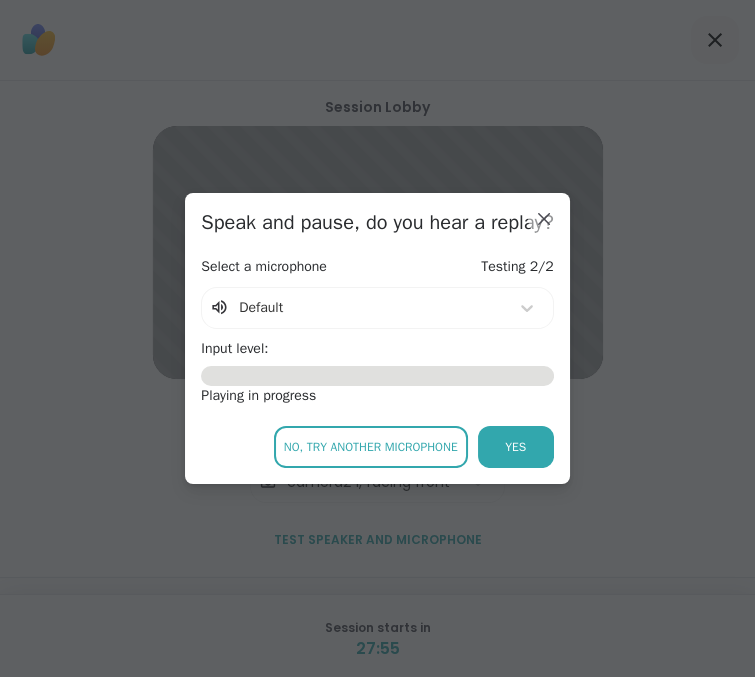 click on "No, try another microphone" at bounding box center [371, 447] 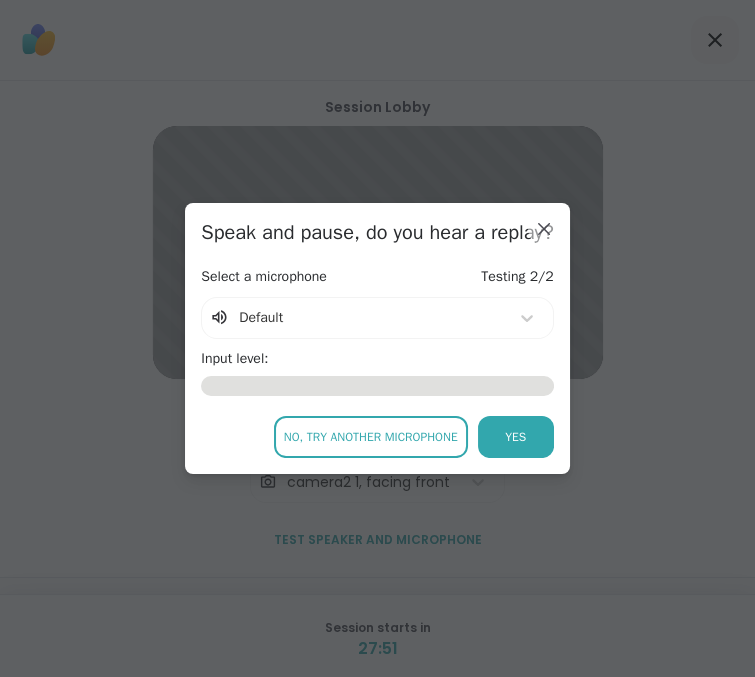 click on "Yes" at bounding box center (516, 437) 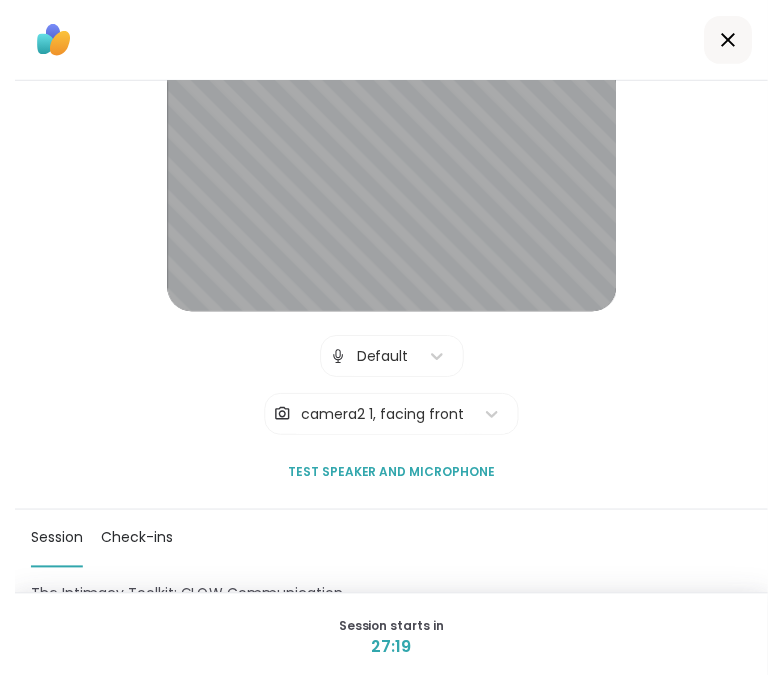 scroll, scrollTop: 55, scrollLeft: 0, axis: vertical 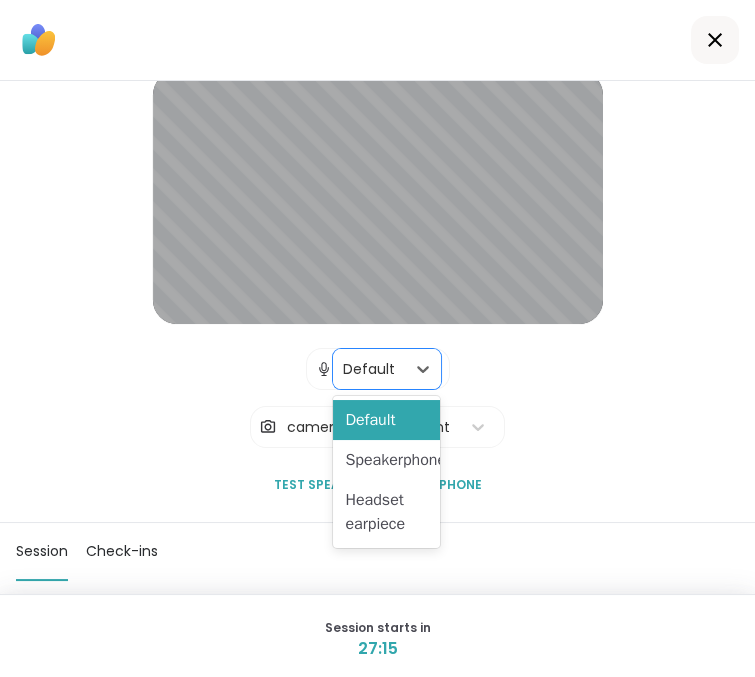 click on "Session Lobby | 3 results available. Use Up and Down to choose options, press Enter to select the currently focused option, press Escape to exit the menu, press Tab to select the option and exit the menu. Default | camera2 1, facing front Test speaker and microphone" at bounding box center (377, 274) 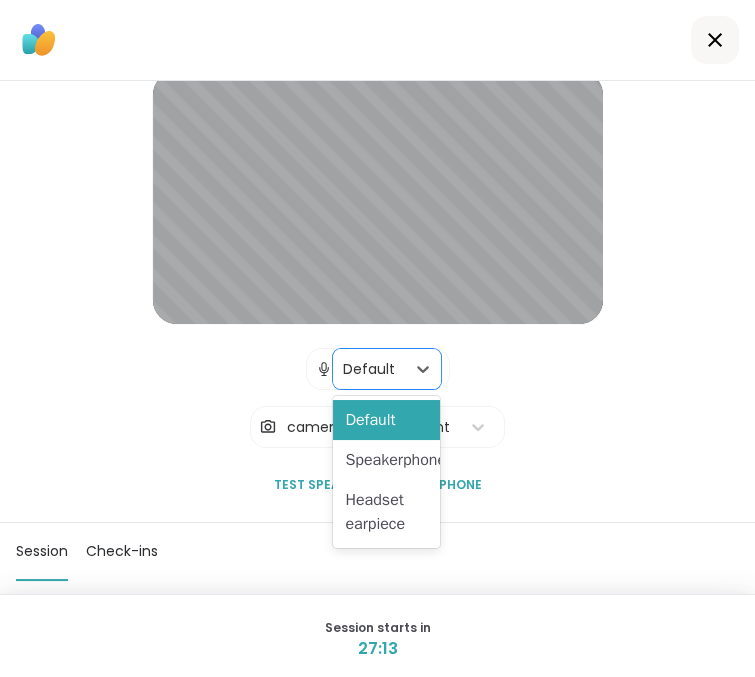 click on "Speakerphone" at bounding box center [386, 460] 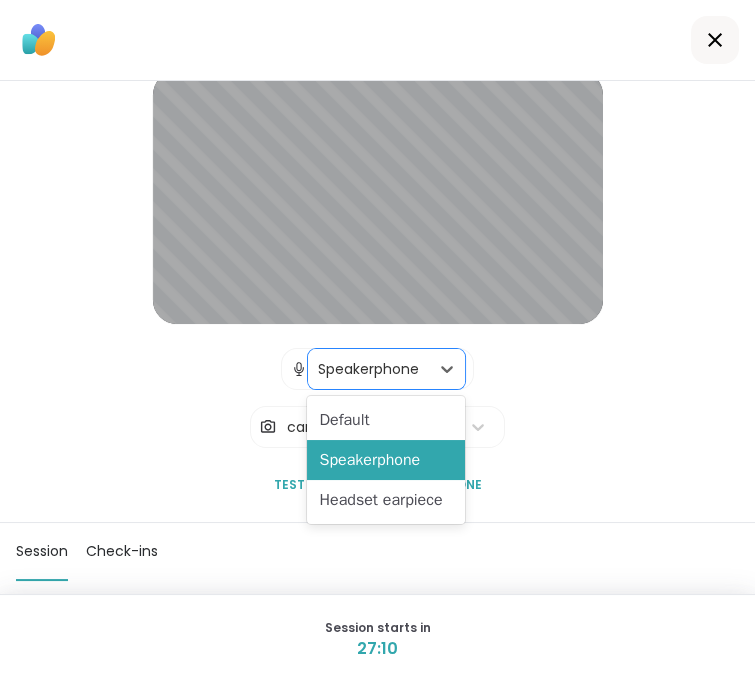 click on "Speakerphone" at bounding box center (386, 460) 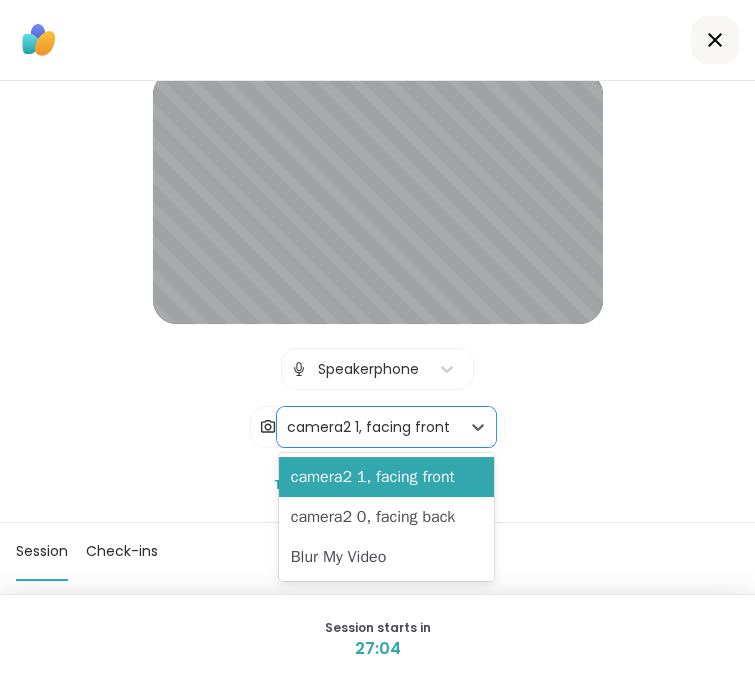 click on "camera2 1, facing front" at bounding box center [387, 477] 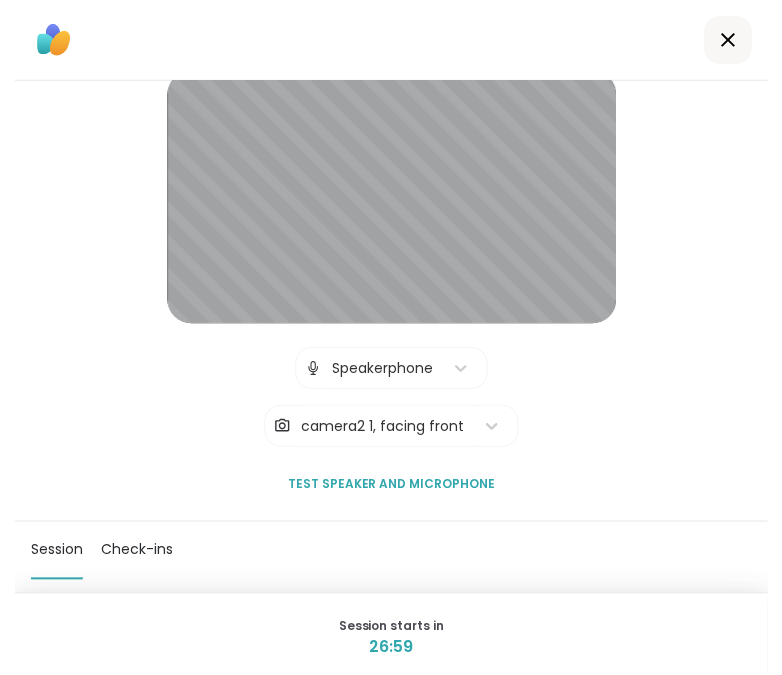 scroll, scrollTop: 0, scrollLeft: 0, axis: both 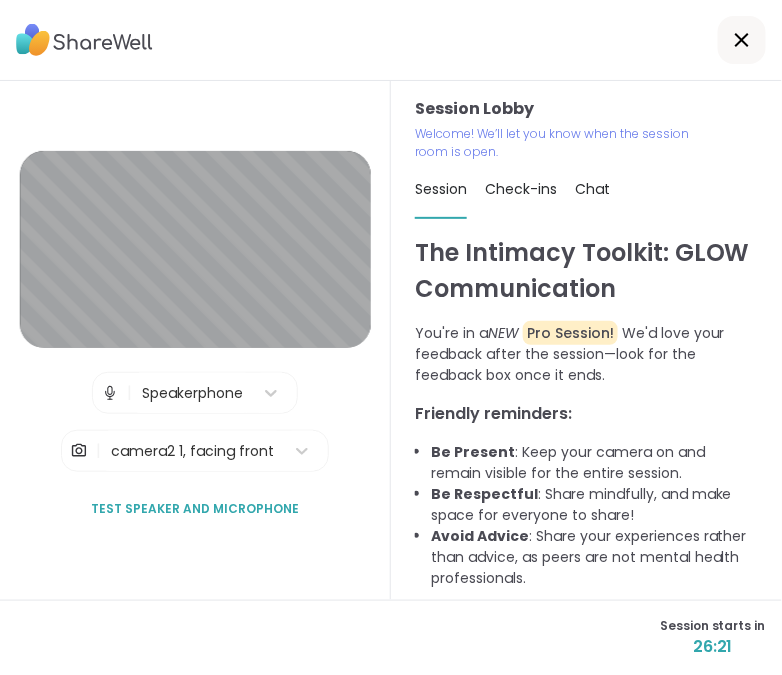 click on "Check-ins" at bounding box center [521, 189] 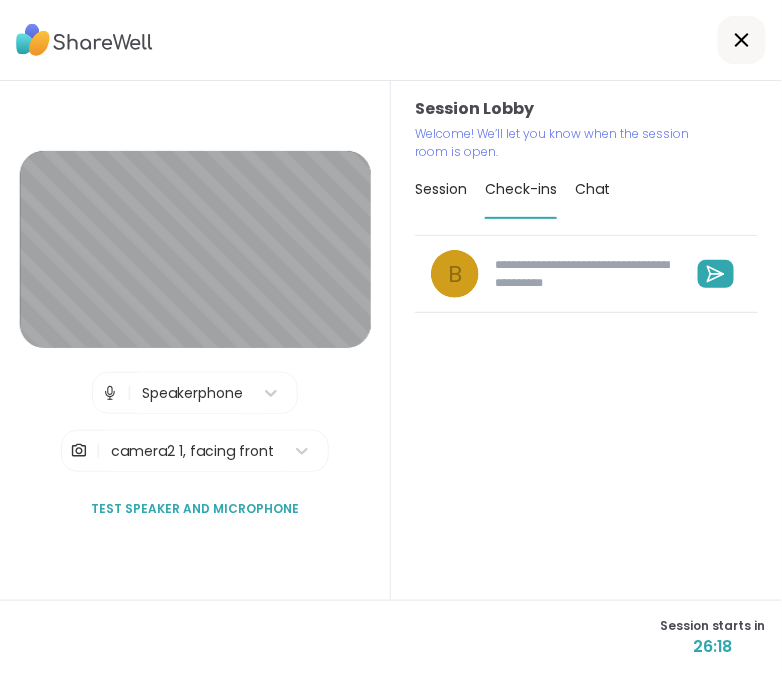click on "Chat" at bounding box center [592, 189] 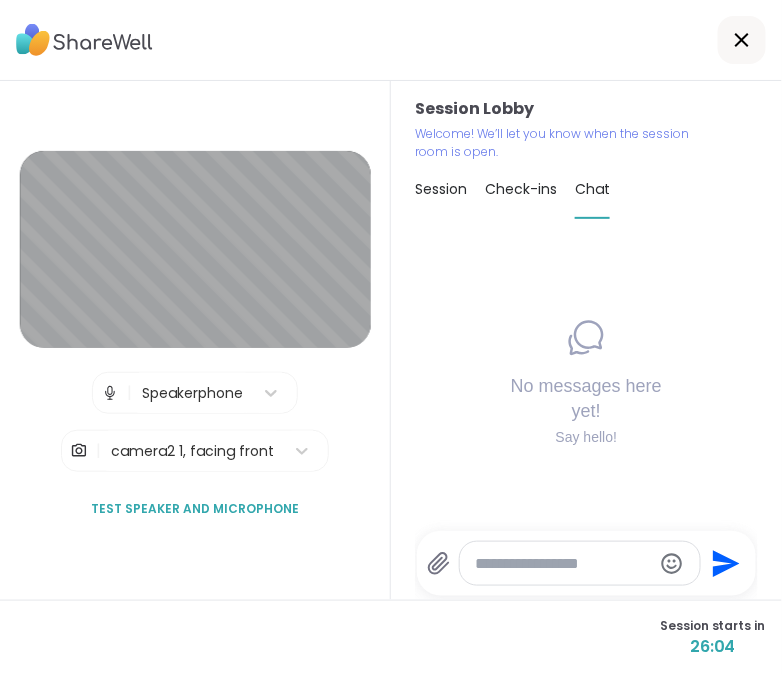 click on "Session" at bounding box center [441, 189] 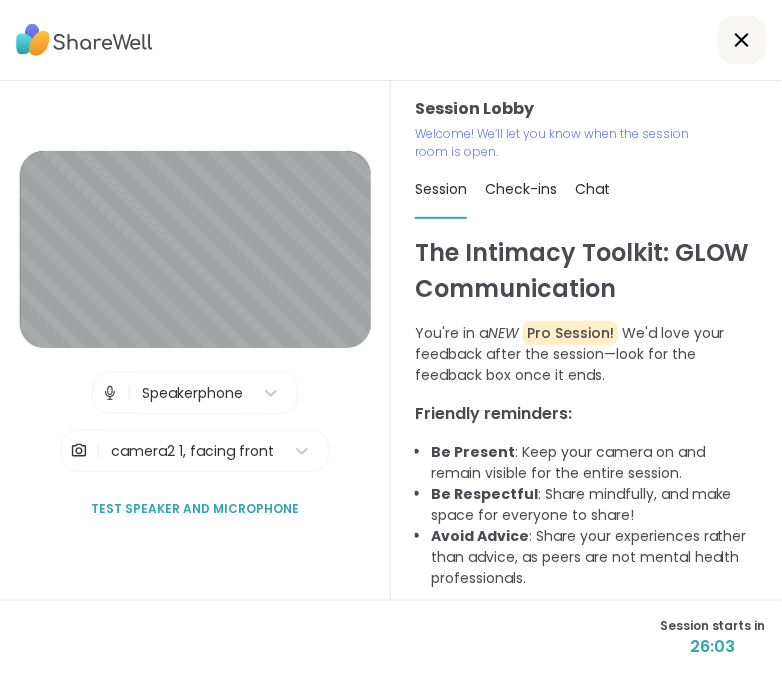 click on "Welcome! We’ll let you know when the session room is open." at bounding box center (559, 143) 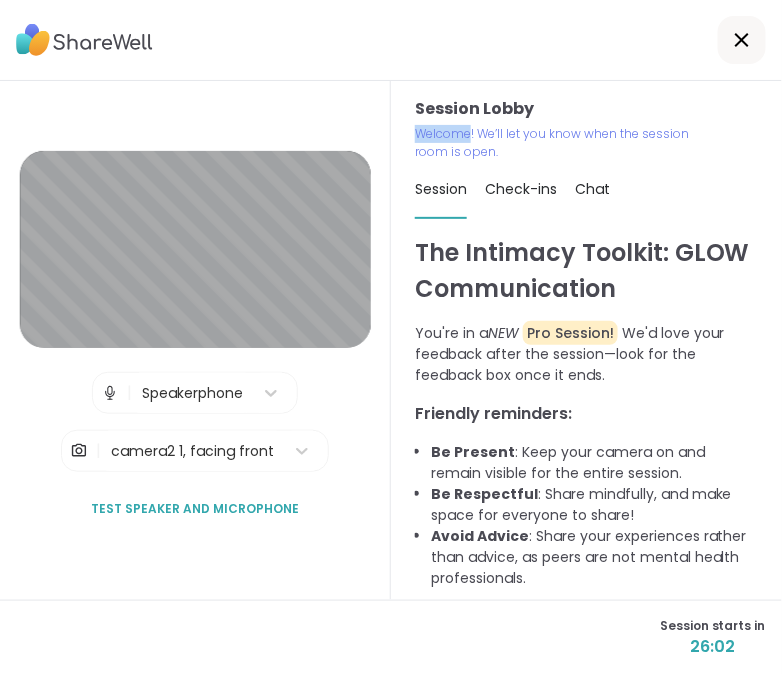 click on "Check-ins" at bounding box center [521, 189] 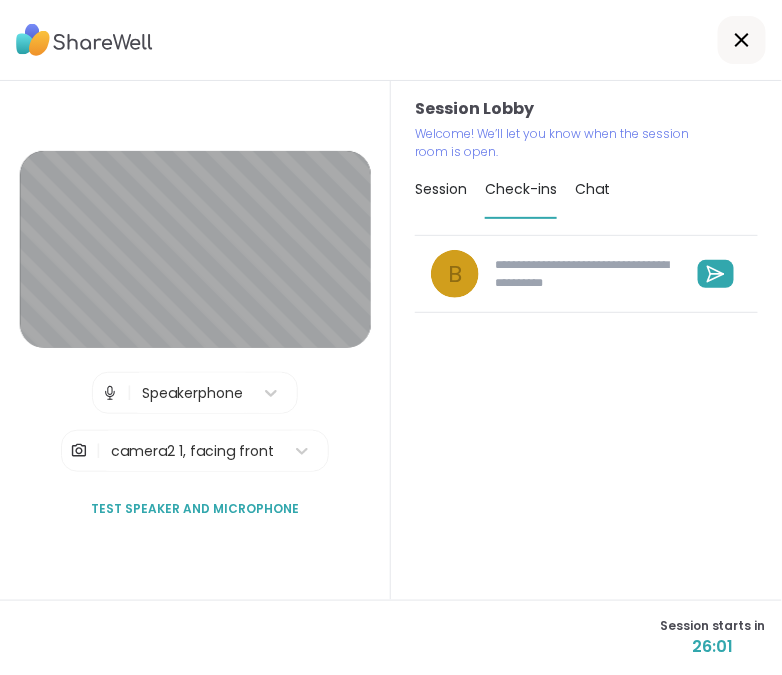 click on "Session" at bounding box center [441, 189] 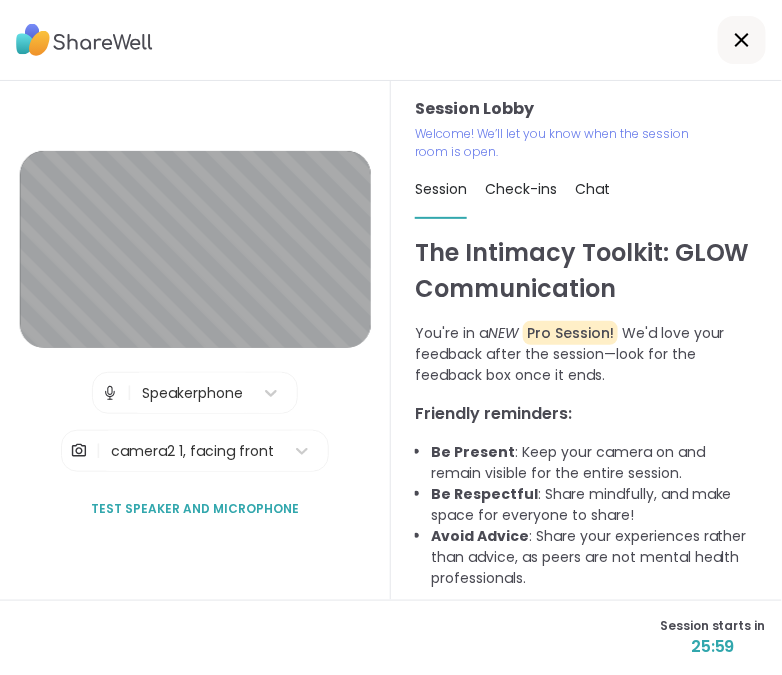 click on "25:59" at bounding box center [713, 647] 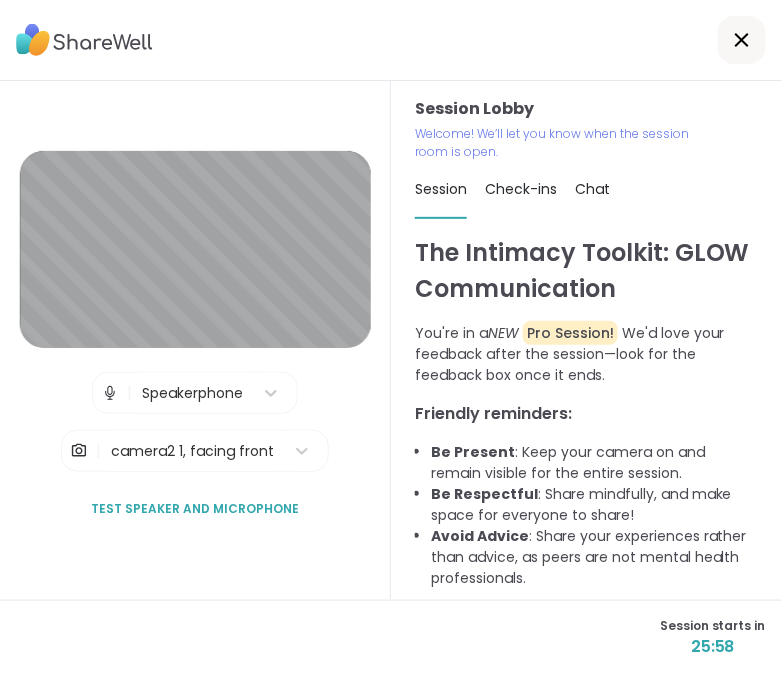 click on "Avoid Advice : Share your experiences rather than advice, as peers are not mental health professionals." at bounding box center (594, 557) 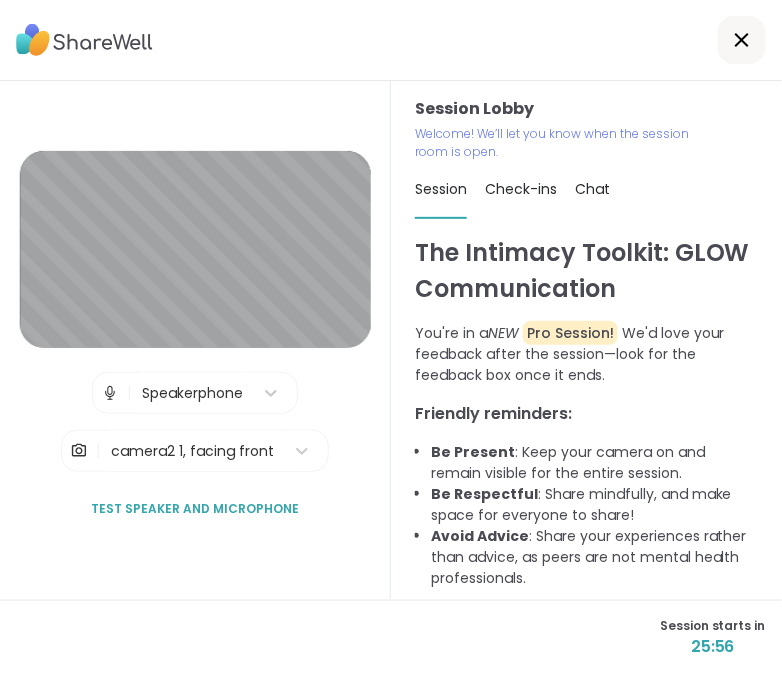 click at bounding box center [742, 40] 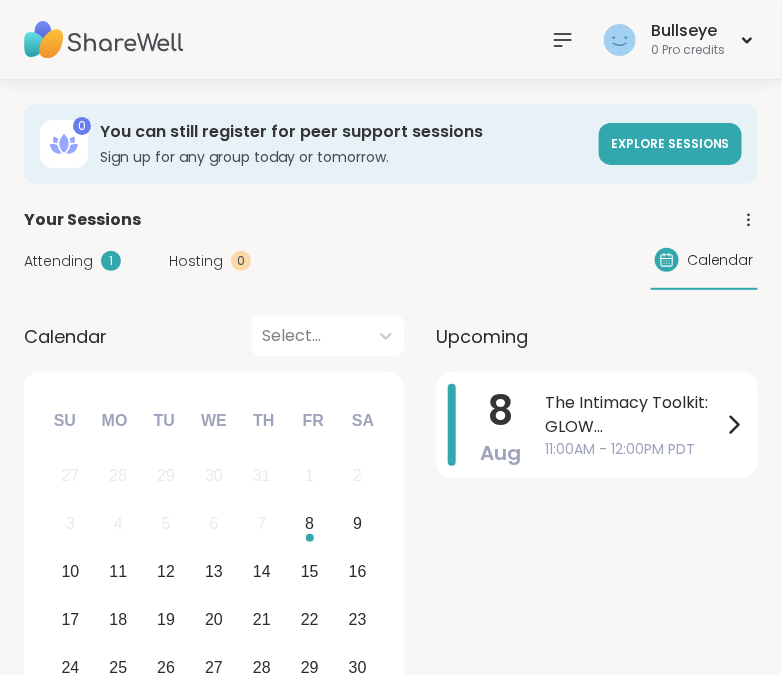 click on "11:00AM - 12:00PM PDT" at bounding box center (633, 449) 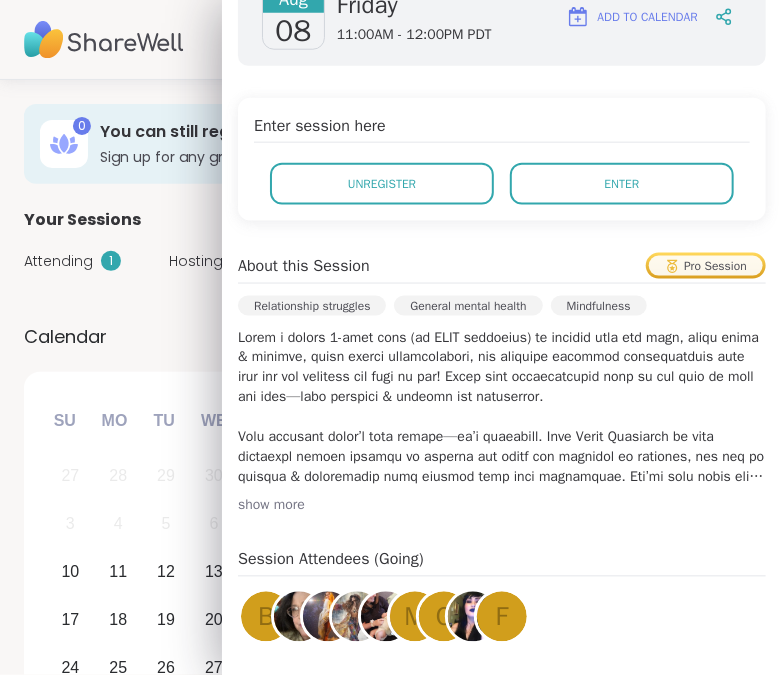 scroll, scrollTop: 362, scrollLeft: 0, axis: vertical 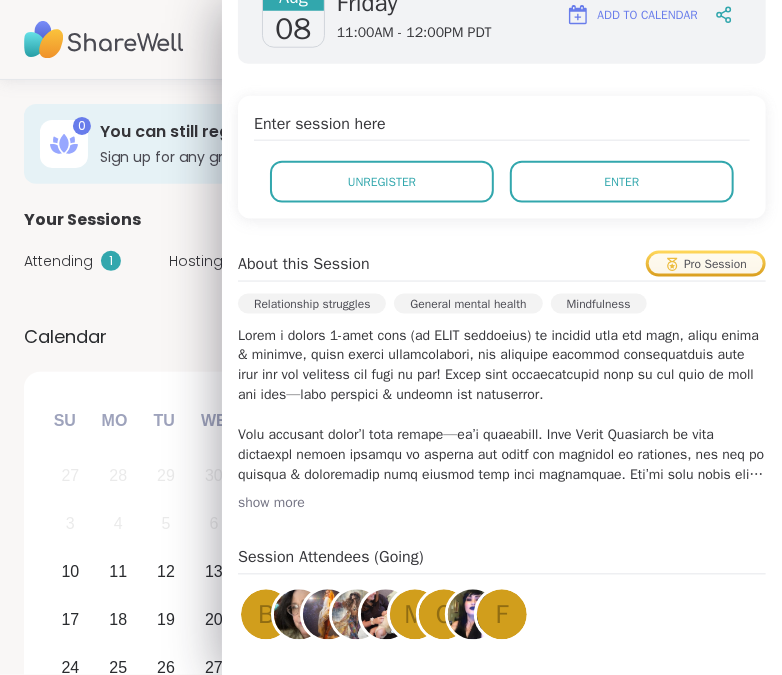 click on "show more" at bounding box center [502, 504] 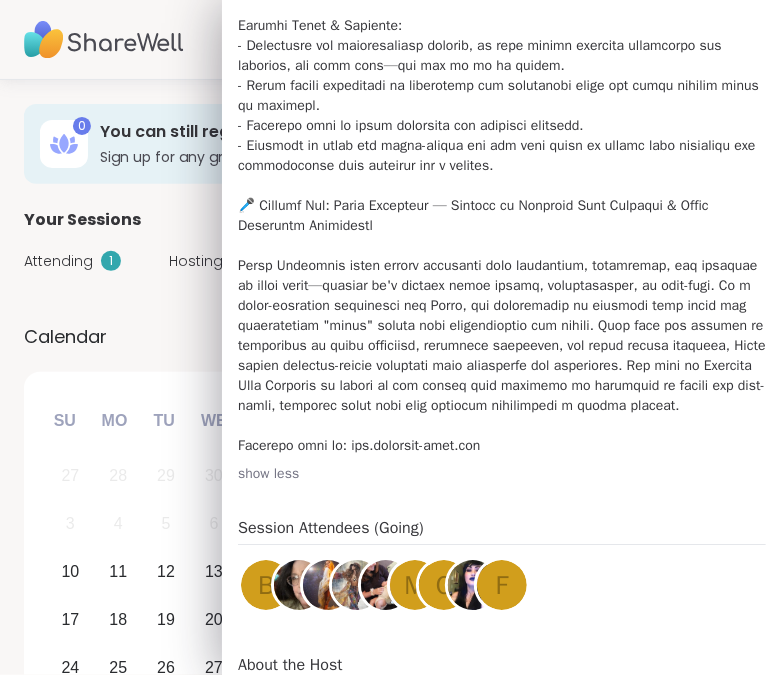 scroll, scrollTop: 887, scrollLeft: 0, axis: vertical 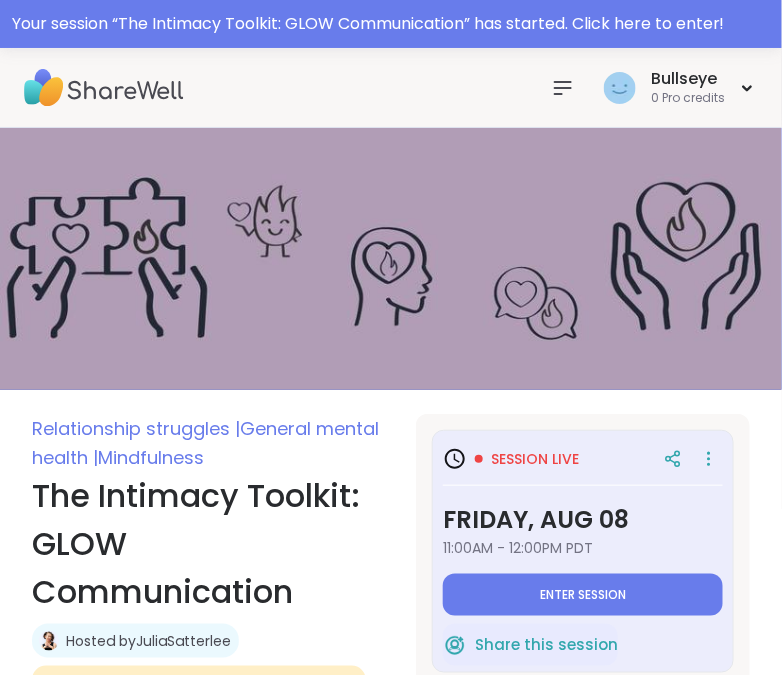 click on "Enter session" at bounding box center [583, 595] 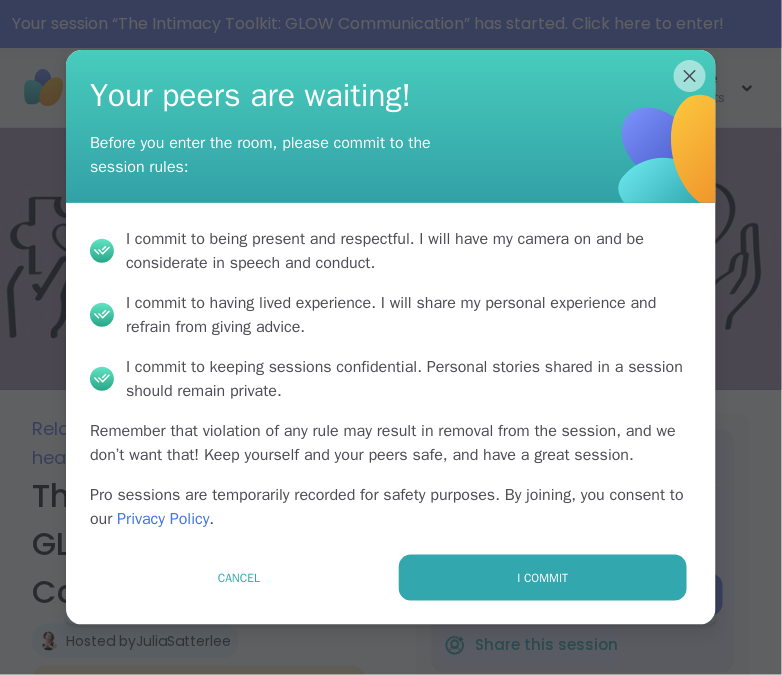 click on "I commit" at bounding box center (543, 578) 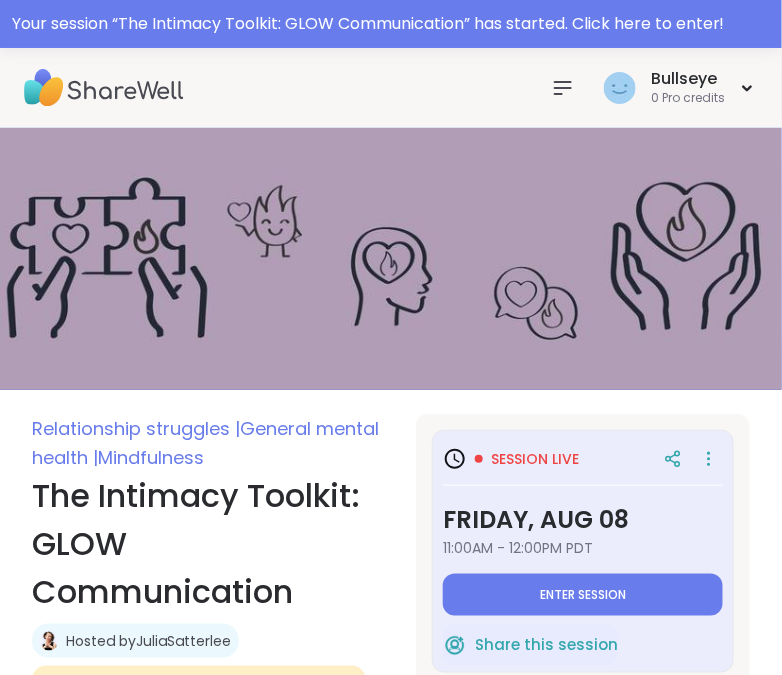 type on "*" 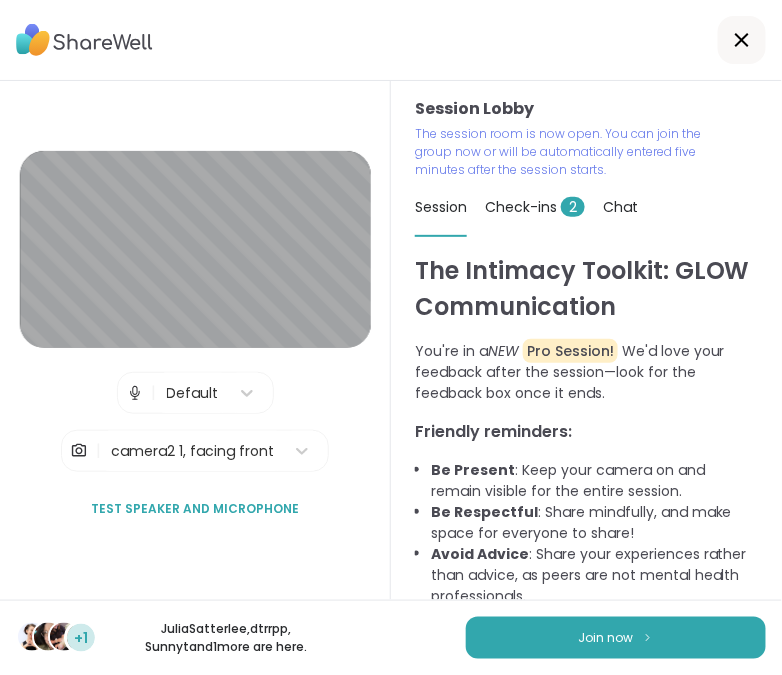 click on "Join now" at bounding box center (616, 638) 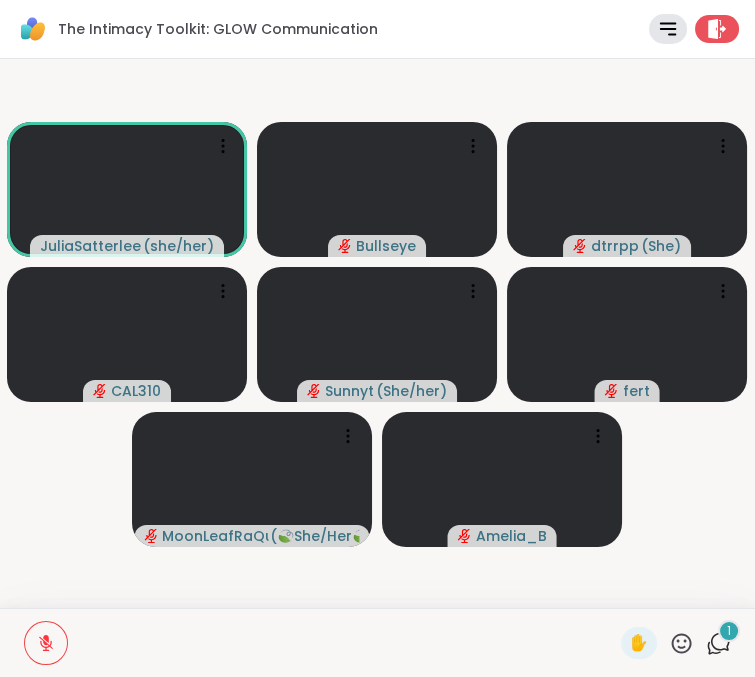 click 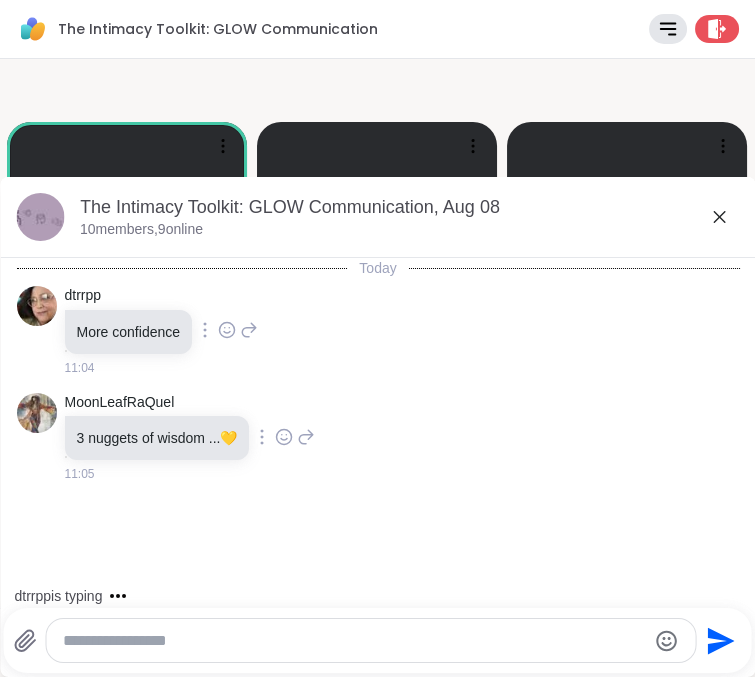 click at bounding box center [354, 641] 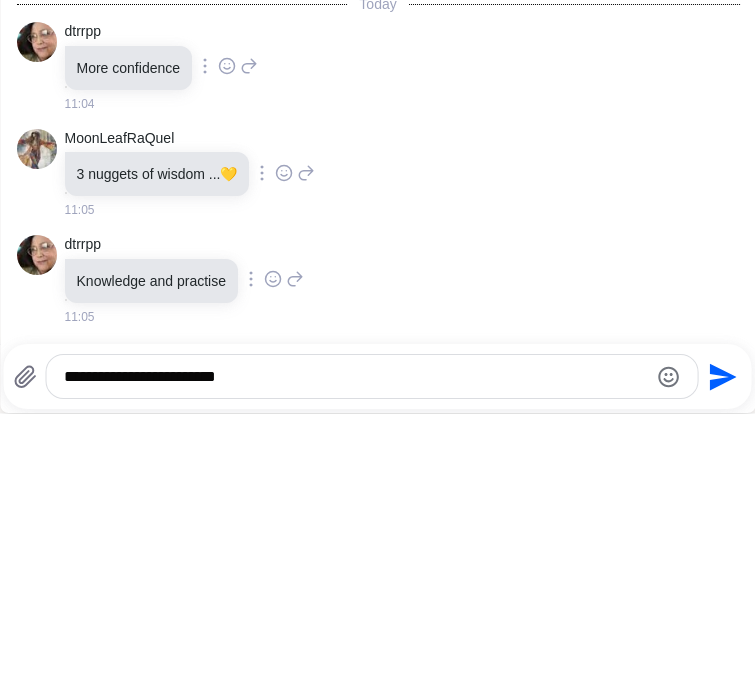 click on "**********" at bounding box center (355, 641) 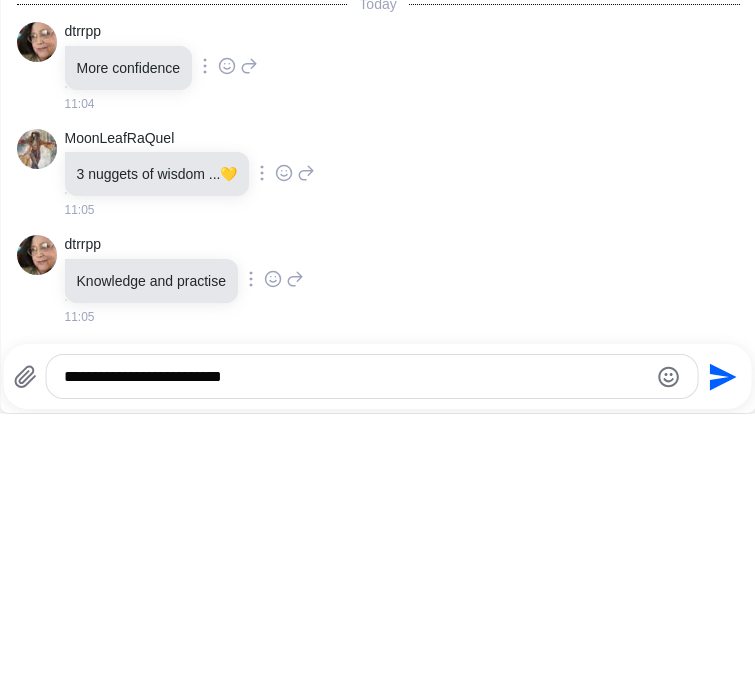 click on "**********" at bounding box center [355, 641] 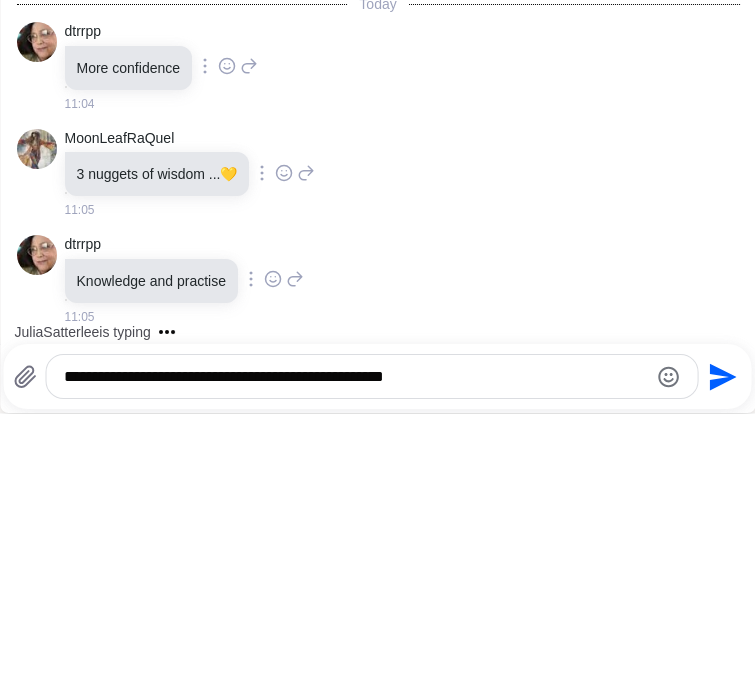 scroll, scrollTop: 126, scrollLeft: 0, axis: vertical 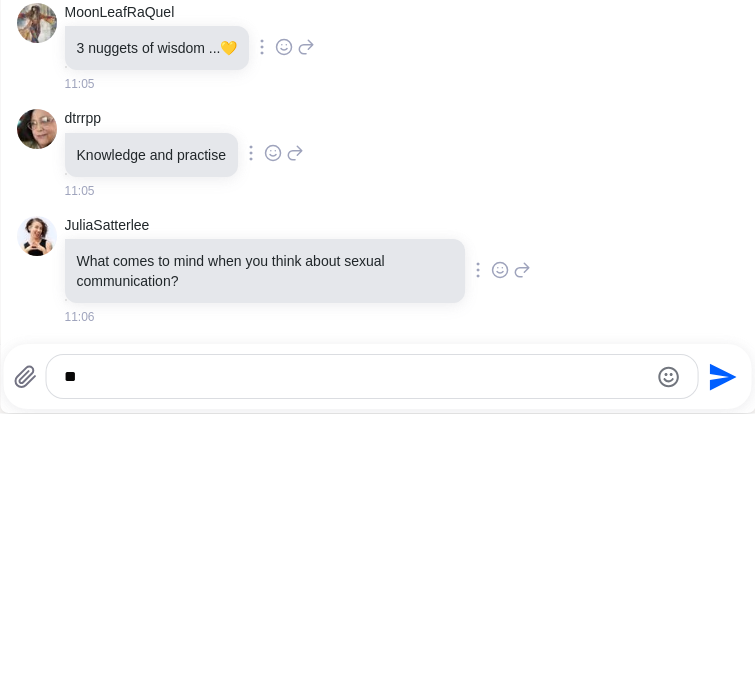 type on "*" 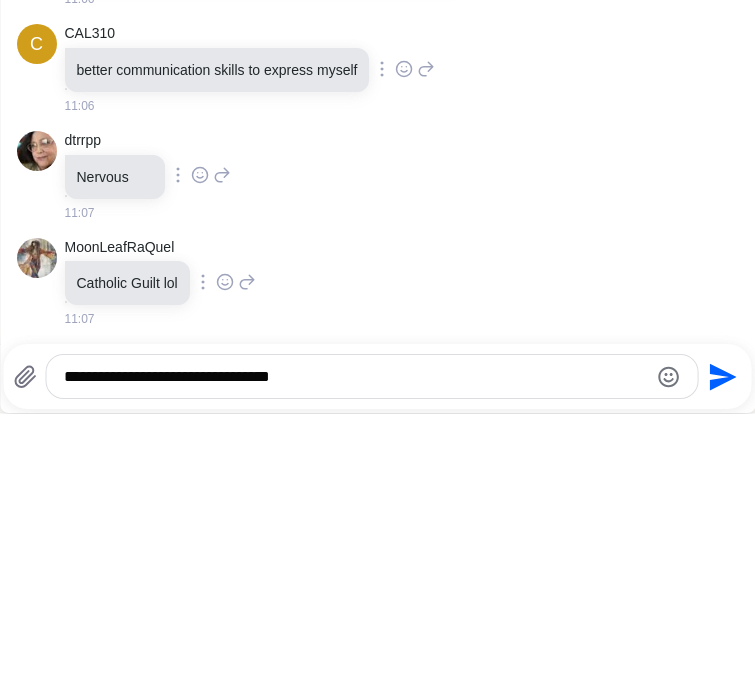 scroll, scrollTop: 550, scrollLeft: 0, axis: vertical 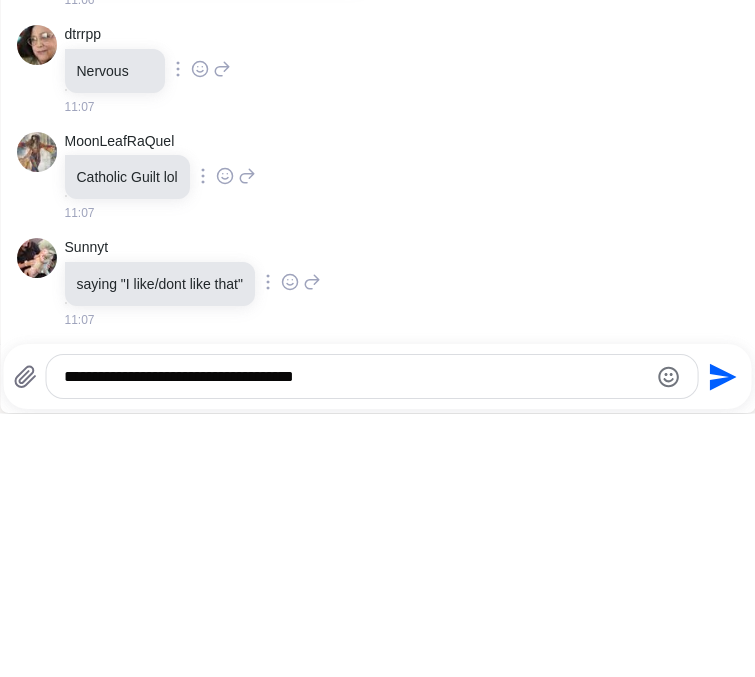 type on "**********" 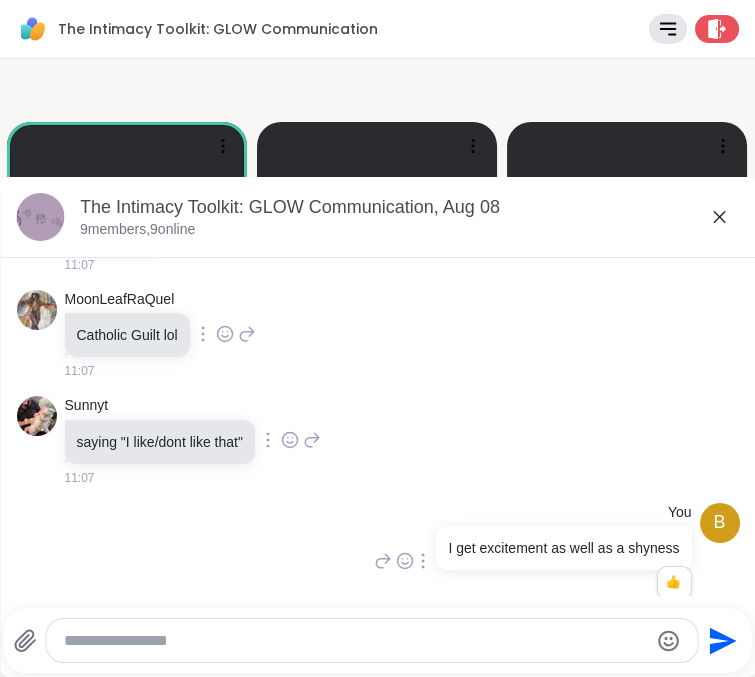 scroll, scrollTop: 685, scrollLeft: 0, axis: vertical 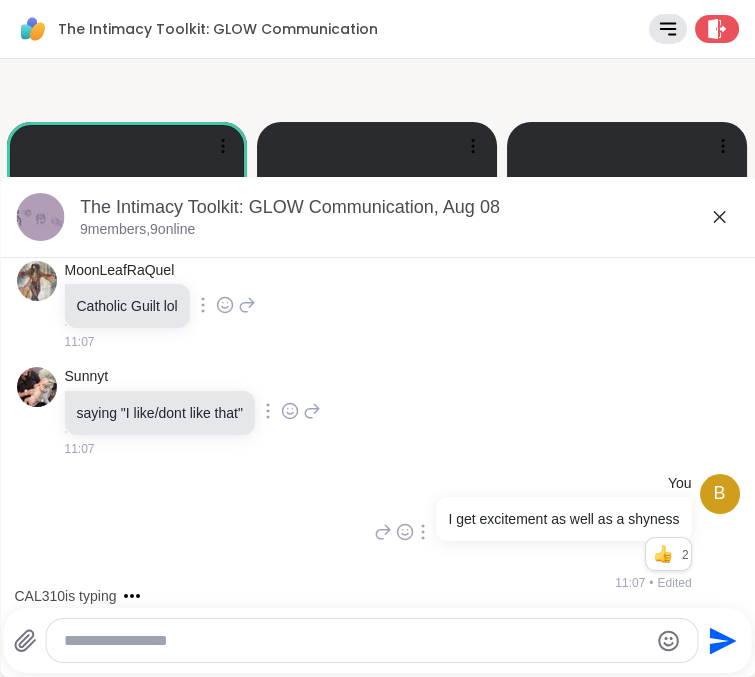 click at bounding box center [355, 641] 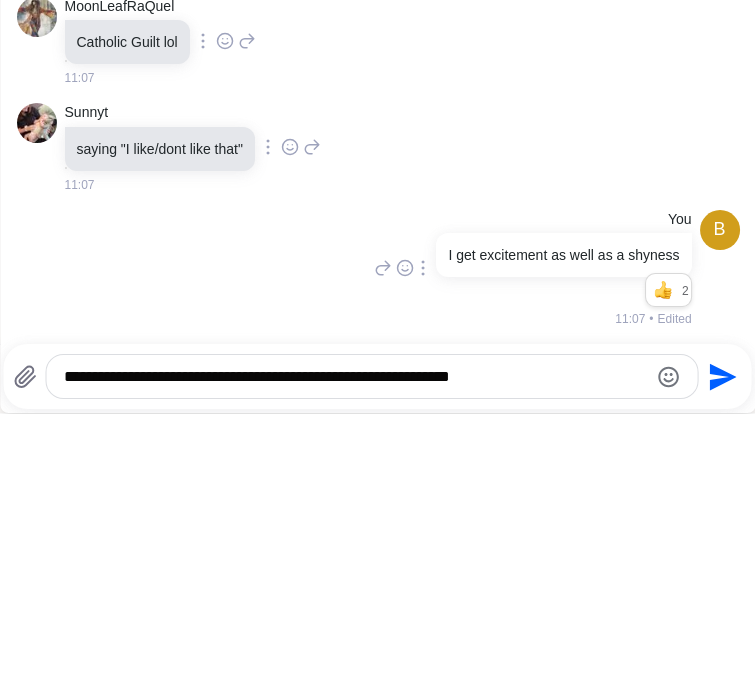 type on "**********" 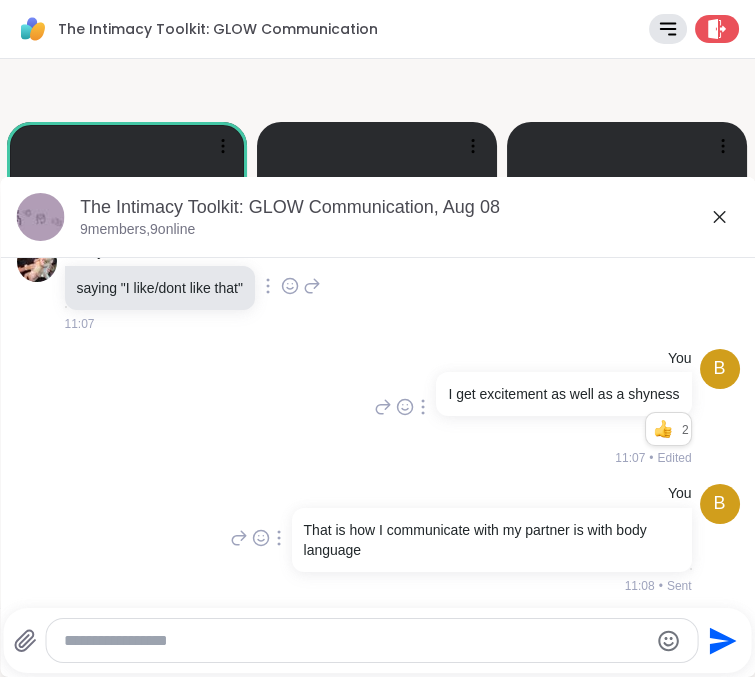scroll, scrollTop: 917, scrollLeft: 0, axis: vertical 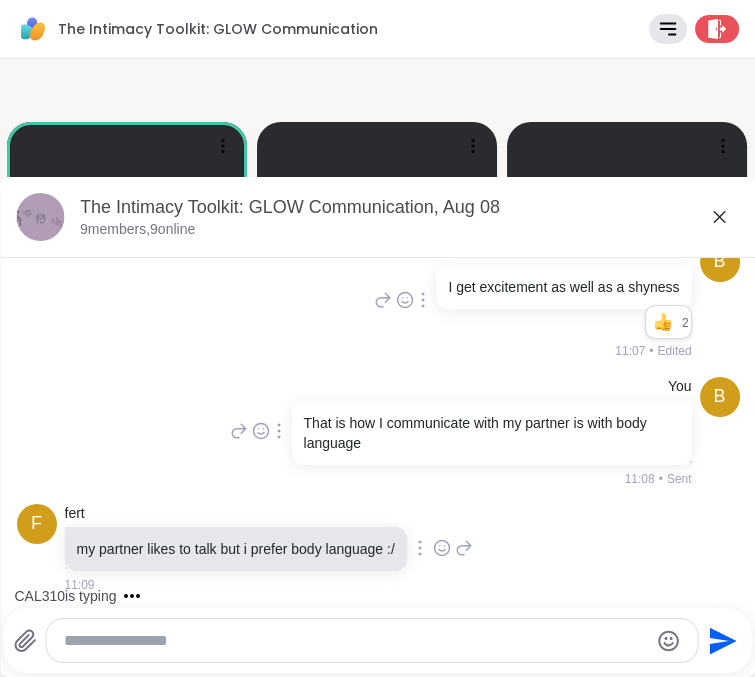 click 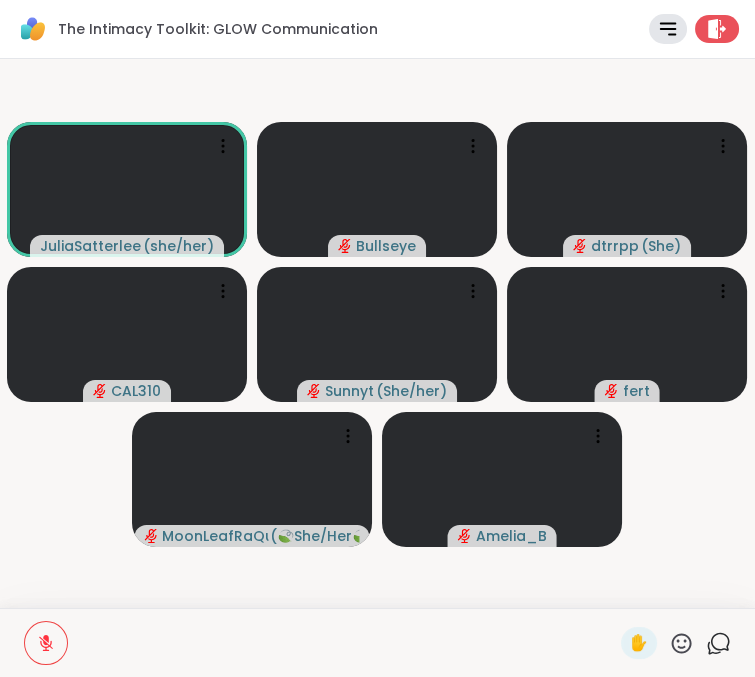 click 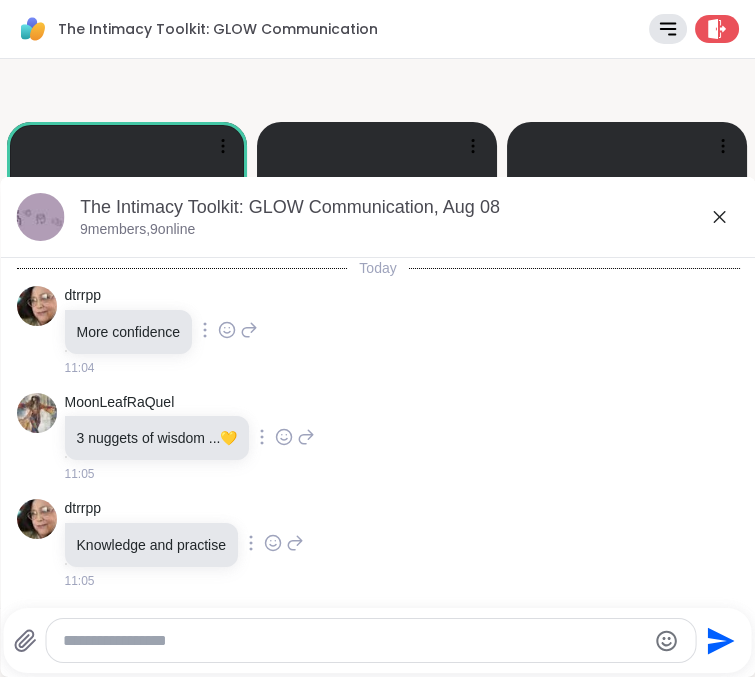 scroll, scrollTop: 917, scrollLeft: 0, axis: vertical 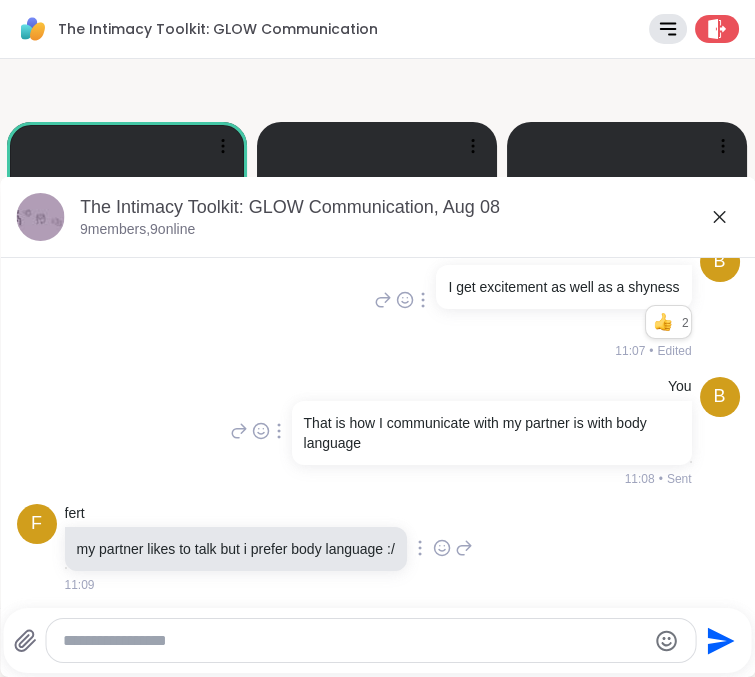 click at bounding box center [354, 641] 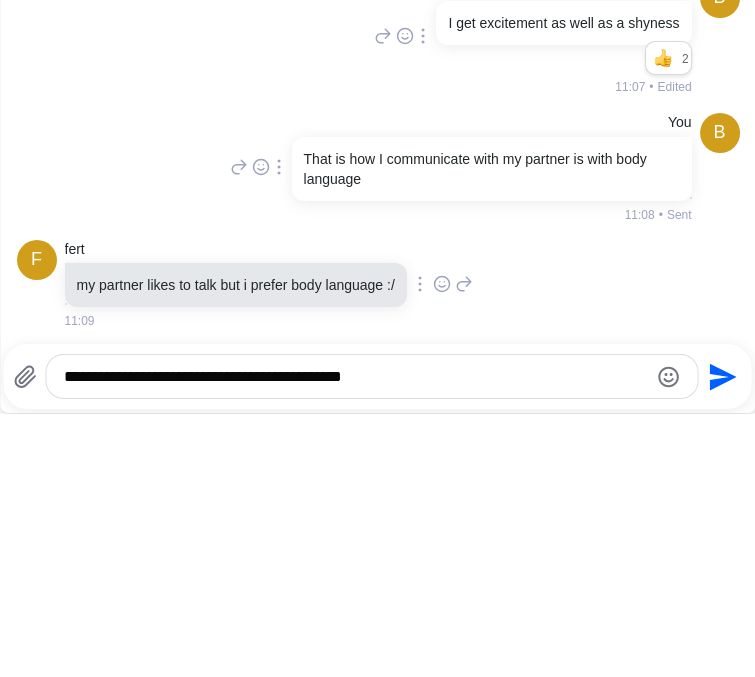scroll, scrollTop: 1043, scrollLeft: 0, axis: vertical 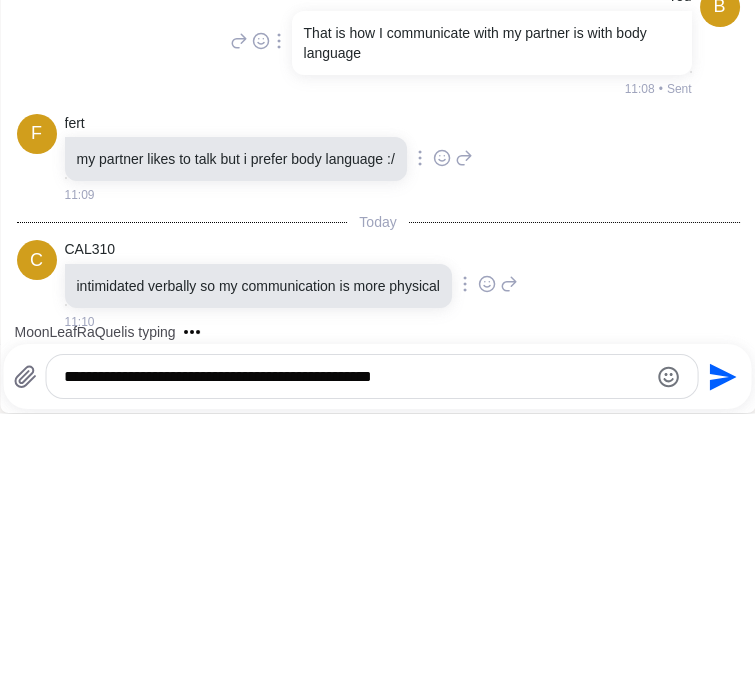 type on "**********" 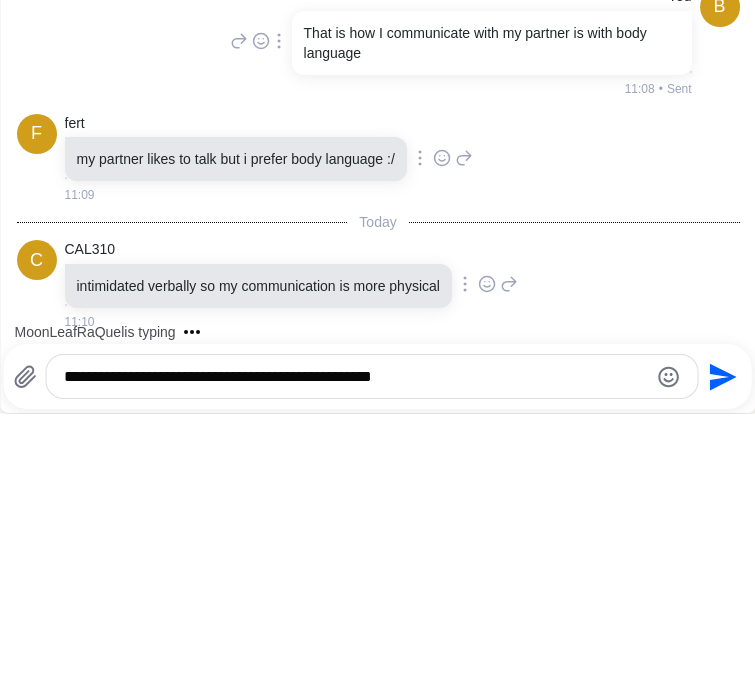 click on "Send" 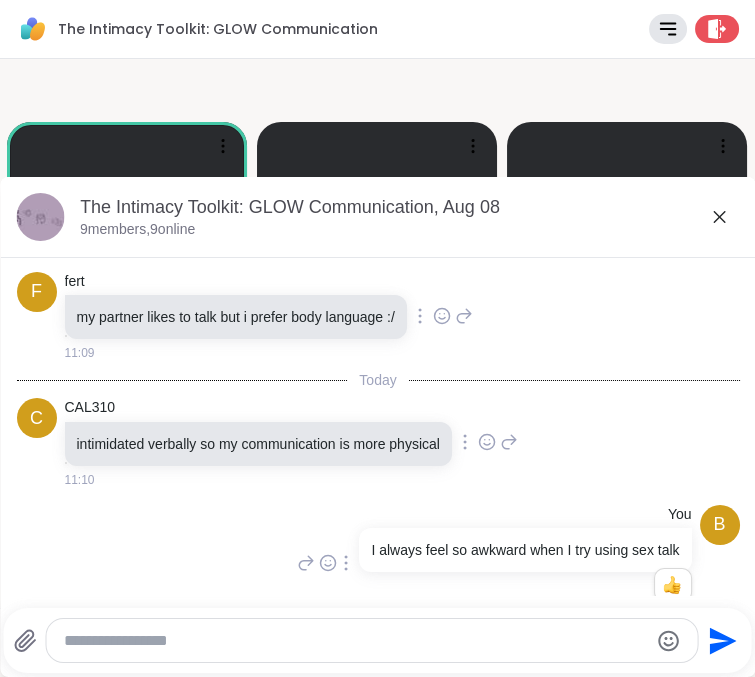 scroll, scrollTop: 1177, scrollLeft: 0, axis: vertical 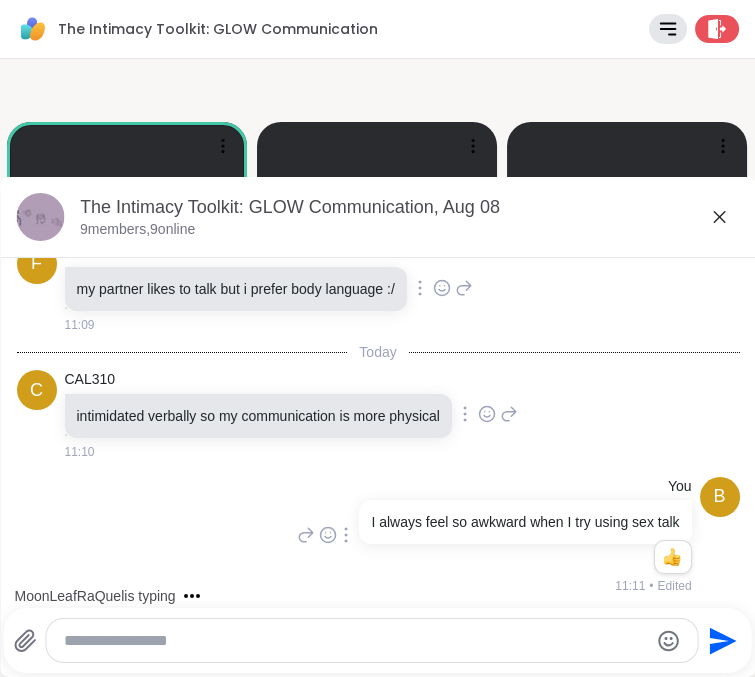 click 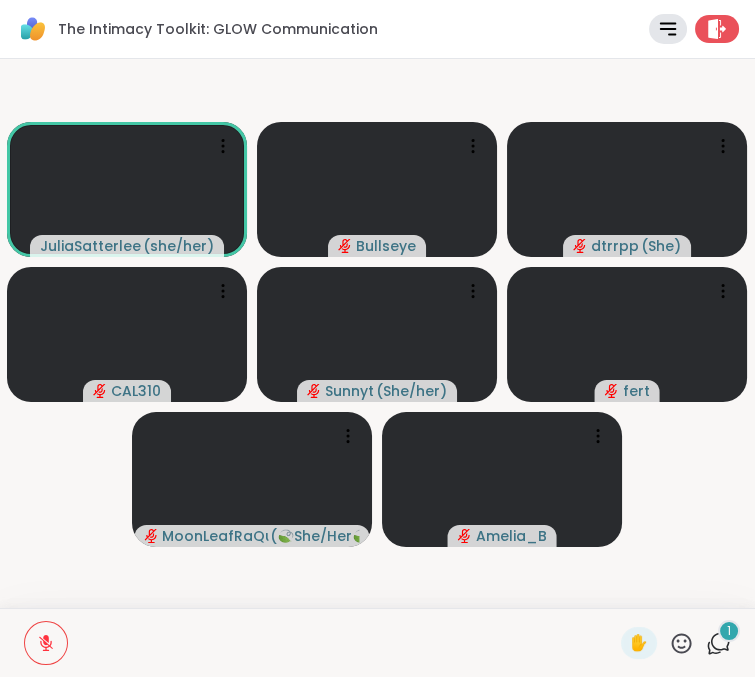 click 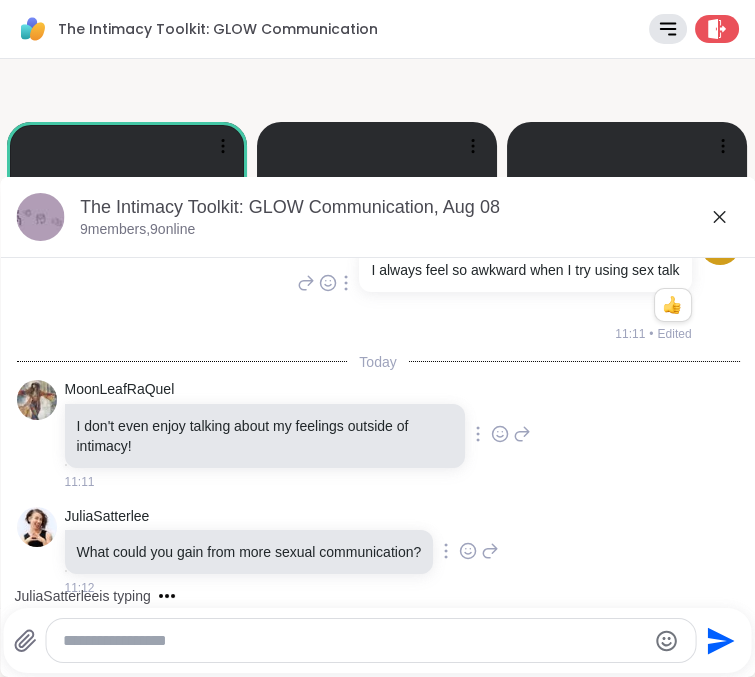 scroll, scrollTop: 1409, scrollLeft: 0, axis: vertical 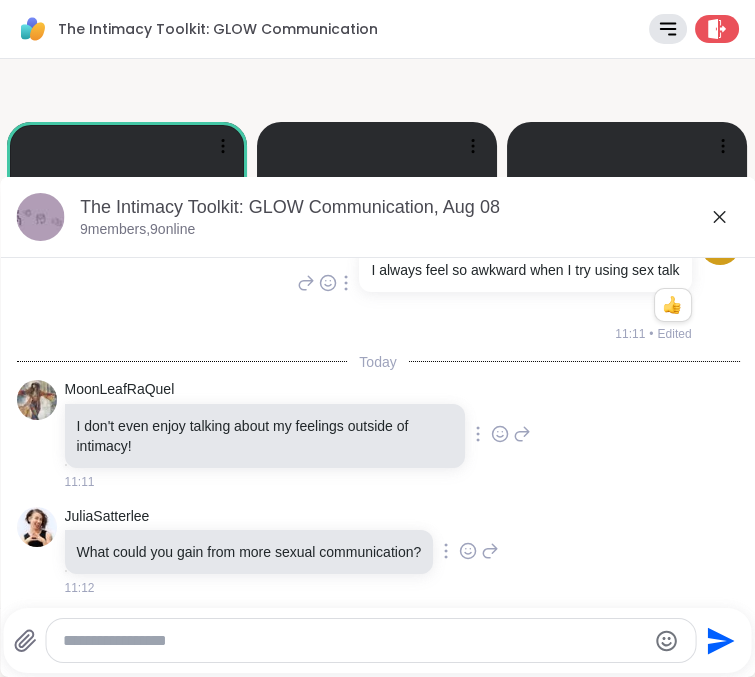click at bounding box center (354, 641) 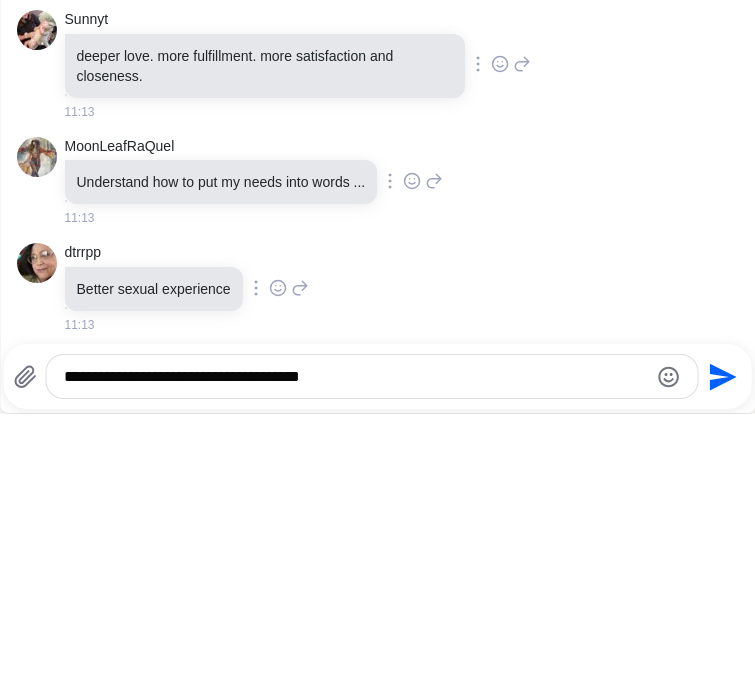scroll, scrollTop: 1854, scrollLeft: 0, axis: vertical 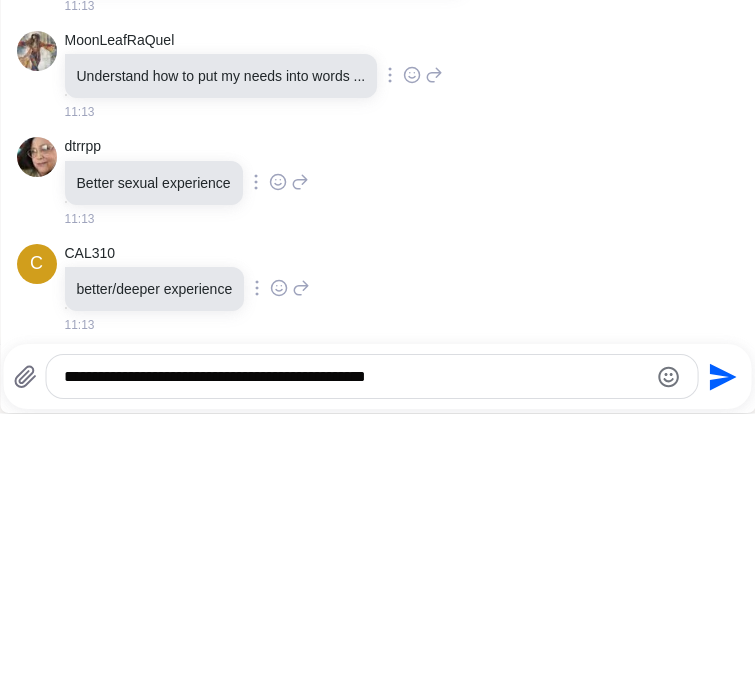 click on "**********" at bounding box center [355, 641] 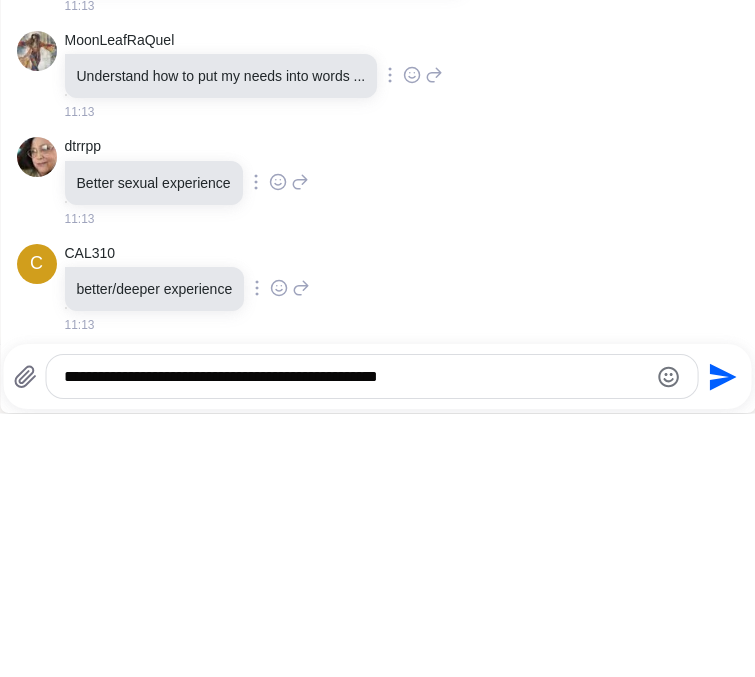 click on "**********" at bounding box center [355, 641] 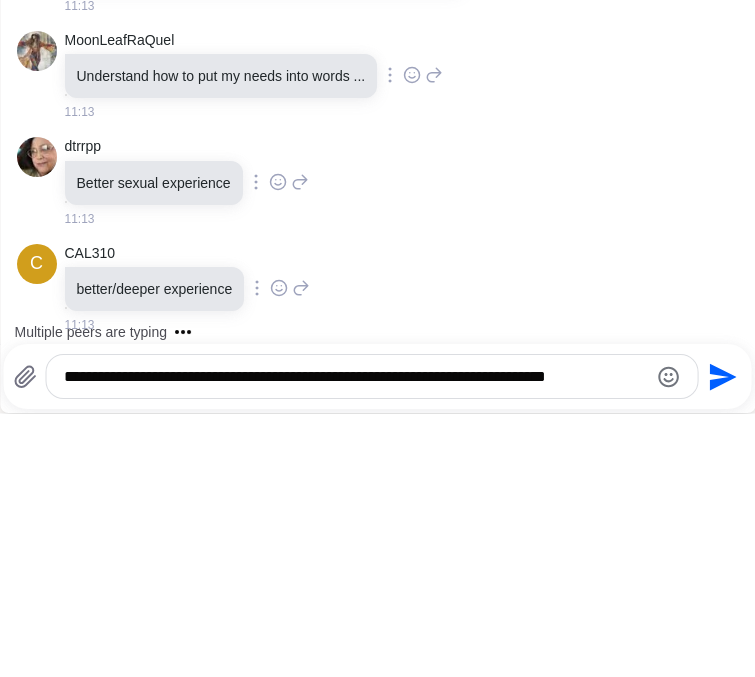 scroll, scrollTop: 0, scrollLeft: 0, axis: both 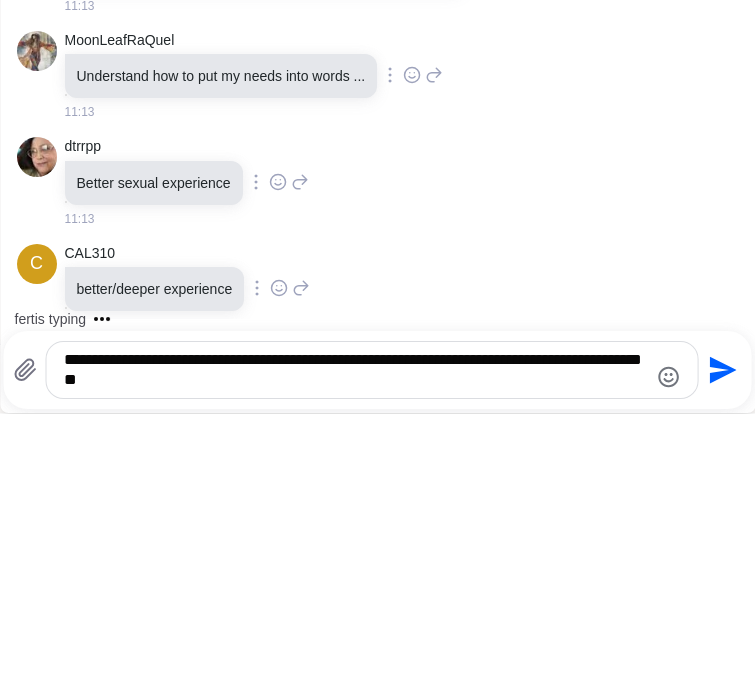 type on "**********" 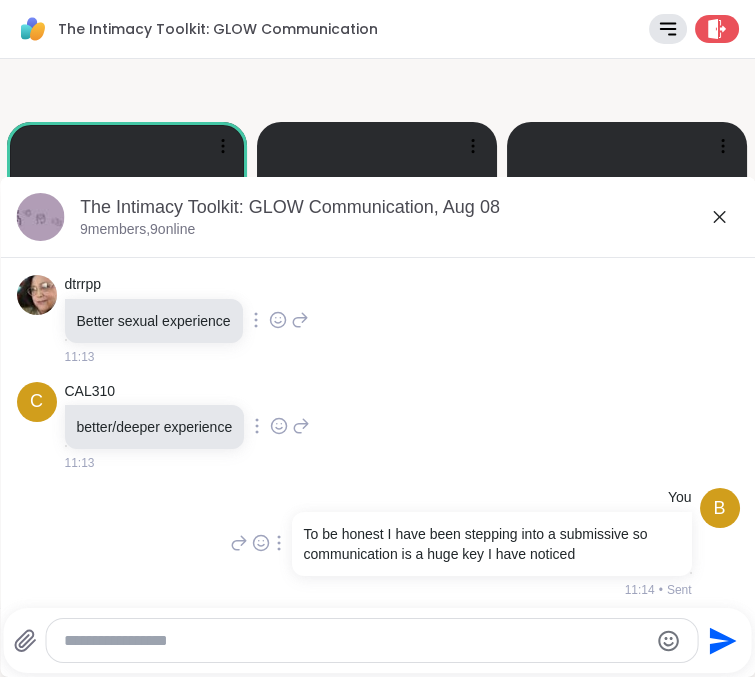 scroll, scrollTop: 2086, scrollLeft: 0, axis: vertical 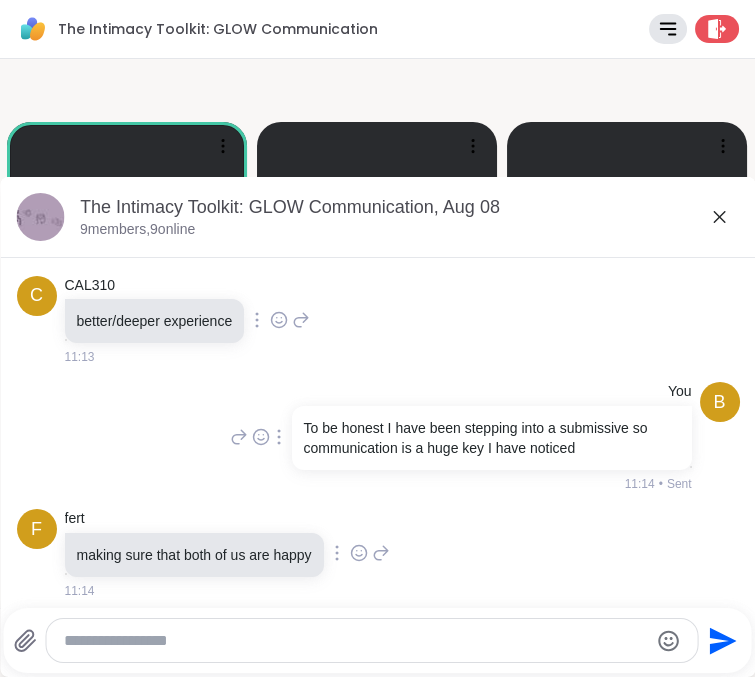 click 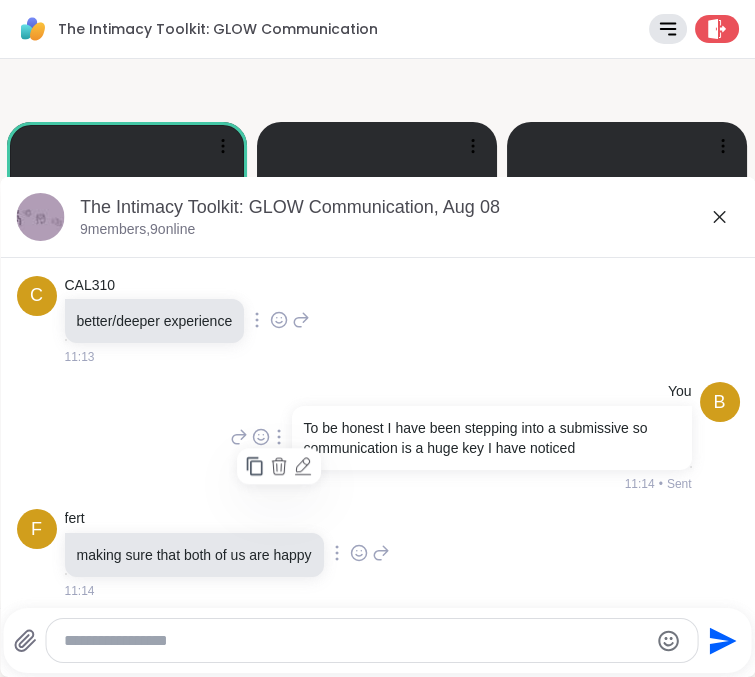 click 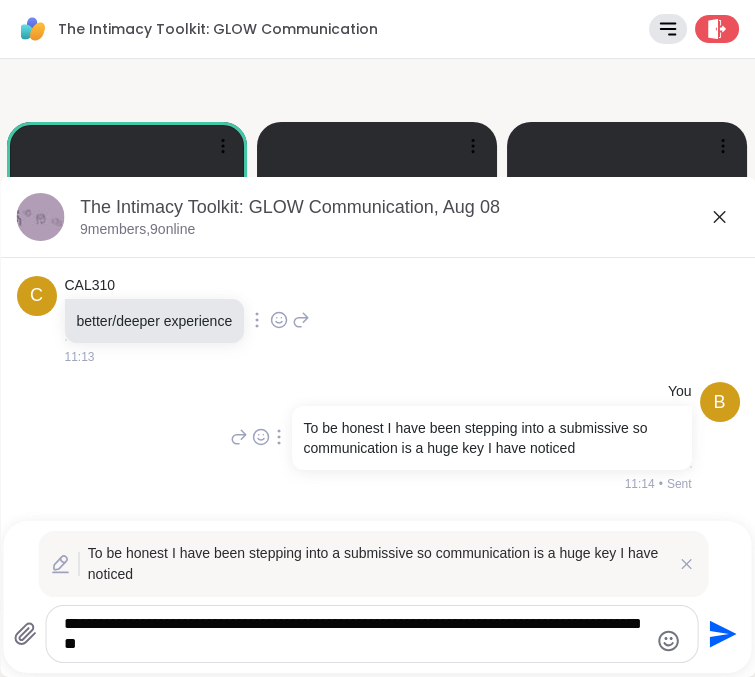 click on "**********" at bounding box center (355, 634) 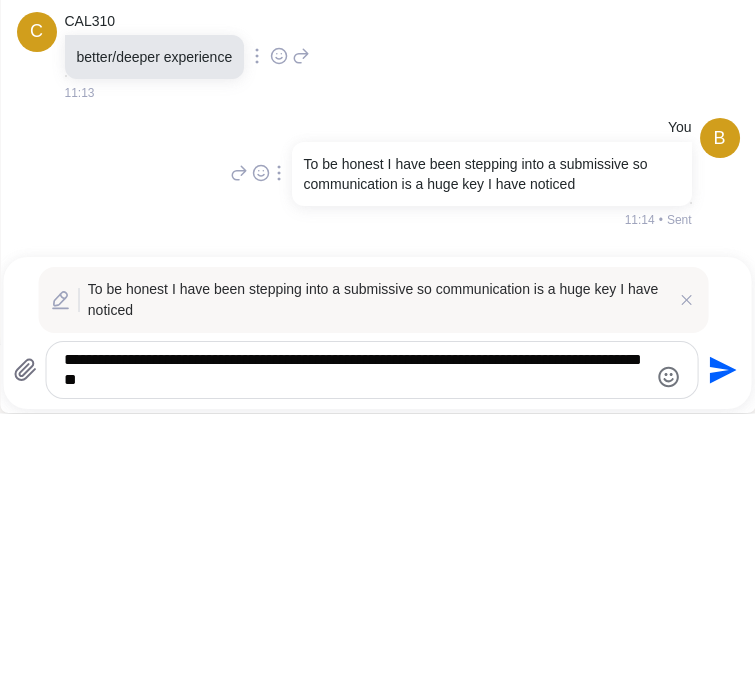 click on "**********" at bounding box center (355, 634) 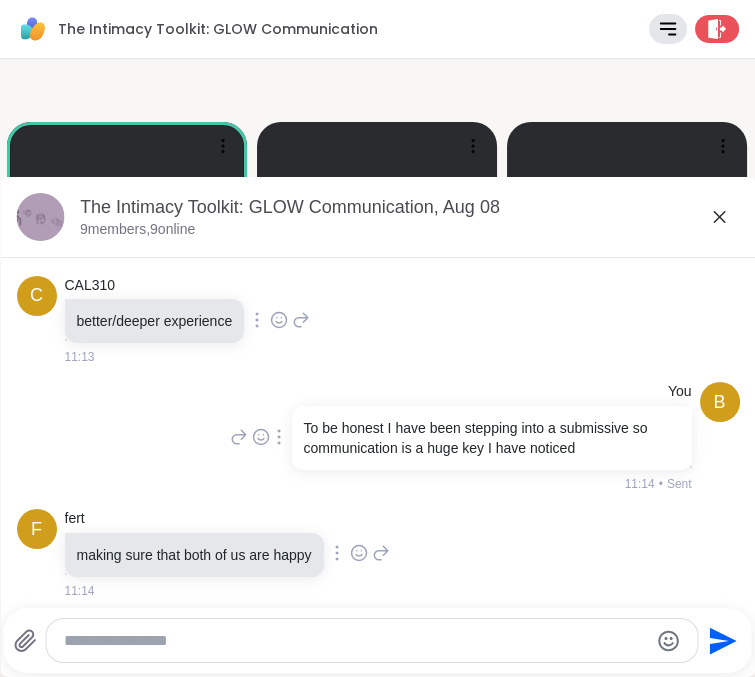 click at bounding box center (355, 641) 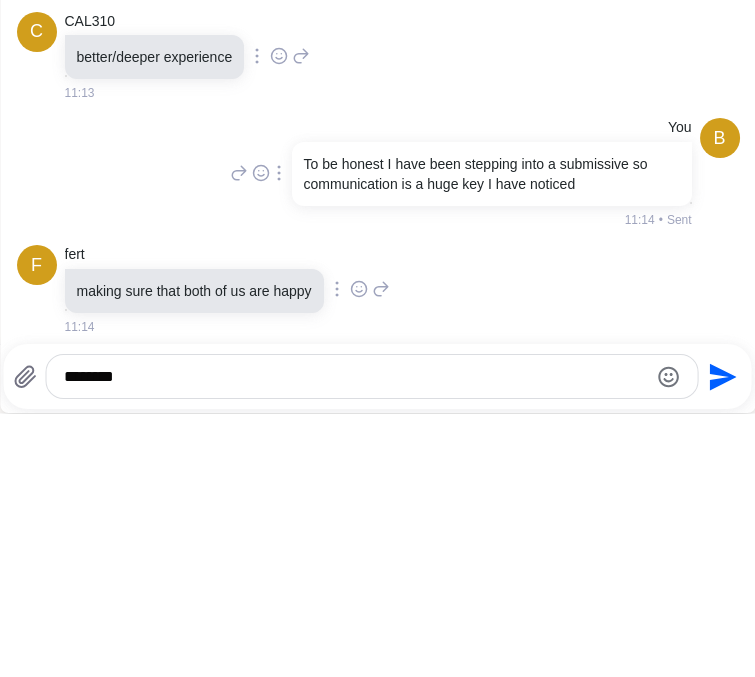 type on "********" 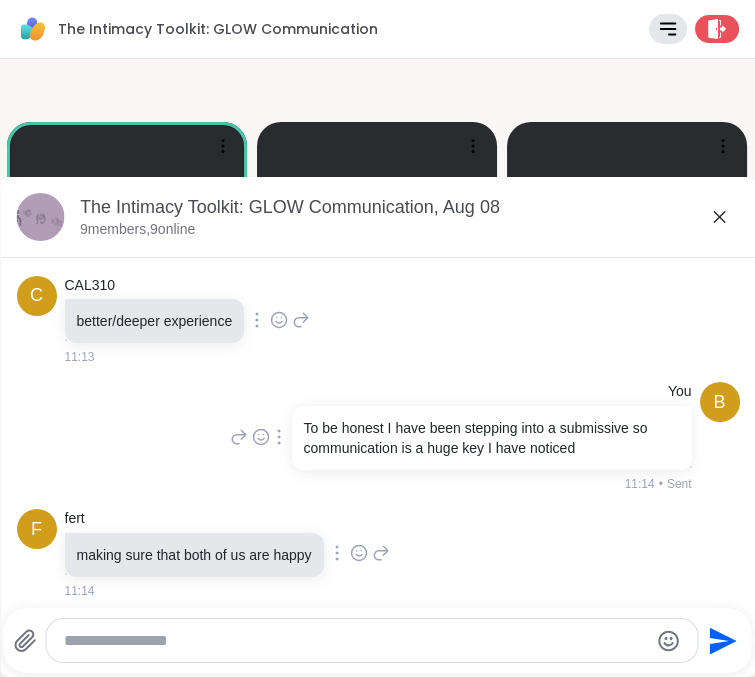 scroll, scrollTop: 2192, scrollLeft: 0, axis: vertical 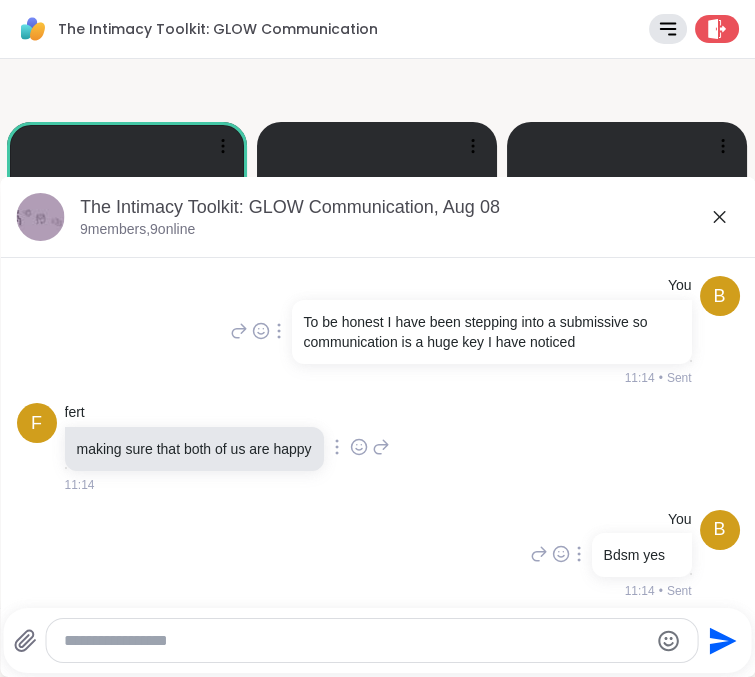 click on "JuliaSatterlee ( she/her ) Bullseye dtrrpp ( She ) CAL310 Sunnyt ( She/her ) fert MoonLeafRaQuel ( 🍃She/Her🍃 ) Amelia_B" at bounding box center (377, 333) 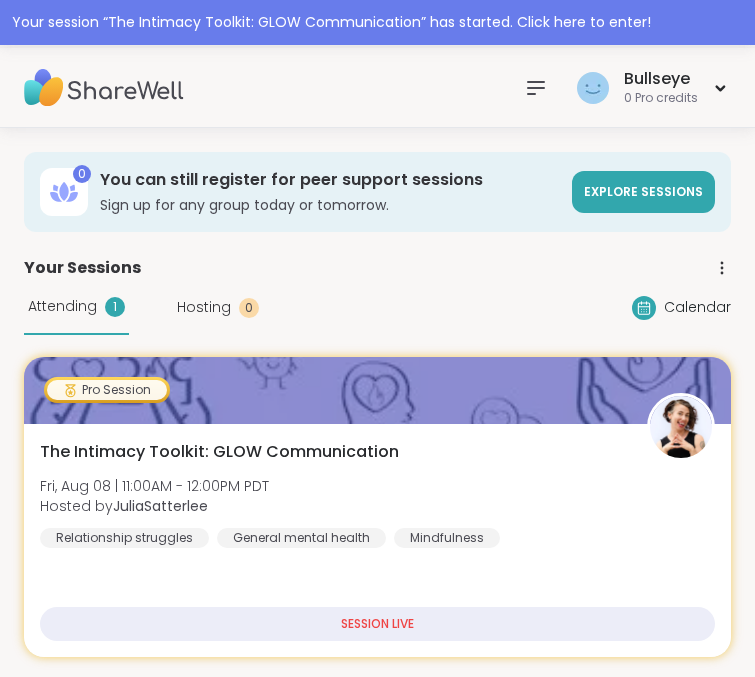 scroll, scrollTop: 0, scrollLeft: 0, axis: both 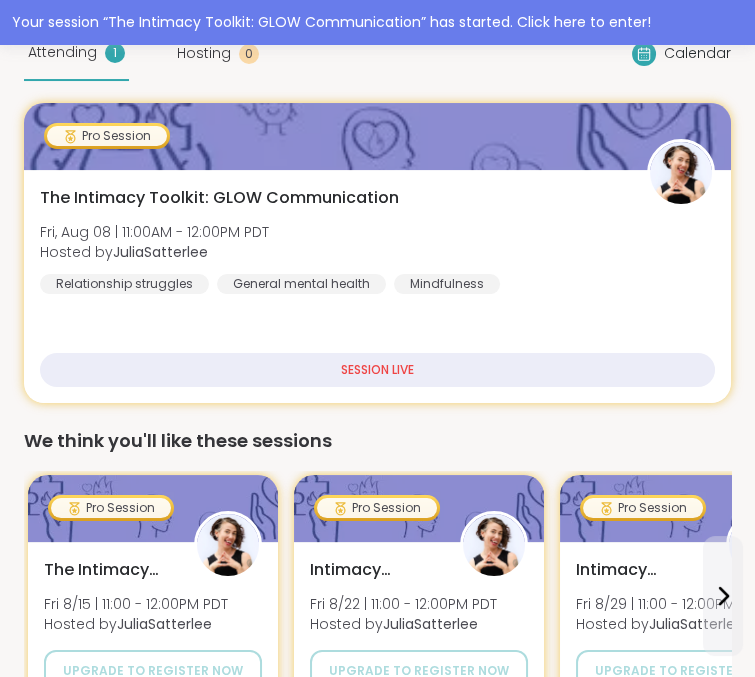 click on "The Intimacy Toolkit: GLOW Communication Fri, Aug 08 | 11:00AM - 12:00PM [TIMEZONE] Hosted by JuliaSatterlee Relationship struggles General mental health Mindfulness" at bounding box center [377, 240] 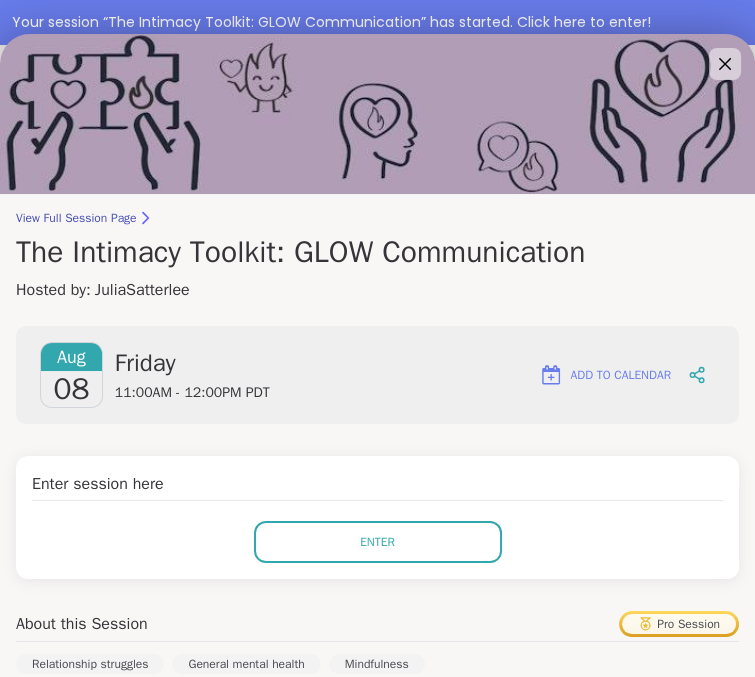 click on "Enter" at bounding box center (378, 542) 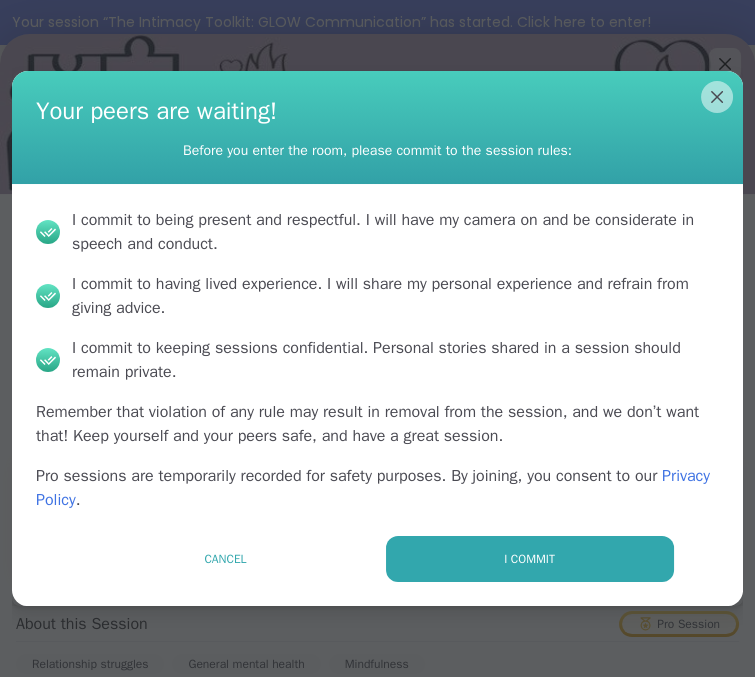 click on "I commit" at bounding box center (529, 559) 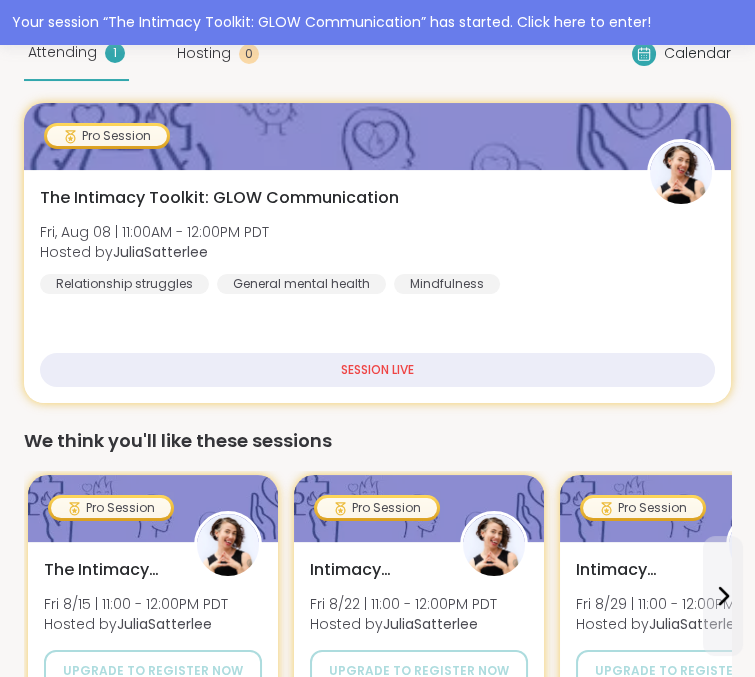 scroll, scrollTop: 0, scrollLeft: 0, axis: both 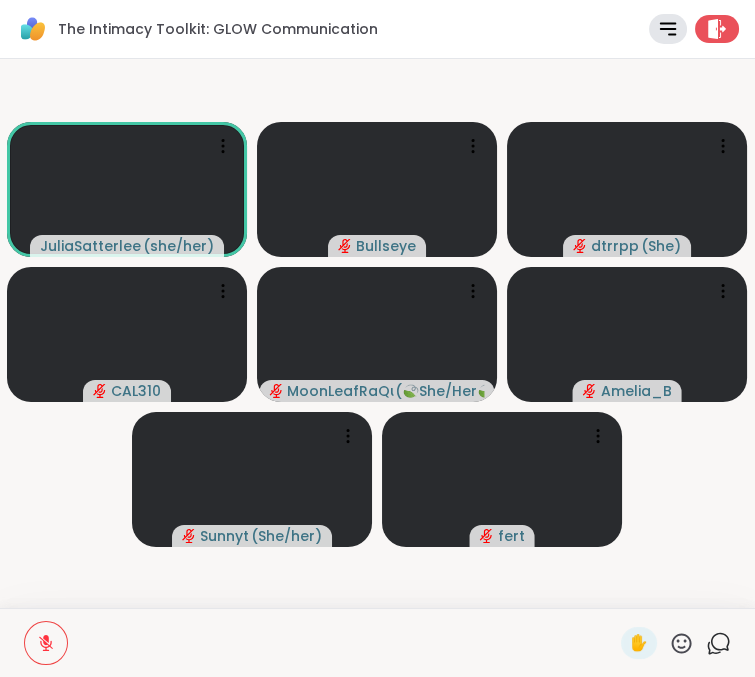 click 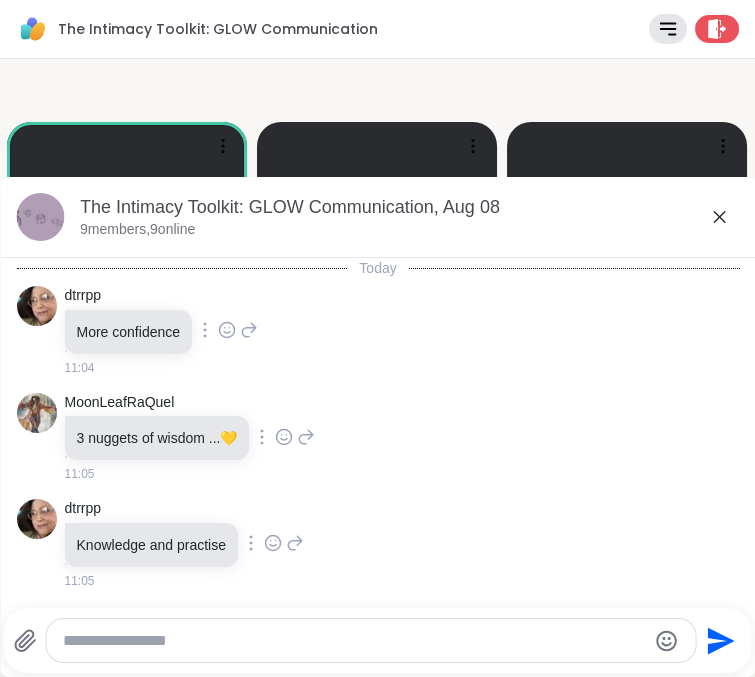 scroll, scrollTop: 2172, scrollLeft: 0, axis: vertical 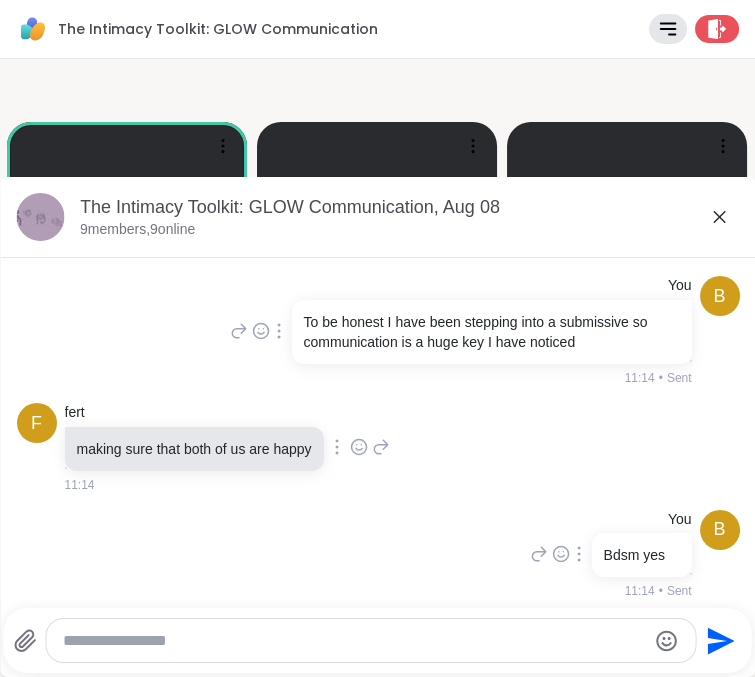 click at bounding box center [354, 641] 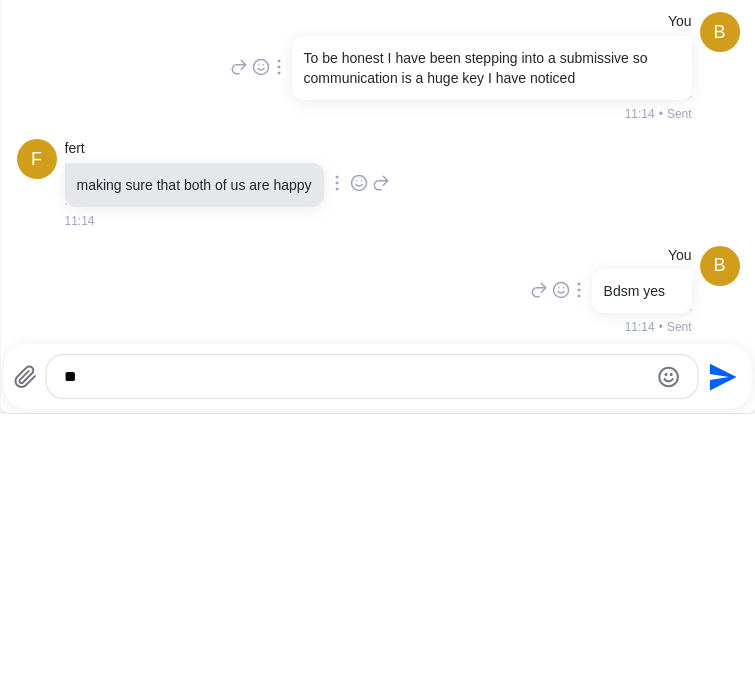 type on "*" 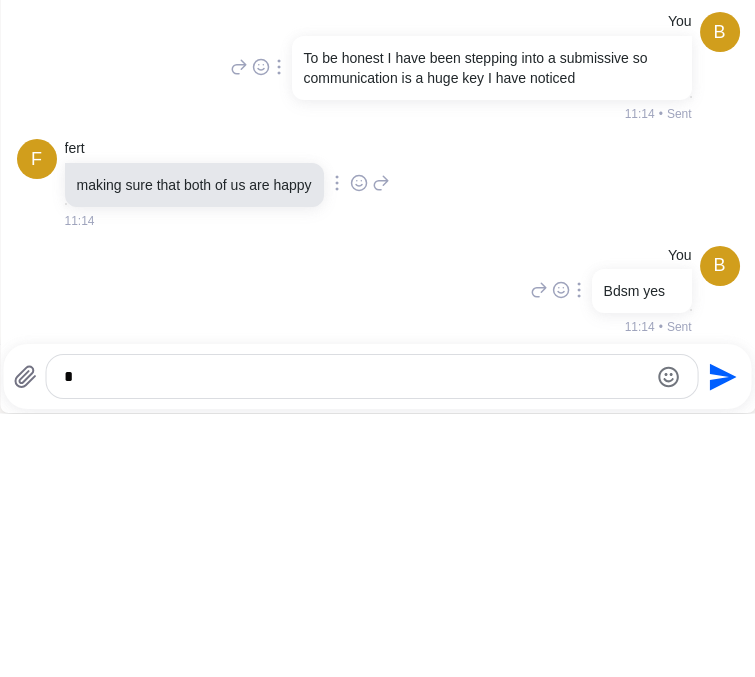 type 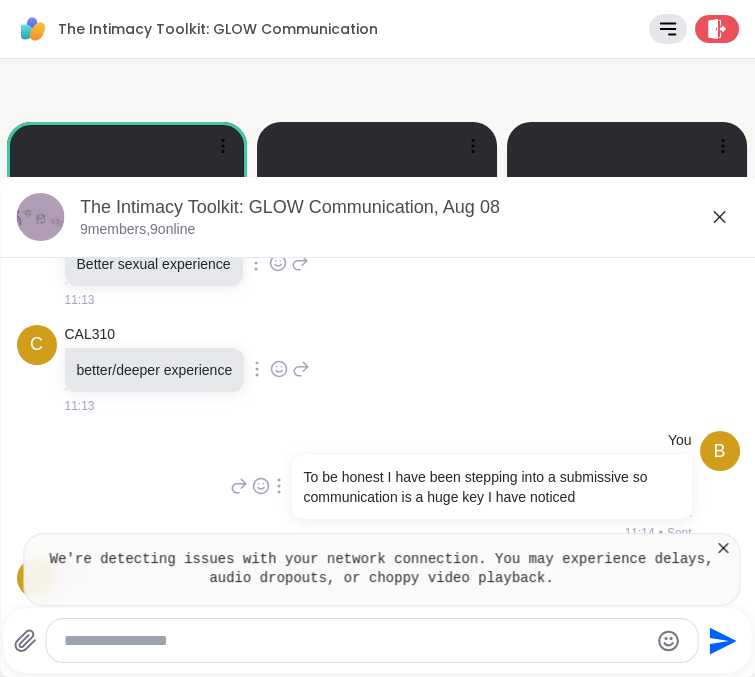 scroll, scrollTop: 2029, scrollLeft: 0, axis: vertical 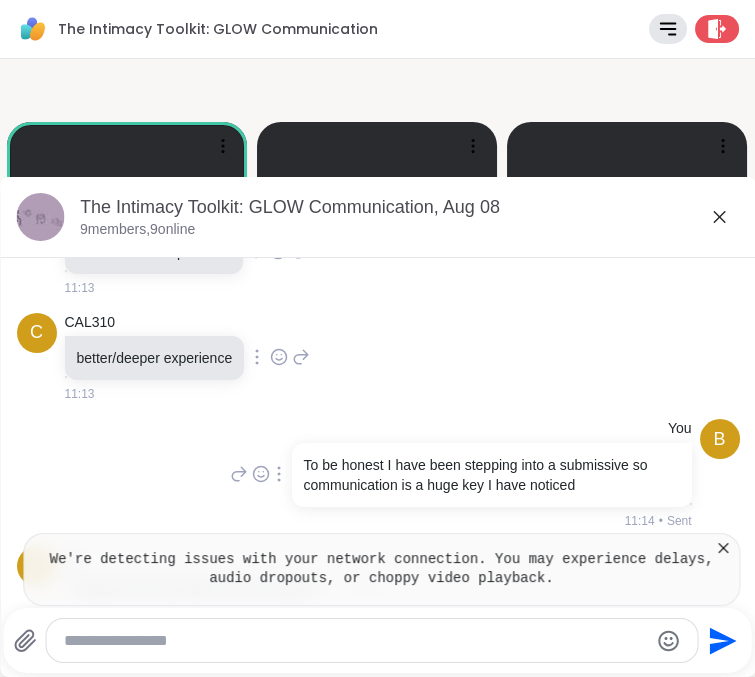 click 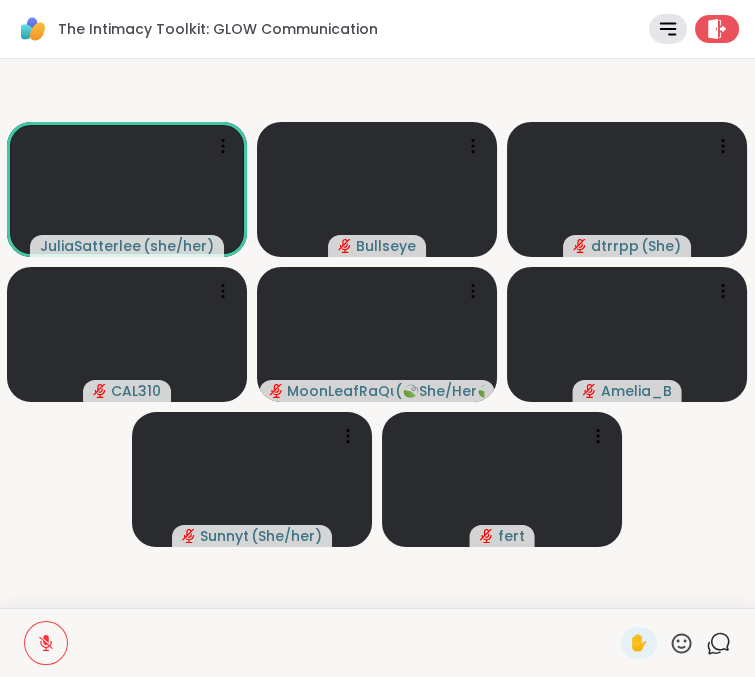 click 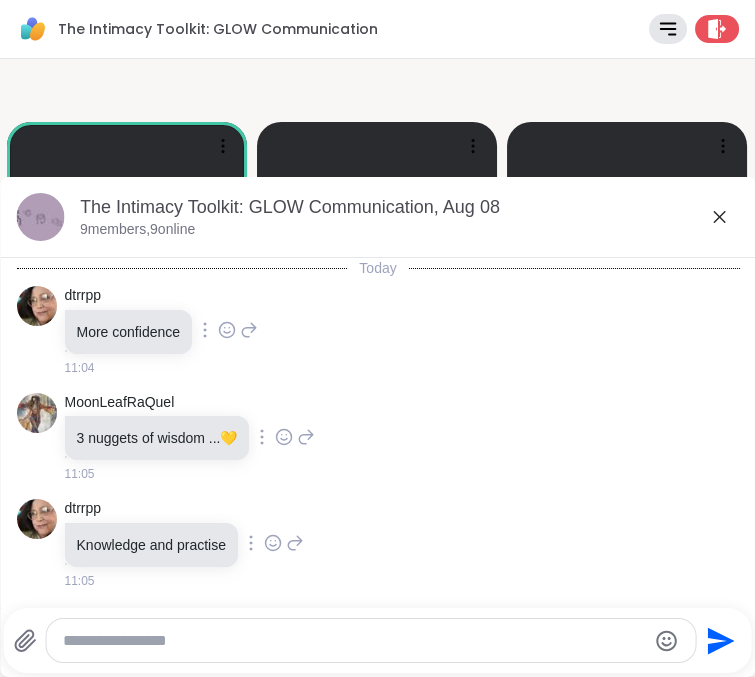 scroll, scrollTop: 2172, scrollLeft: 0, axis: vertical 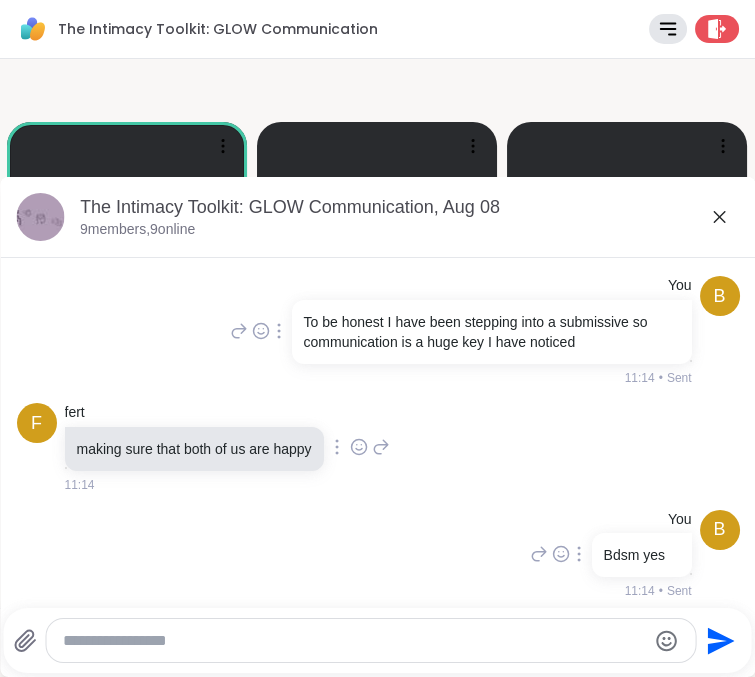 click at bounding box center [354, 641] 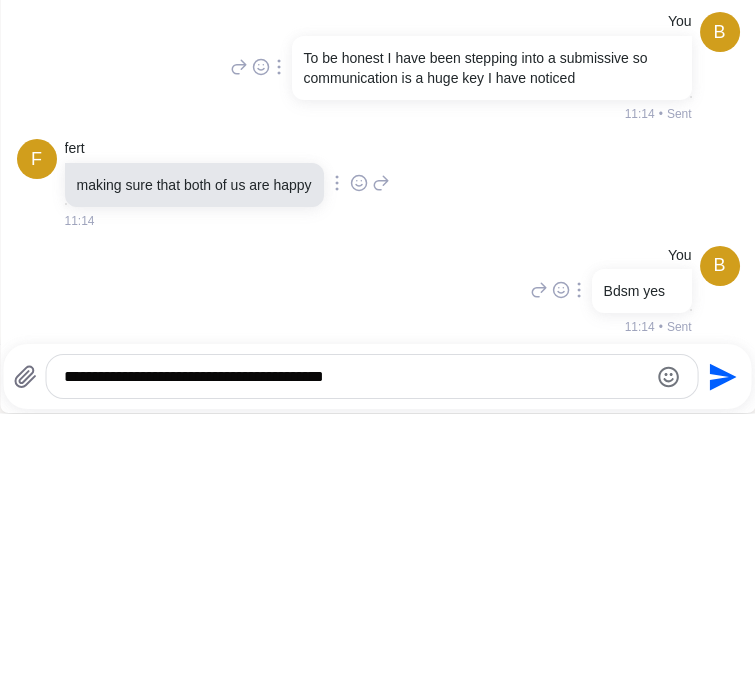 type on "**********" 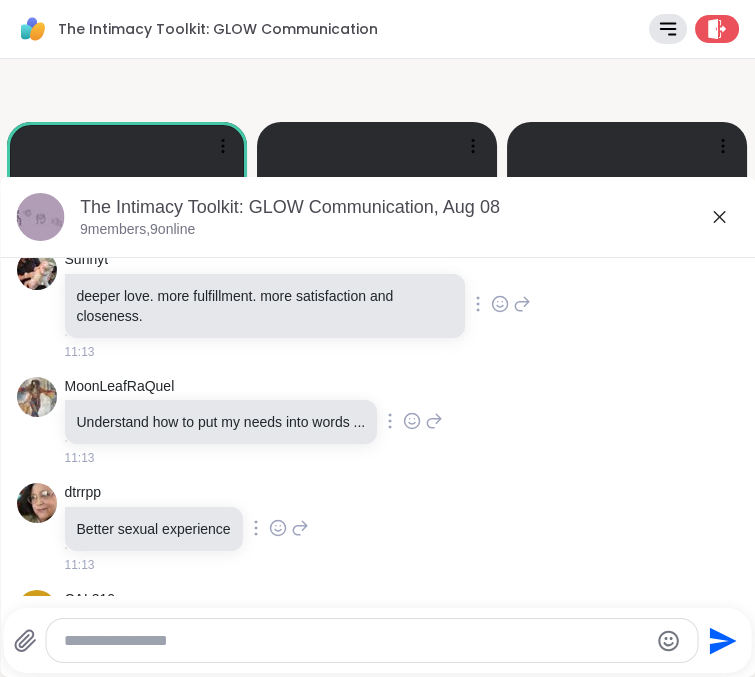 scroll, scrollTop: 2065, scrollLeft: 0, axis: vertical 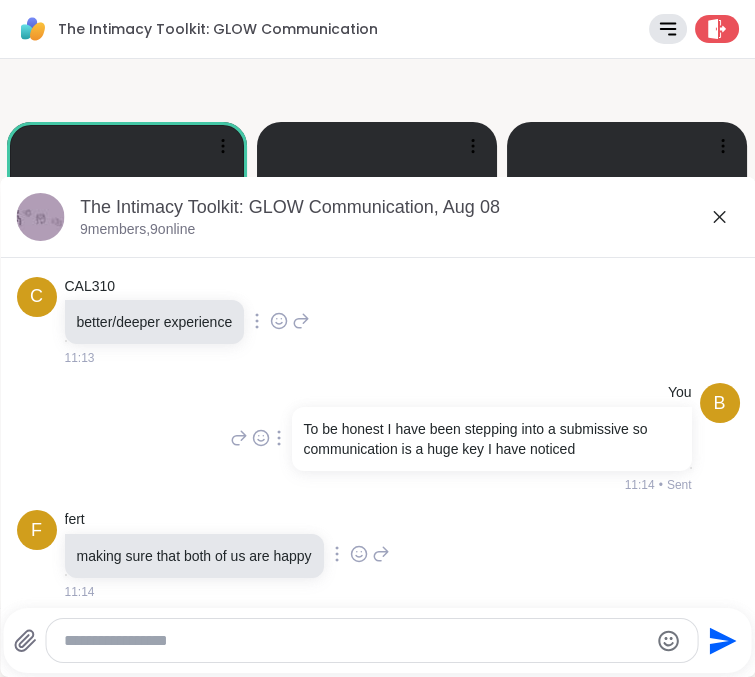 click 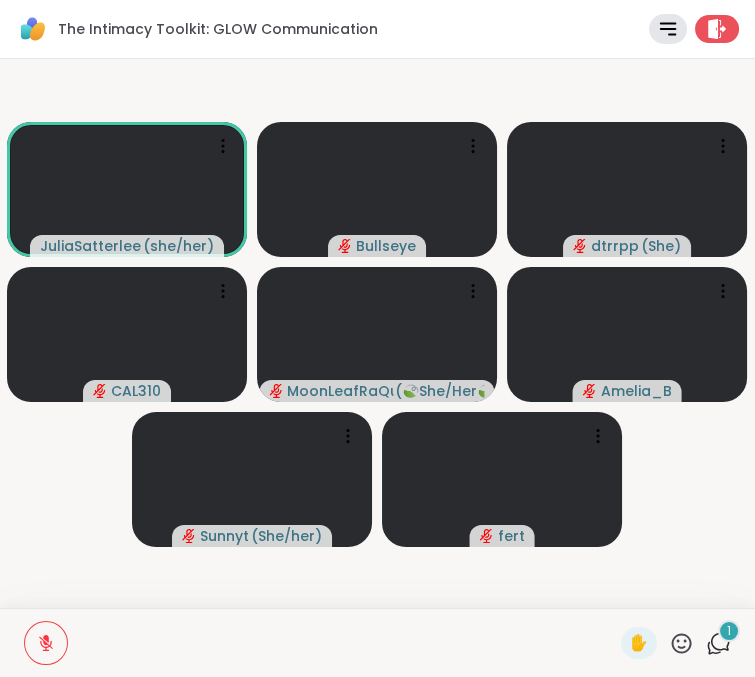 click 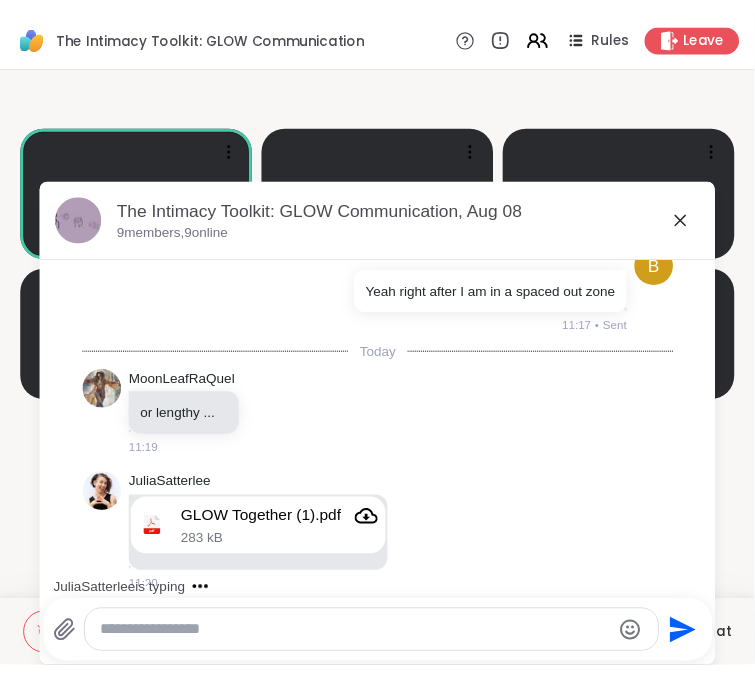 scroll, scrollTop: 2670, scrollLeft: 0, axis: vertical 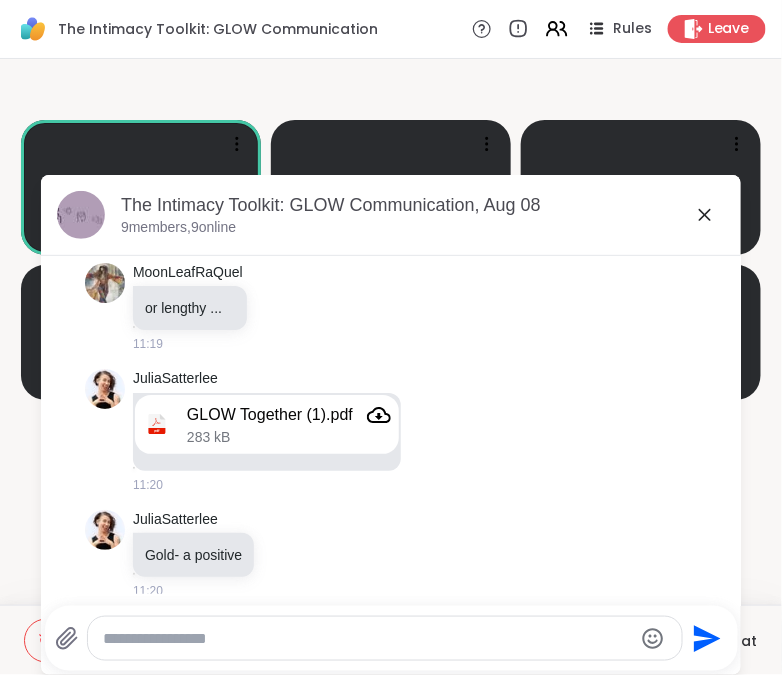 click 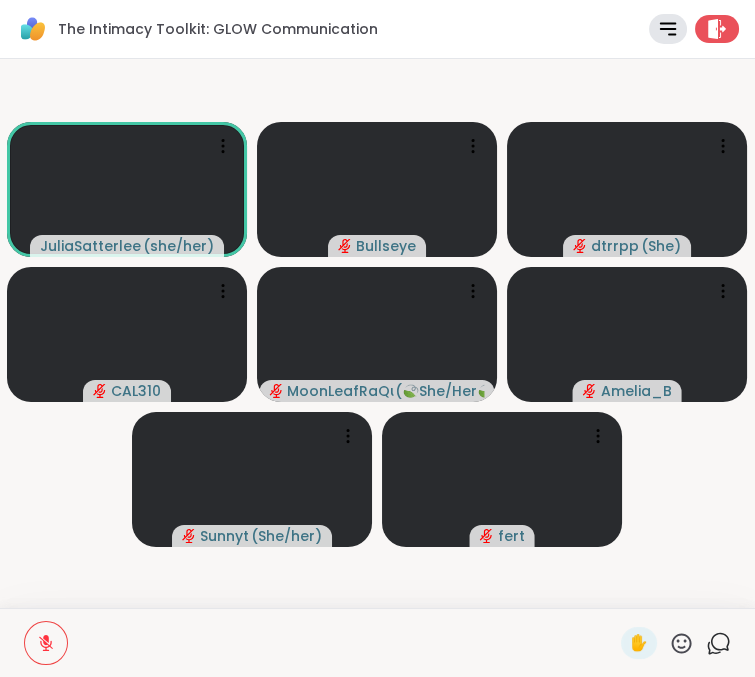 click 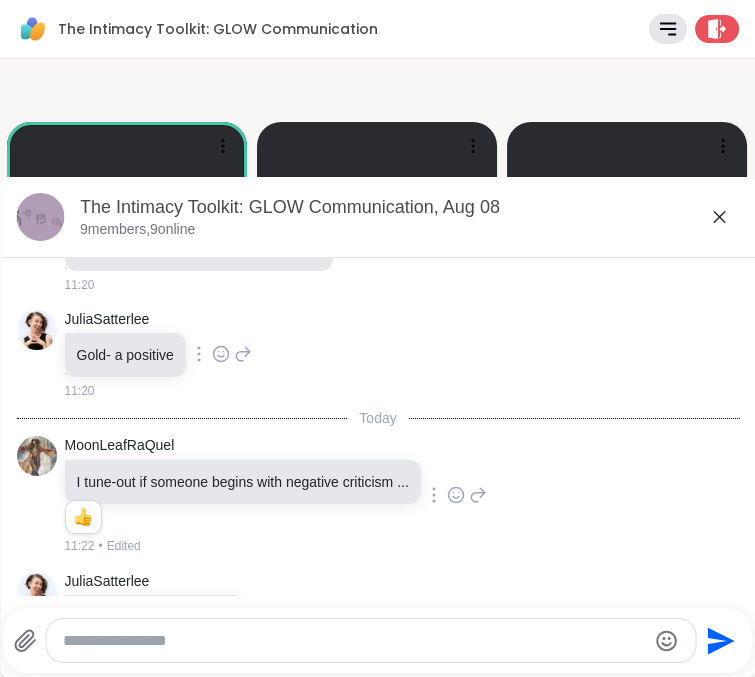 scroll, scrollTop: 2890, scrollLeft: 0, axis: vertical 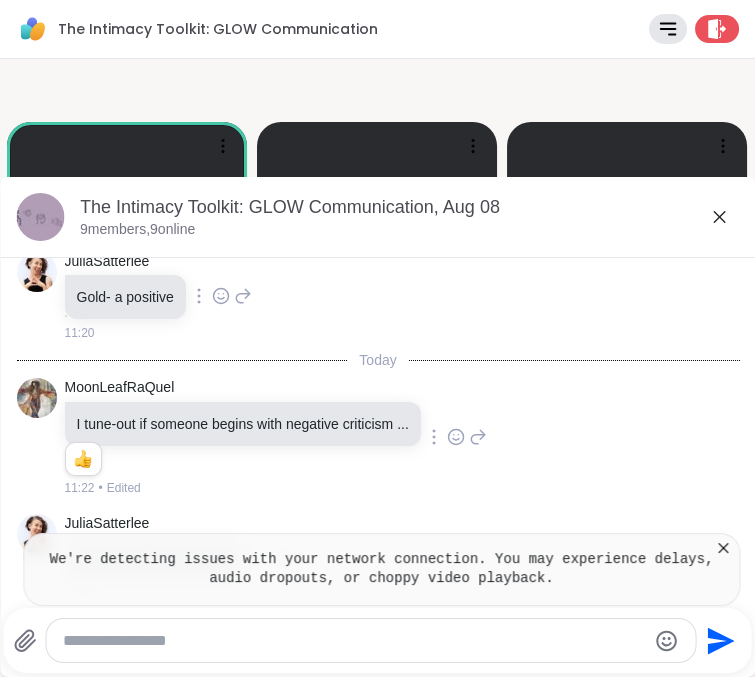 click 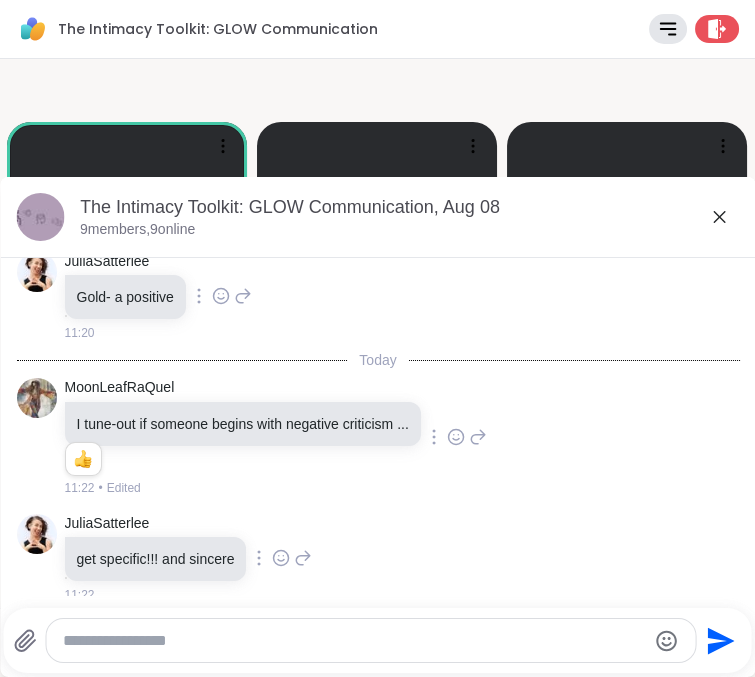 scroll, scrollTop: 3017, scrollLeft: 0, axis: vertical 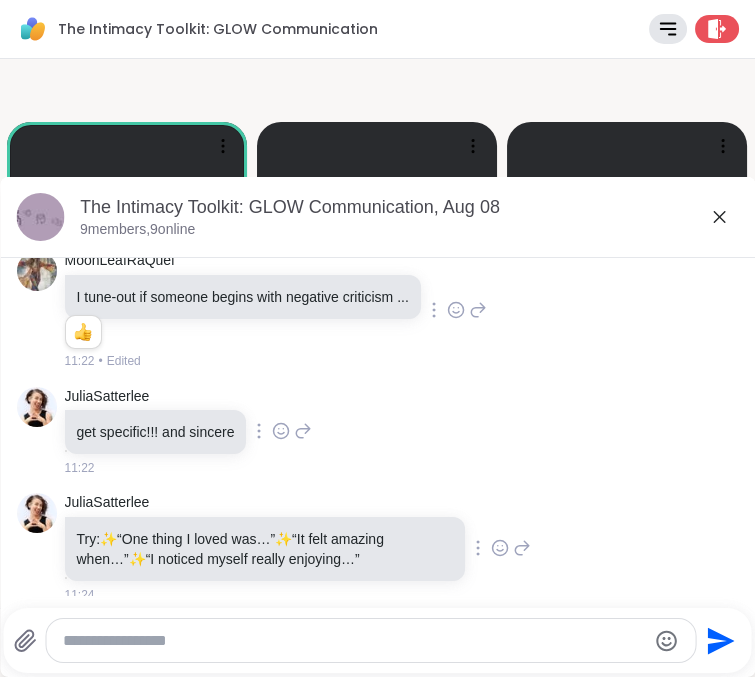 click at bounding box center (354, 641) 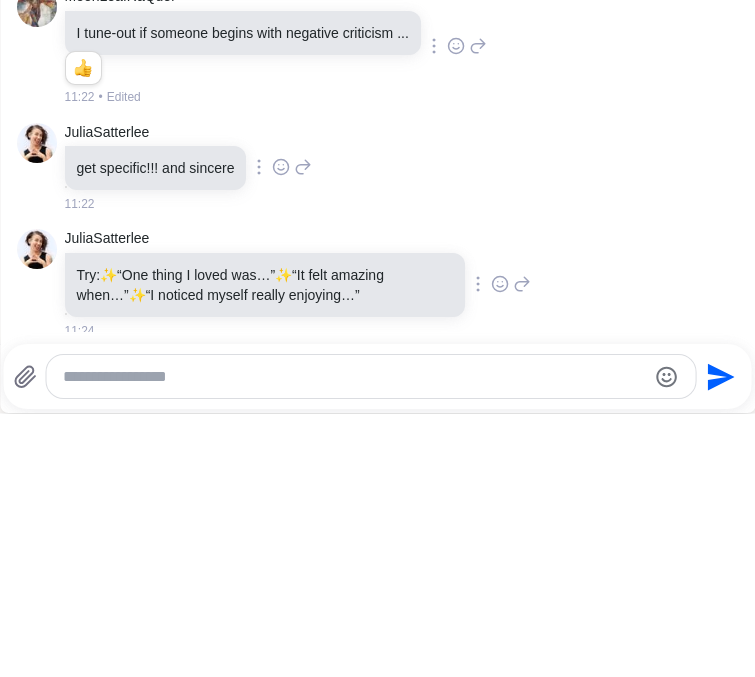 scroll, scrollTop: 3163, scrollLeft: 0, axis: vertical 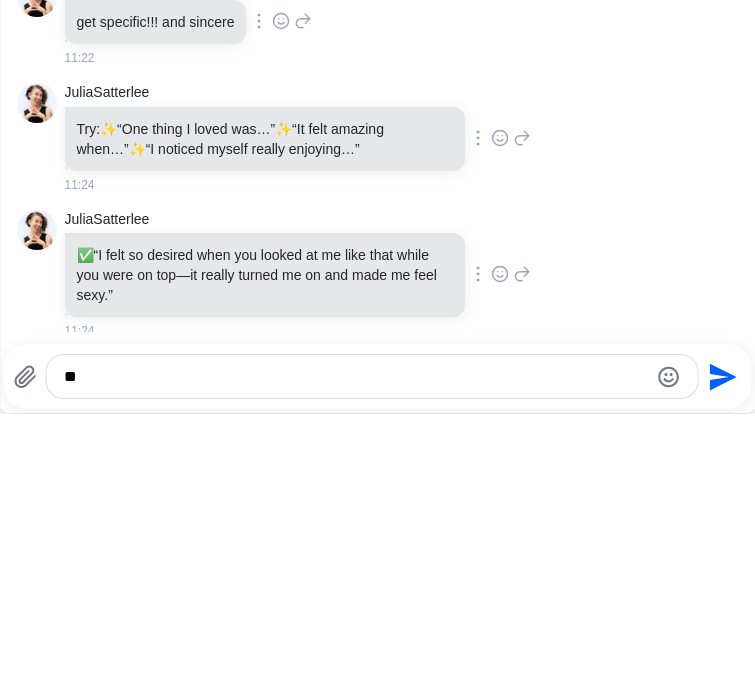 type on "*" 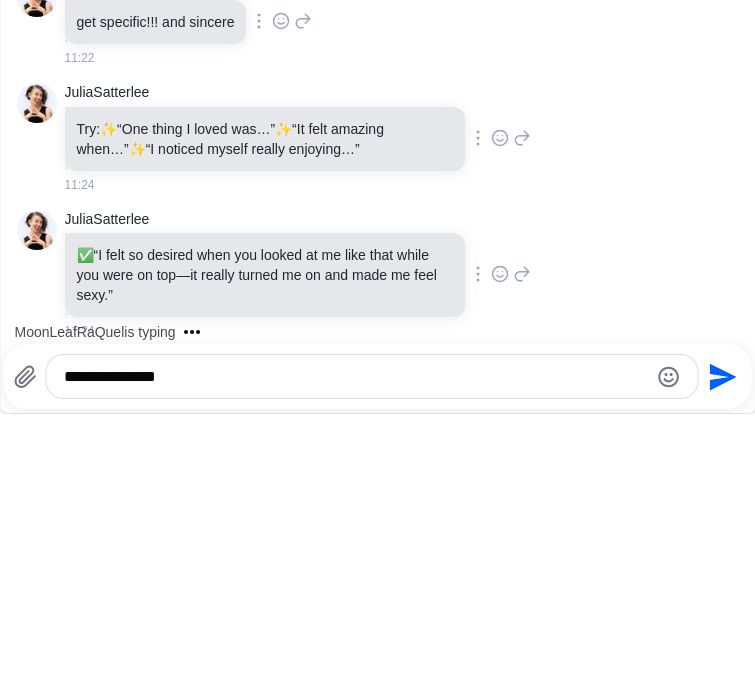 scroll, scrollTop: 3269, scrollLeft: 0, axis: vertical 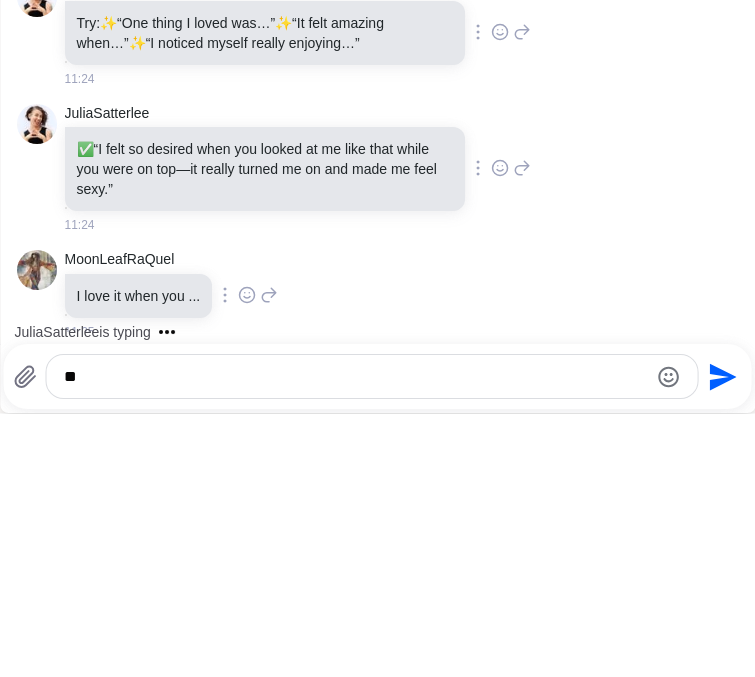 type on "*" 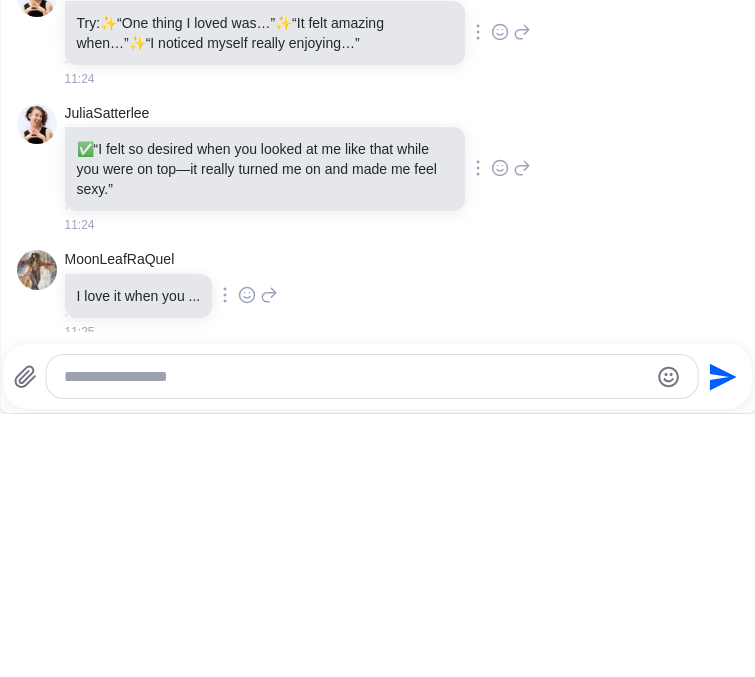 scroll, scrollTop: 3375, scrollLeft: 0, axis: vertical 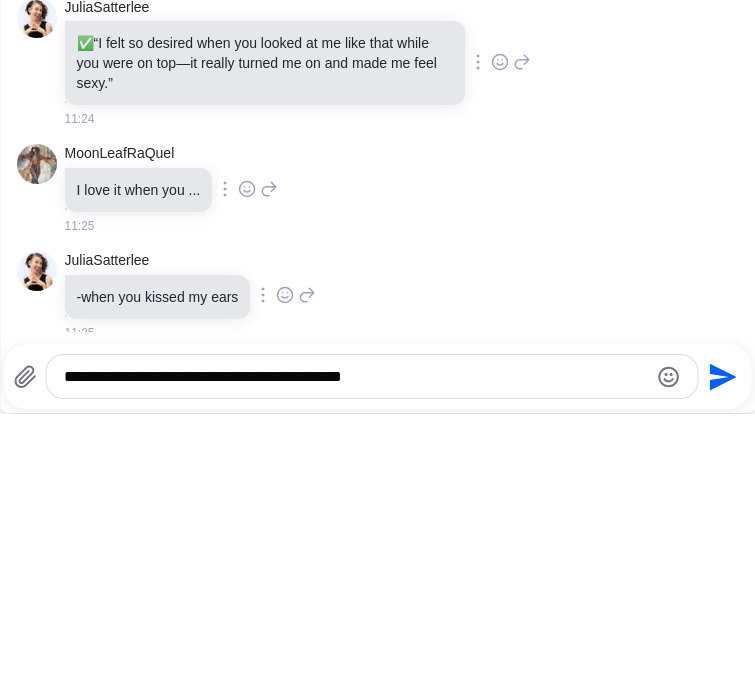 type on "**********" 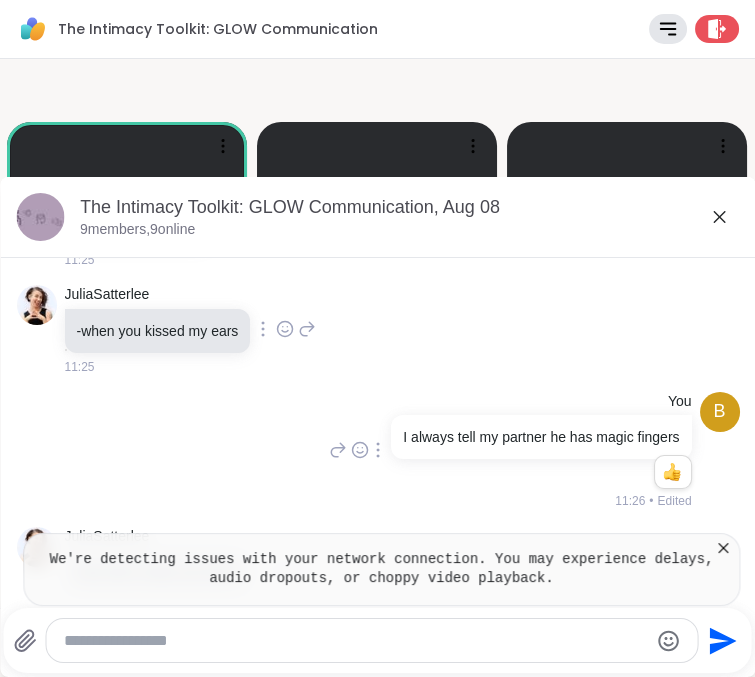 scroll, scrollTop: 3616, scrollLeft: 0, axis: vertical 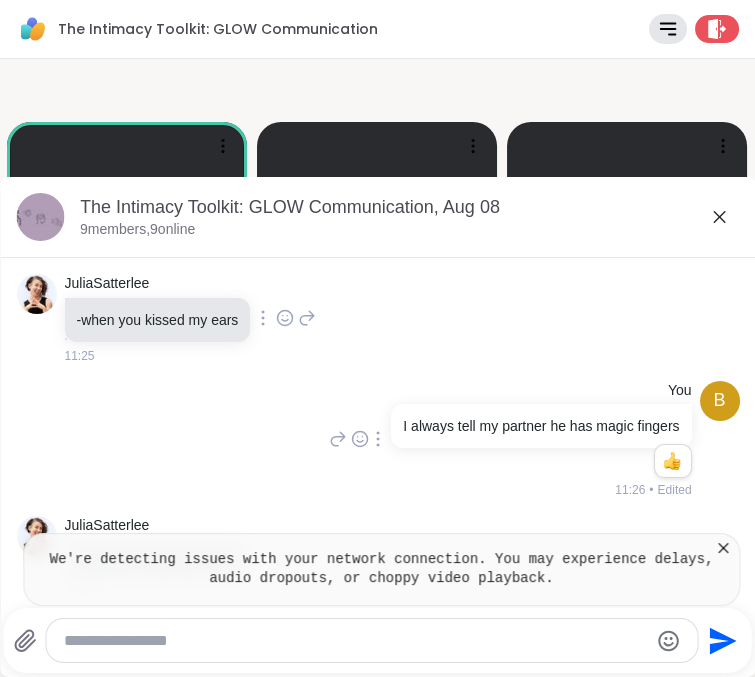 click on "We're detecting issues with your network connection. You may experience delays, audio dropouts, or choppy video playback." at bounding box center (381, 569) 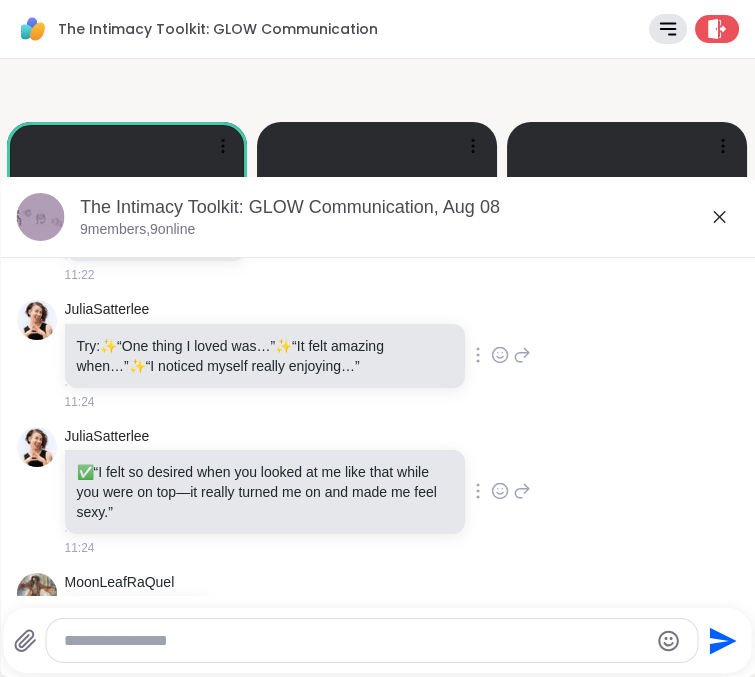 scroll, scrollTop: 3208, scrollLeft: 0, axis: vertical 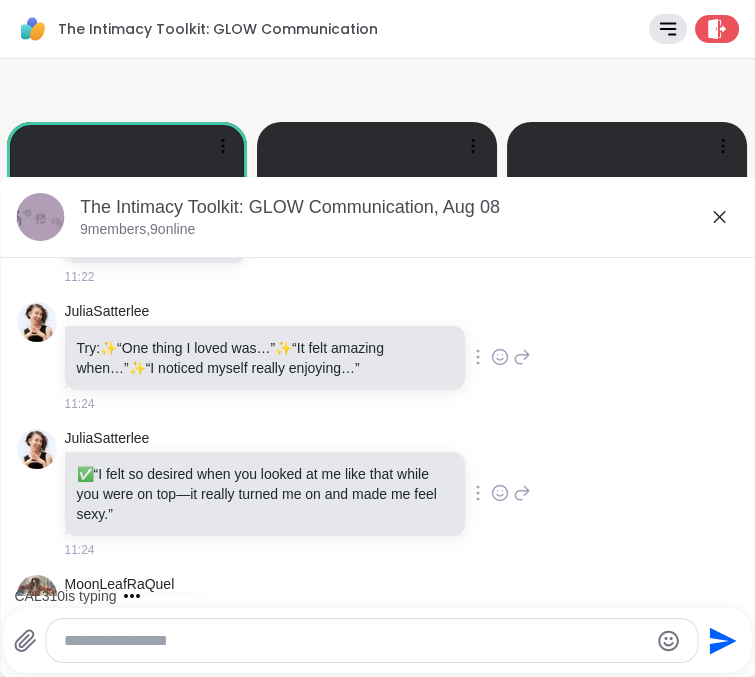 click at bounding box center (355, 641) 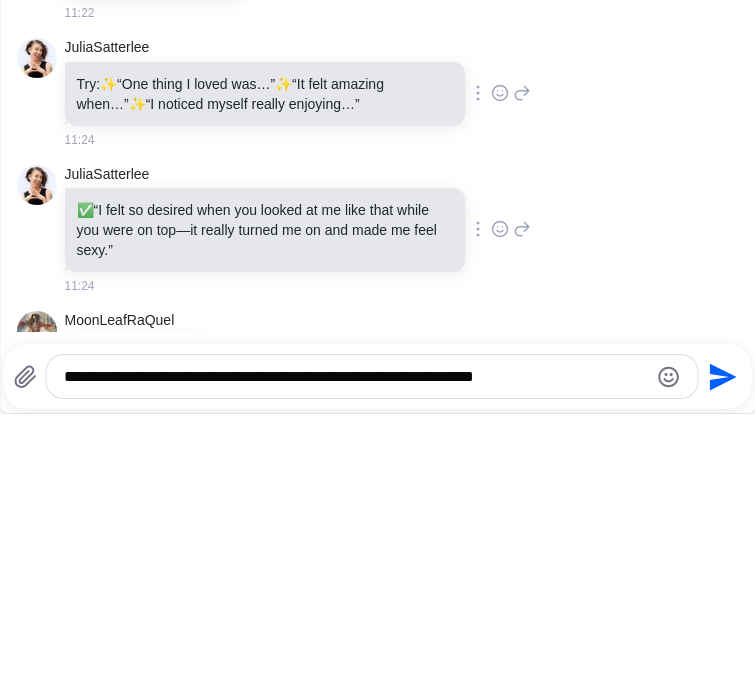 type on "**********" 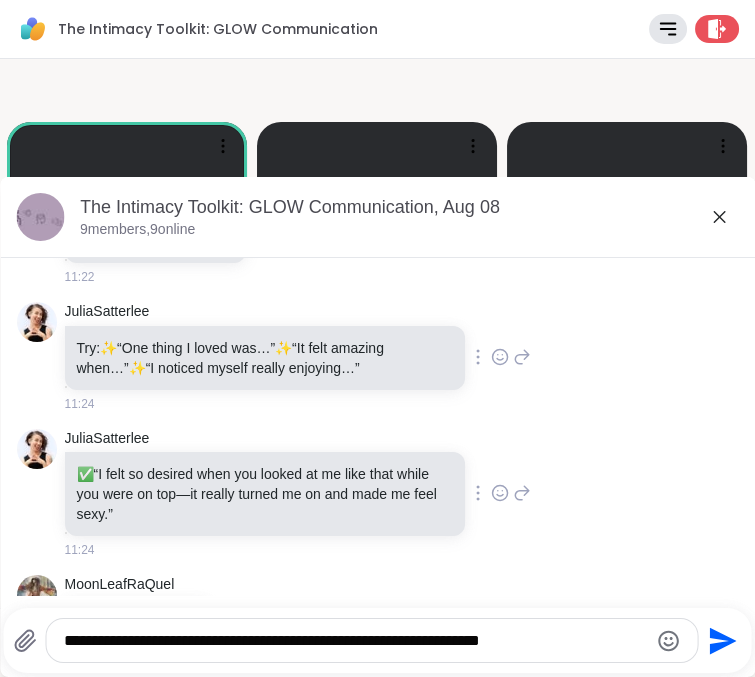 click 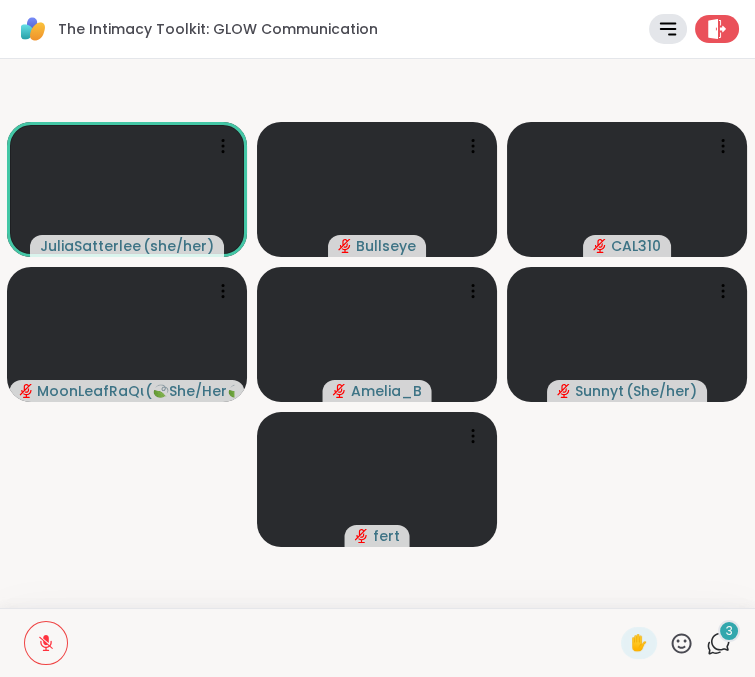 click on "3" at bounding box center [729, 631] 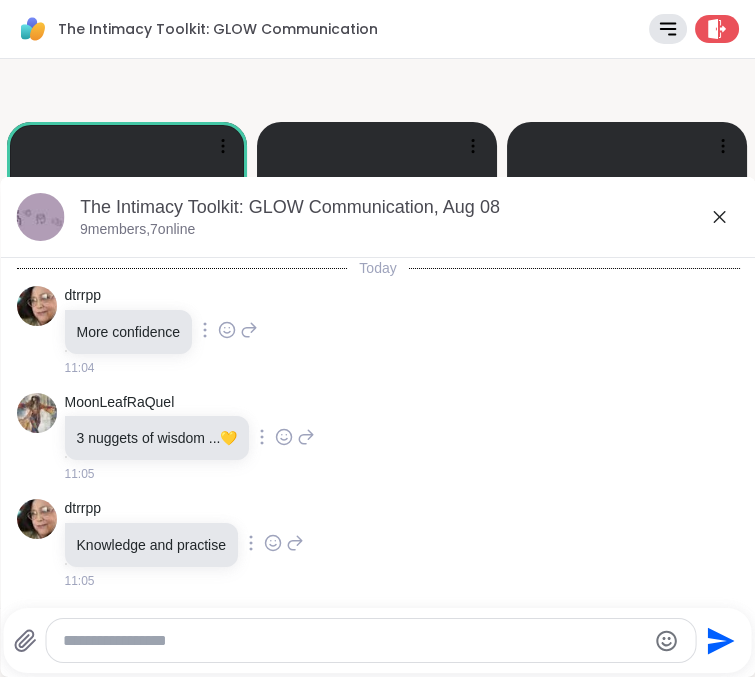 scroll, scrollTop: 4121, scrollLeft: 0, axis: vertical 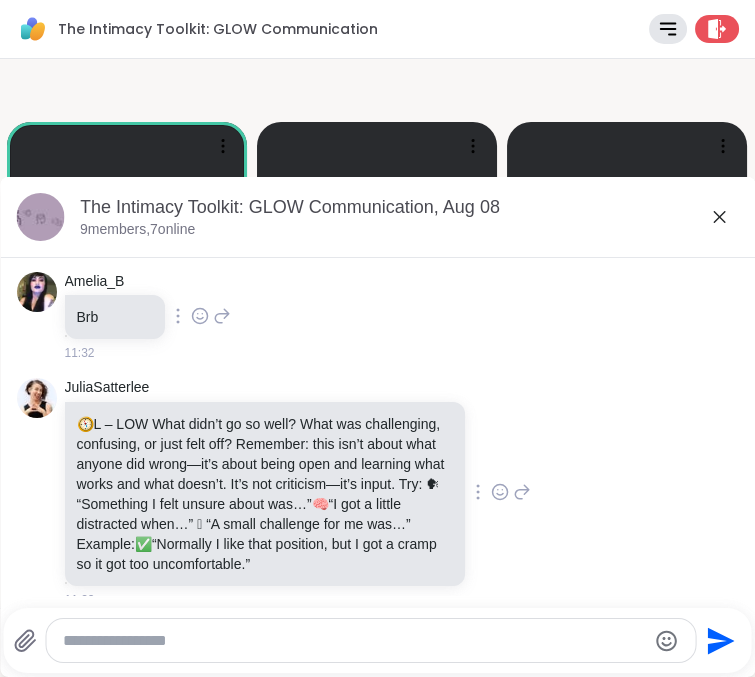 click at bounding box center (354, 641) 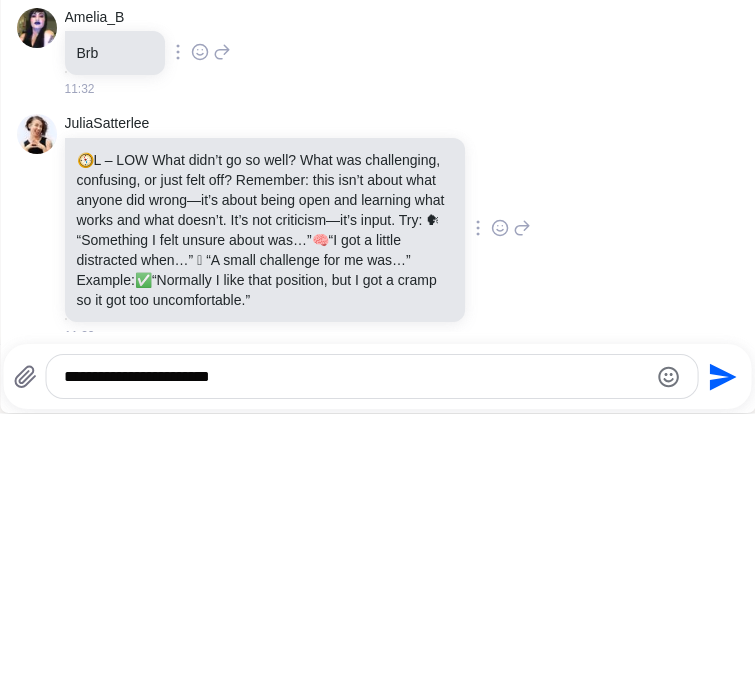 type on "**********" 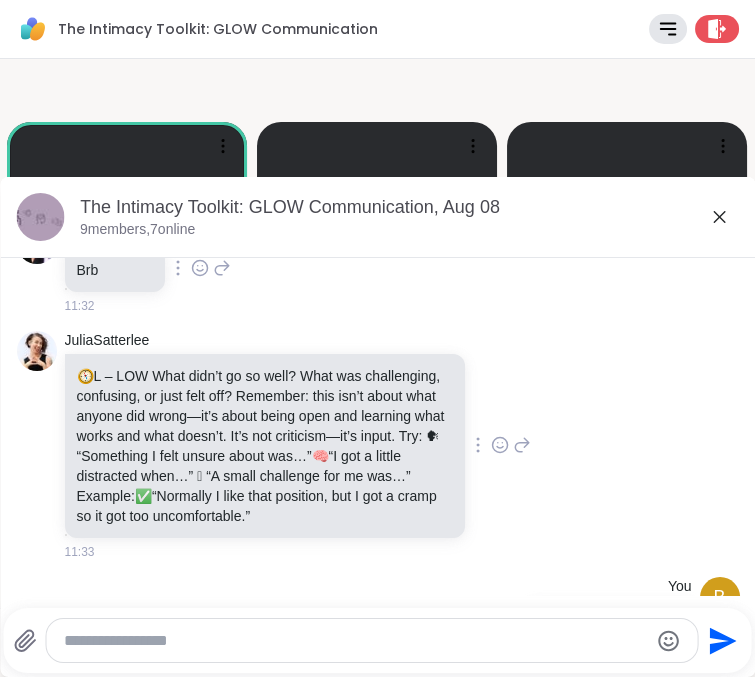 scroll, scrollTop: 4180, scrollLeft: 0, axis: vertical 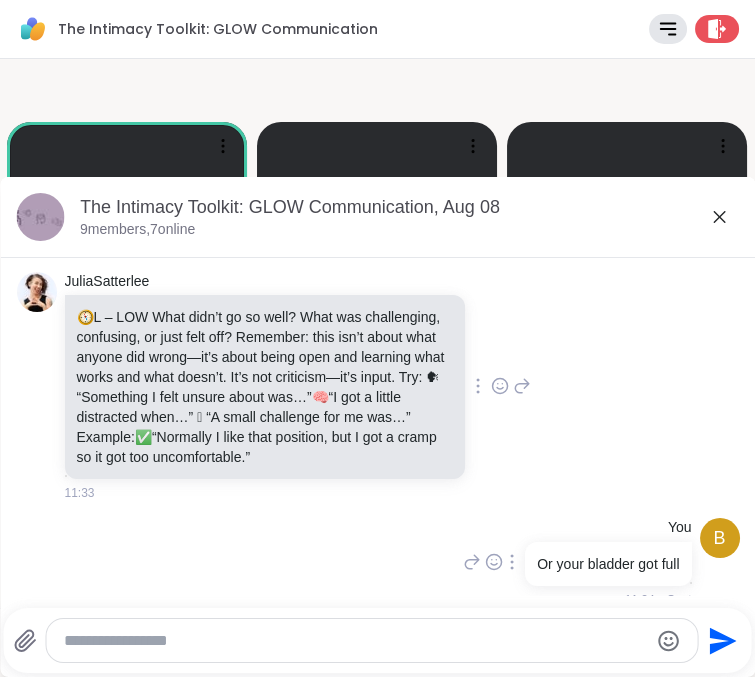click 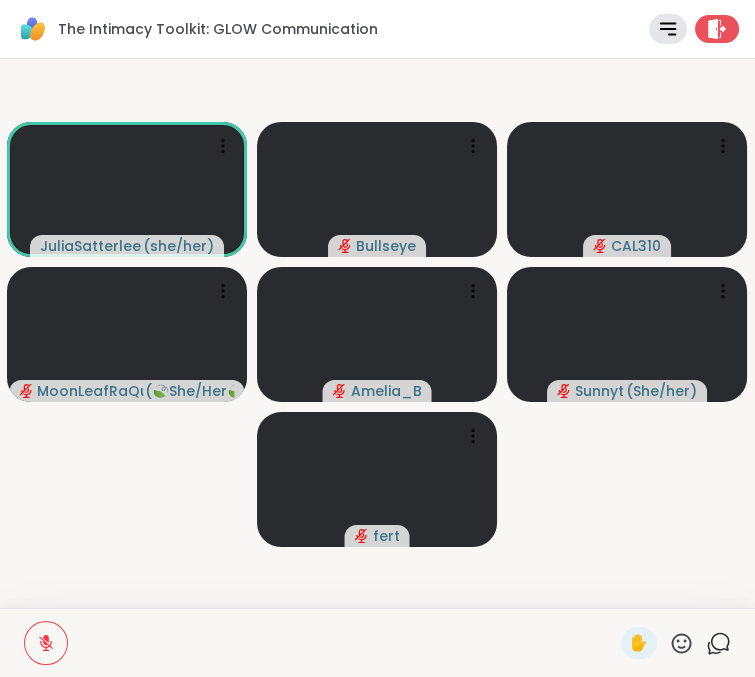 click 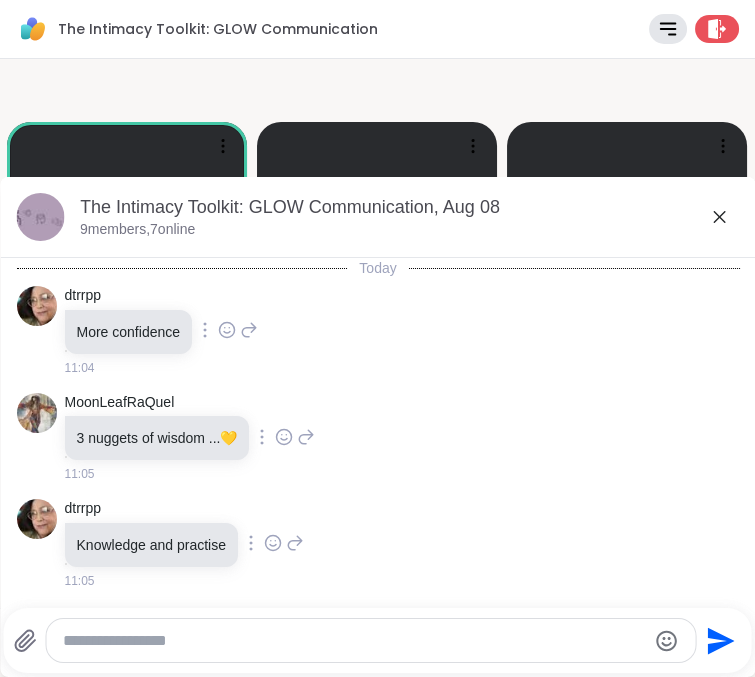 scroll, scrollTop: 4160, scrollLeft: 0, axis: vertical 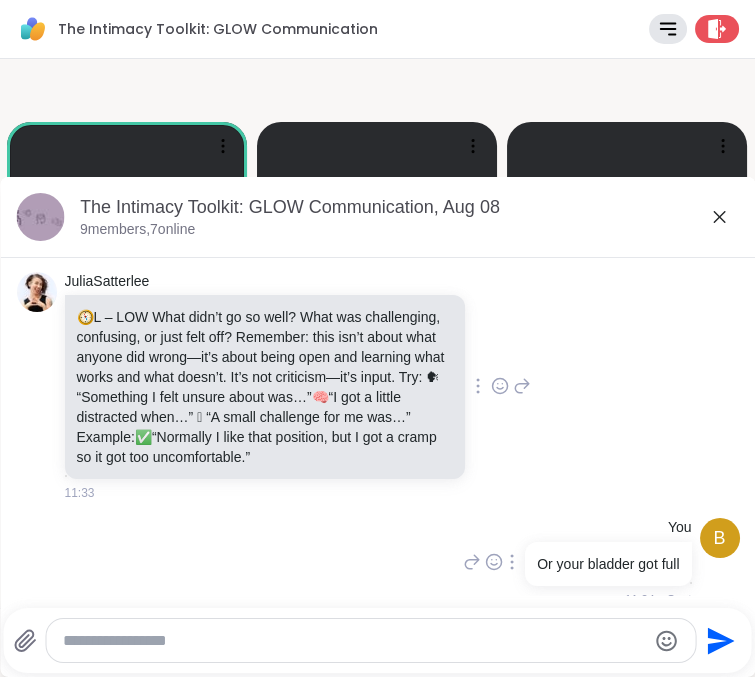 click at bounding box center [354, 641] 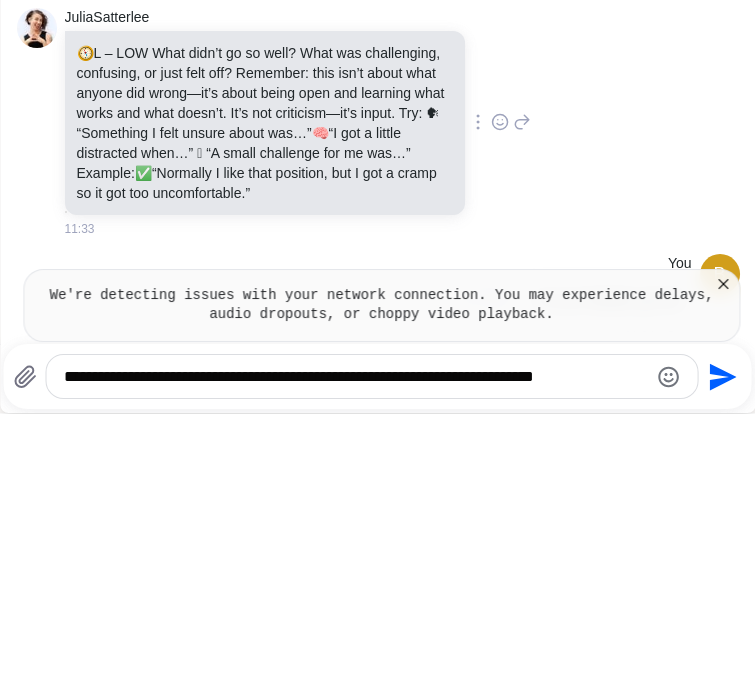 scroll, scrollTop: 0, scrollLeft: 0, axis: both 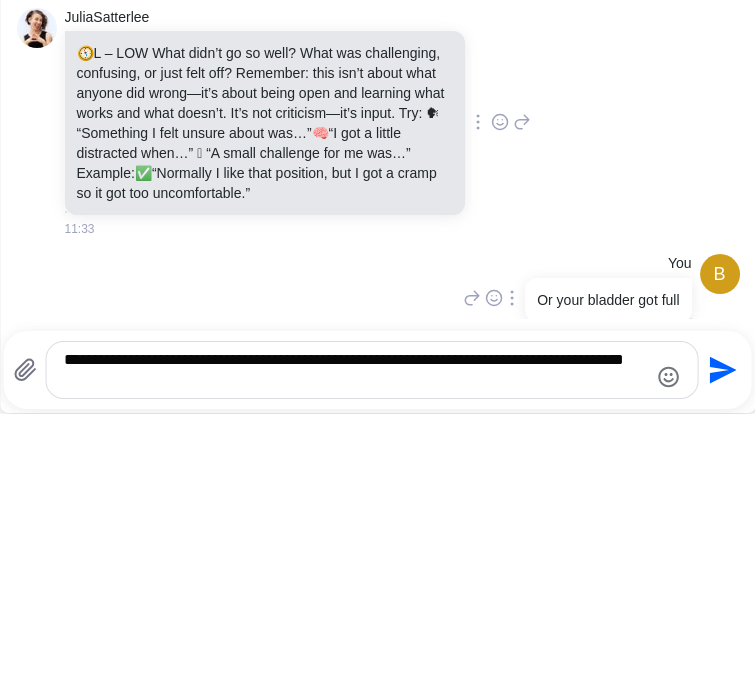 type on "**********" 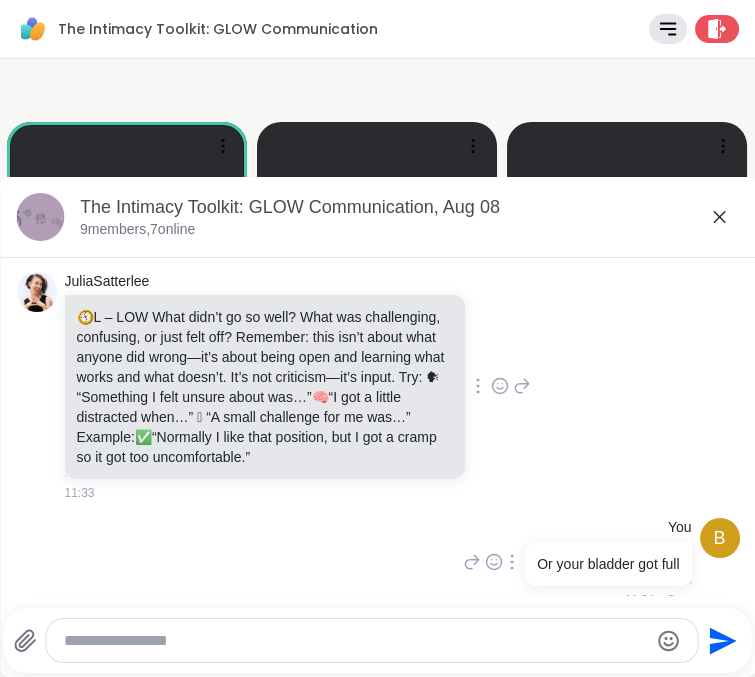 scroll, scrollTop: 4286, scrollLeft: 0, axis: vertical 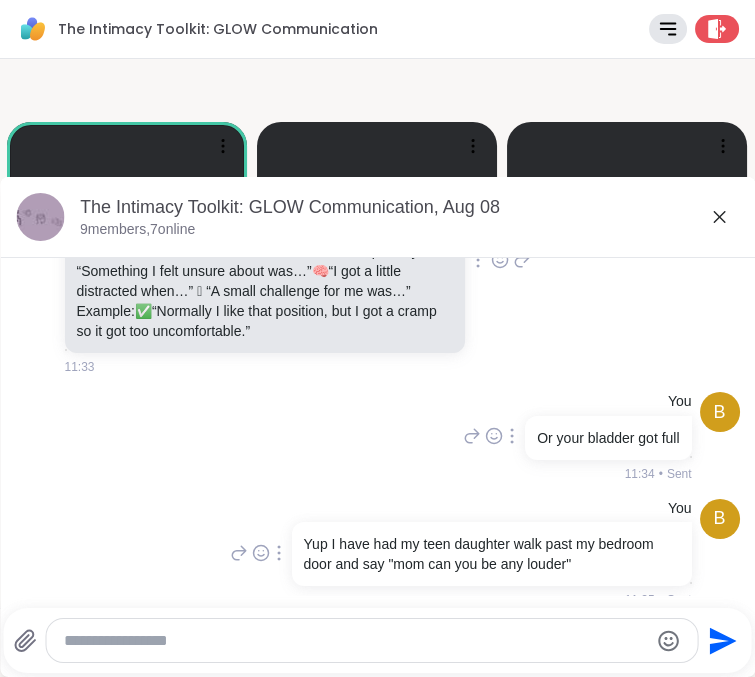 click 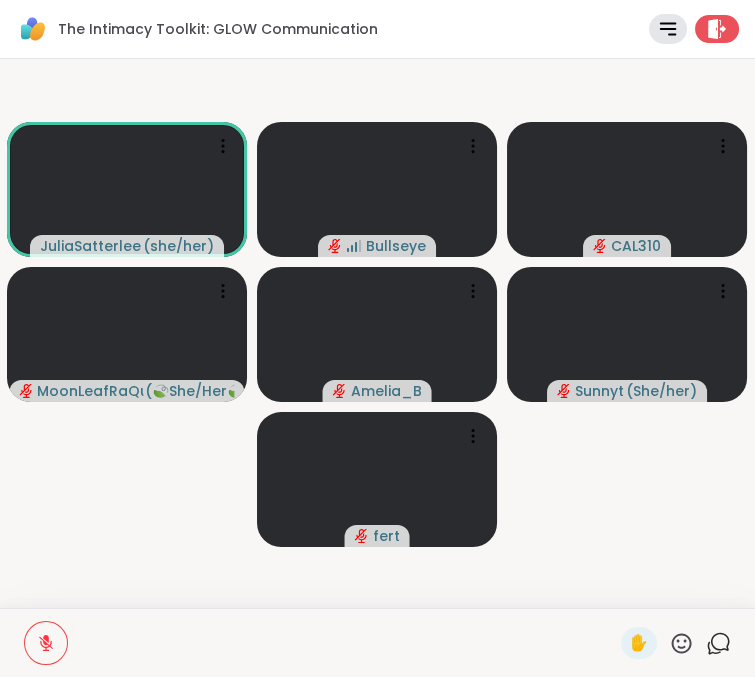 click 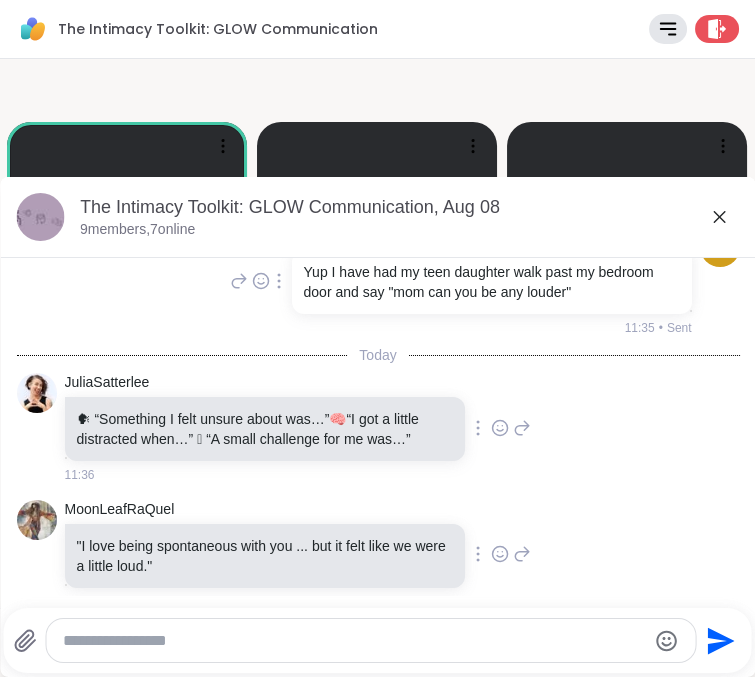 scroll, scrollTop: 4684, scrollLeft: 0, axis: vertical 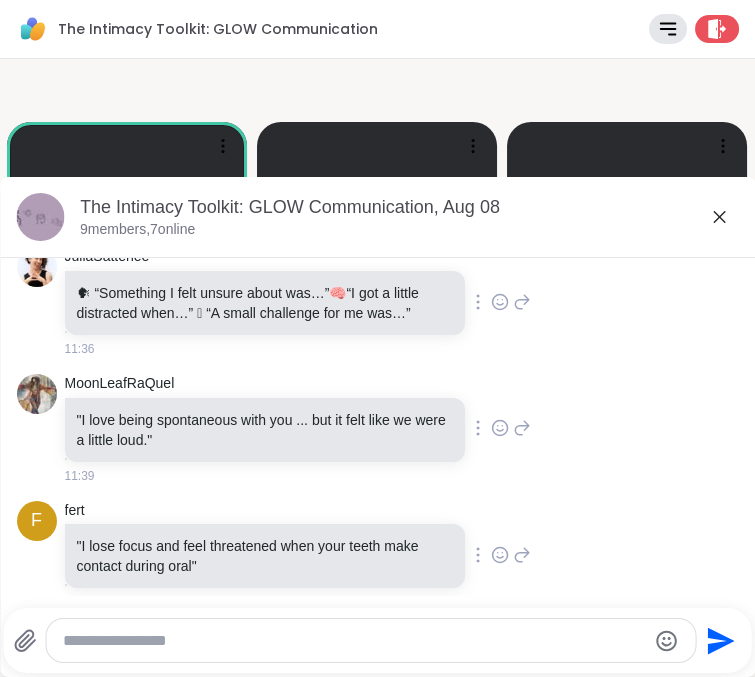 click on ""I lose focus and feel threatened when your teeth make contact during oral"" at bounding box center [264, 556] 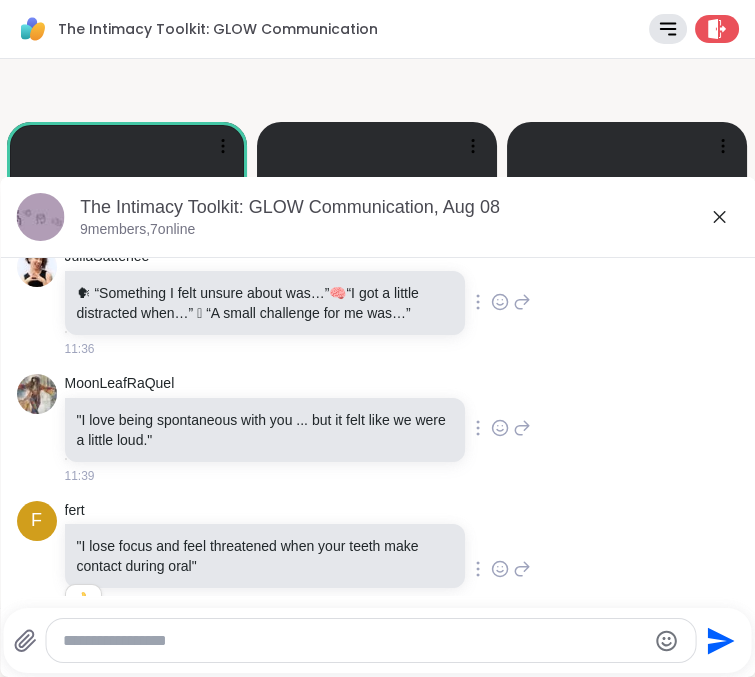 scroll, scrollTop: 4713, scrollLeft: 0, axis: vertical 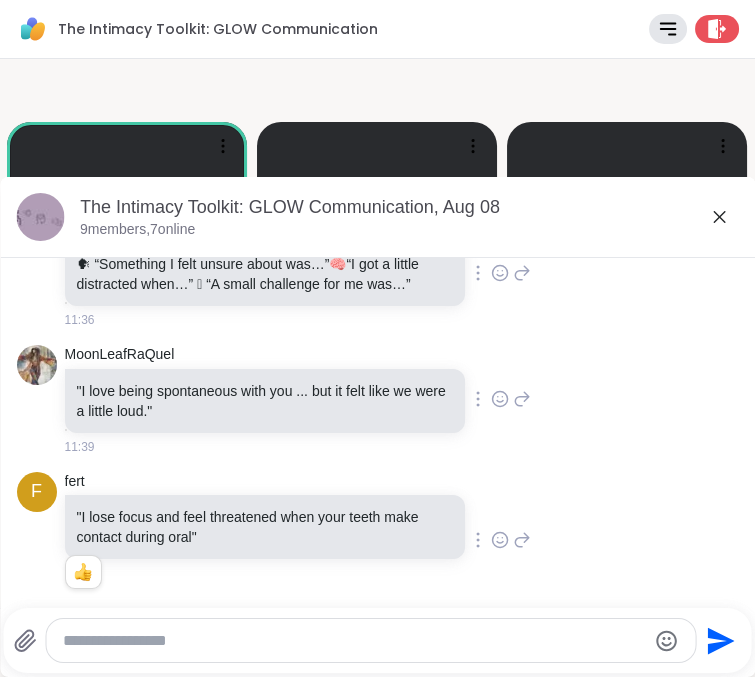 click 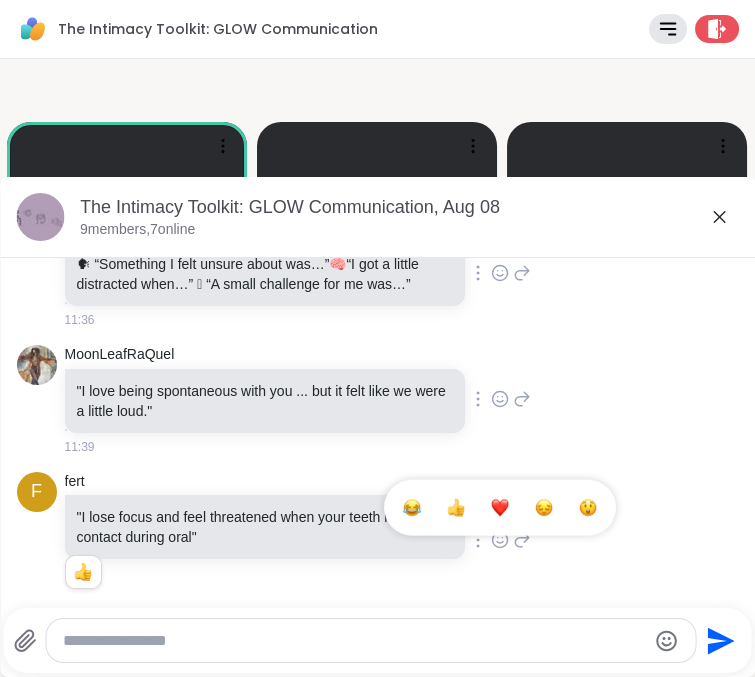 click at bounding box center [455, 508] 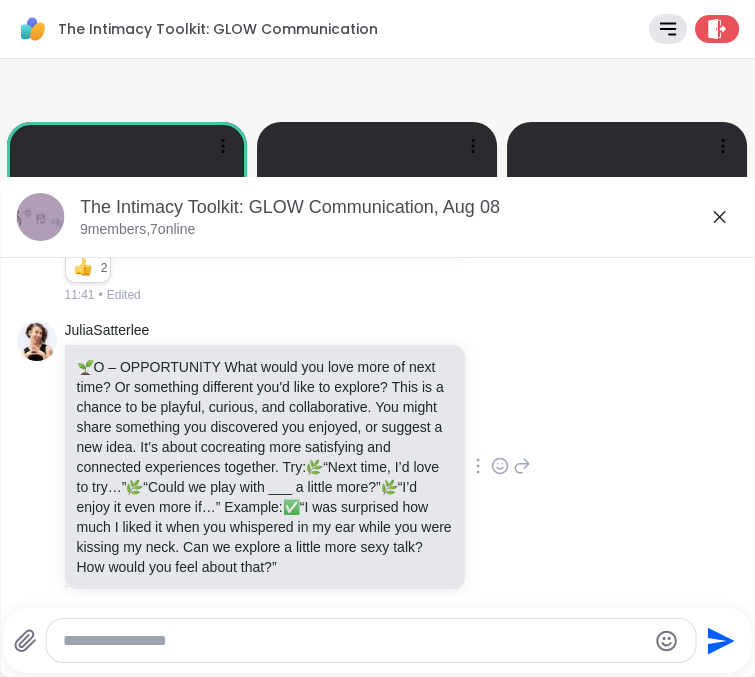 scroll, scrollTop: 5193, scrollLeft: 0, axis: vertical 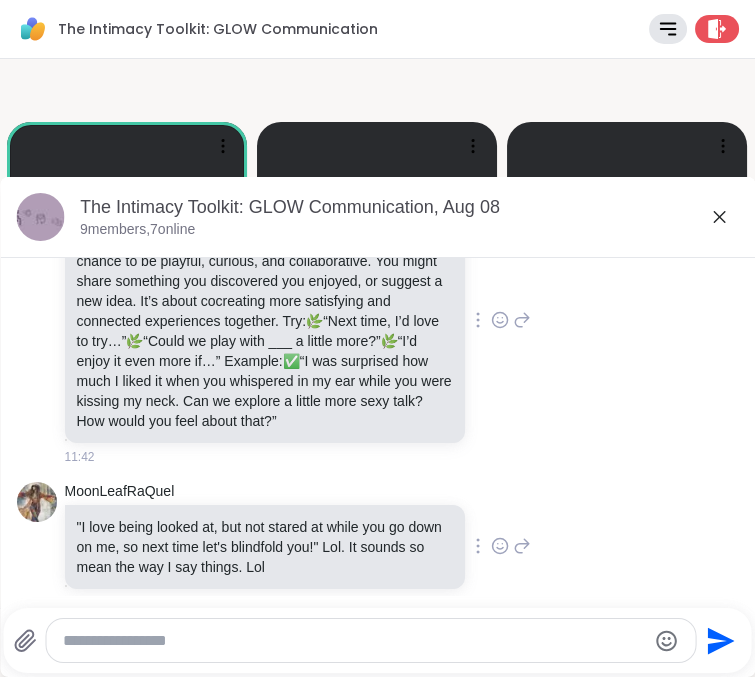 click at bounding box center (354, 641) 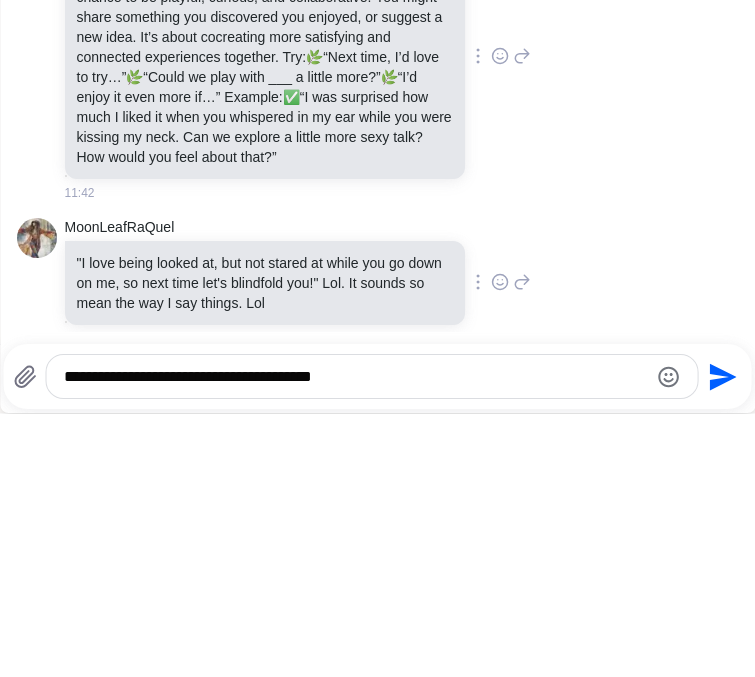 click on "**********" at bounding box center [355, 641] 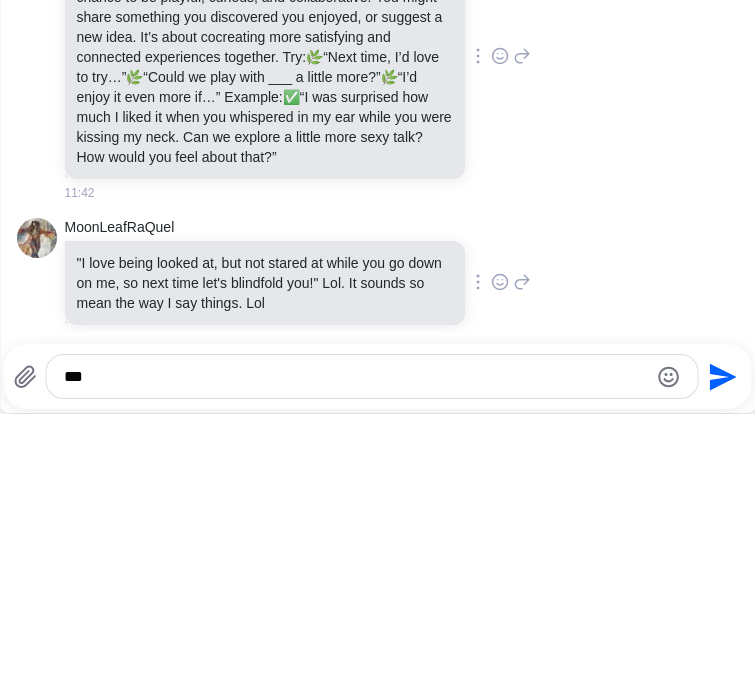 type on "*" 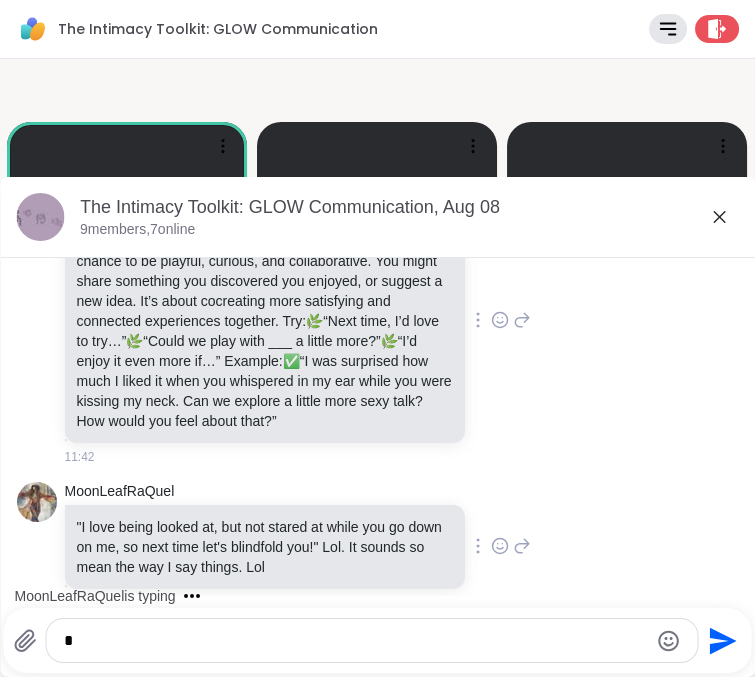 click at bounding box center (355, 641) 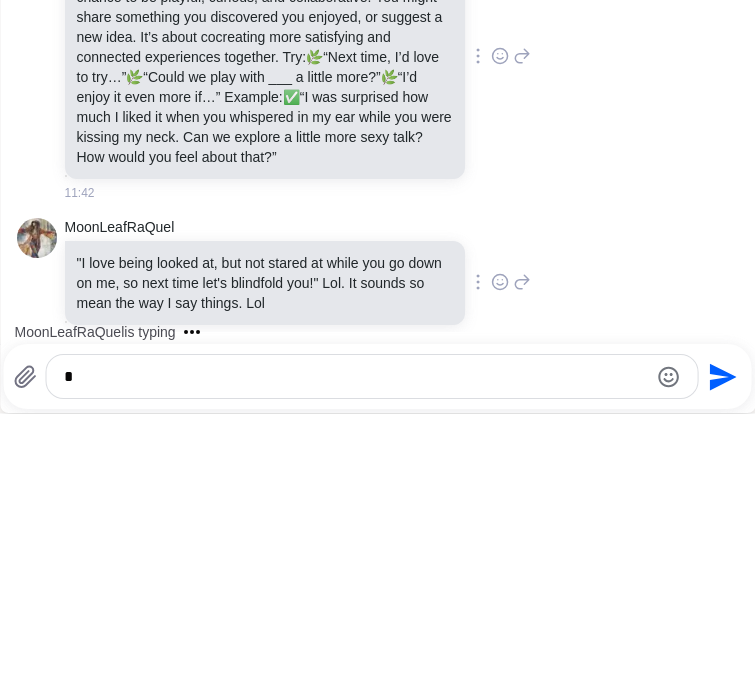 scroll, scrollTop: 5299, scrollLeft: 0, axis: vertical 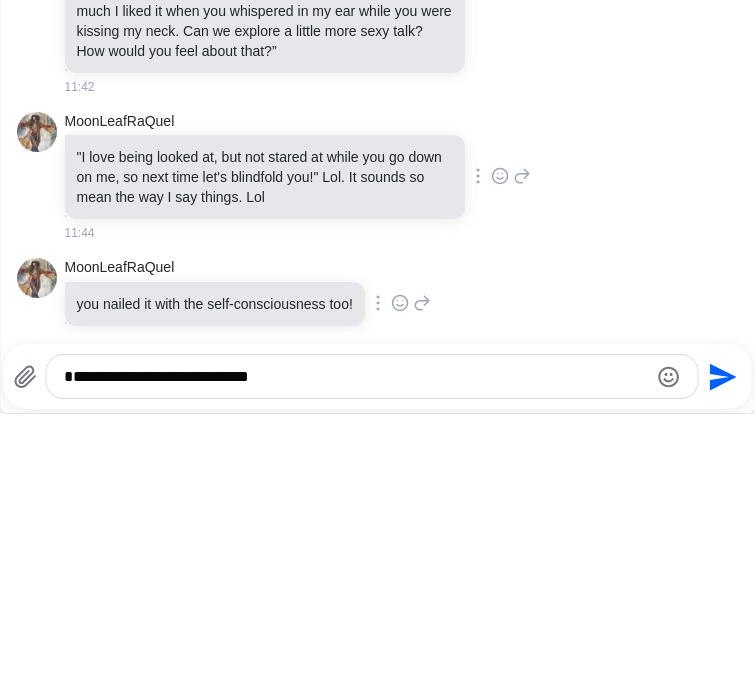type on "**********" 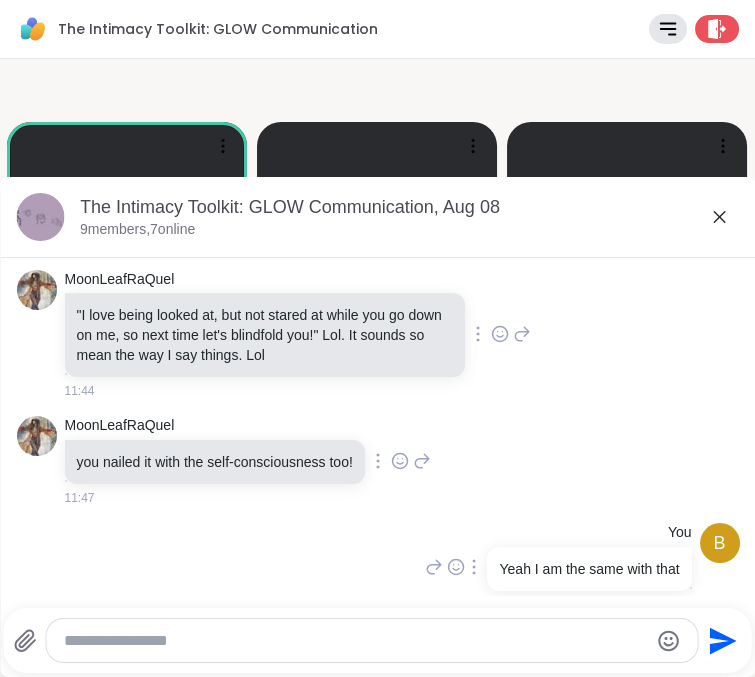 scroll, scrollTop: 5434, scrollLeft: 0, axis: vertical 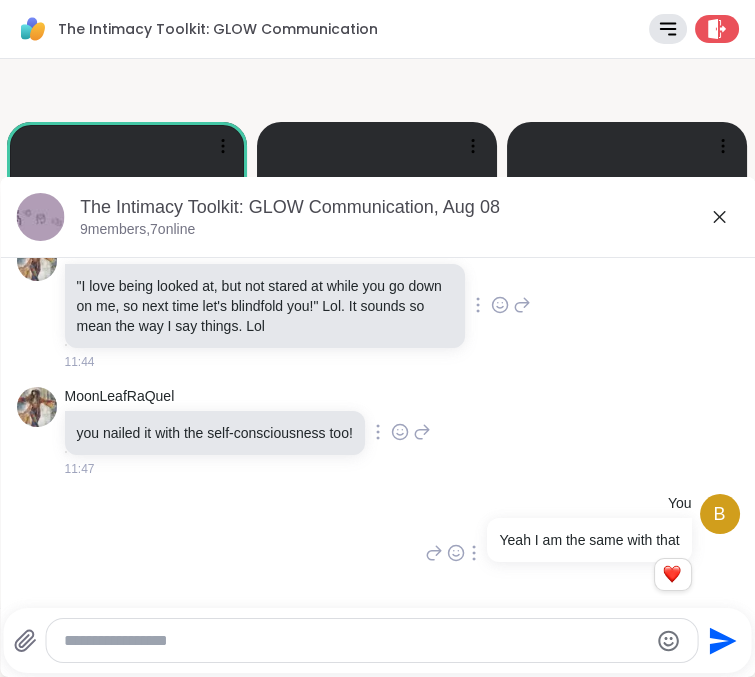 click at bounding box center (355, 641) 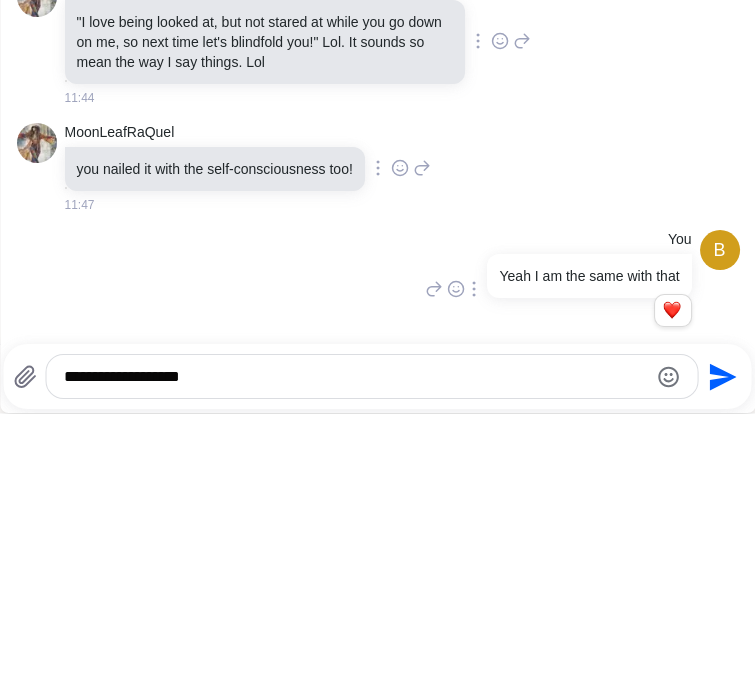 scroll, scrollTop: 5760, scrollLeft: 0, axis: vertical 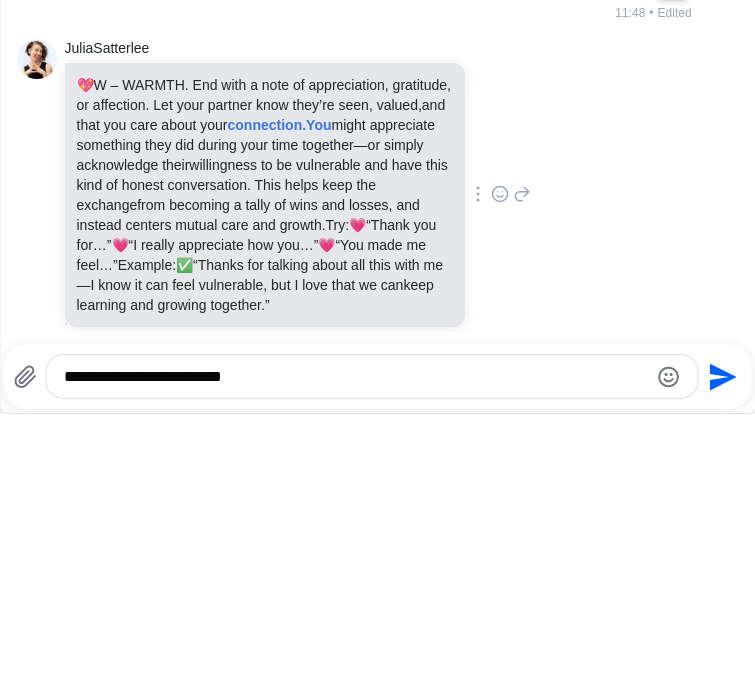 click on "**********" at bounding box center (355, 641) 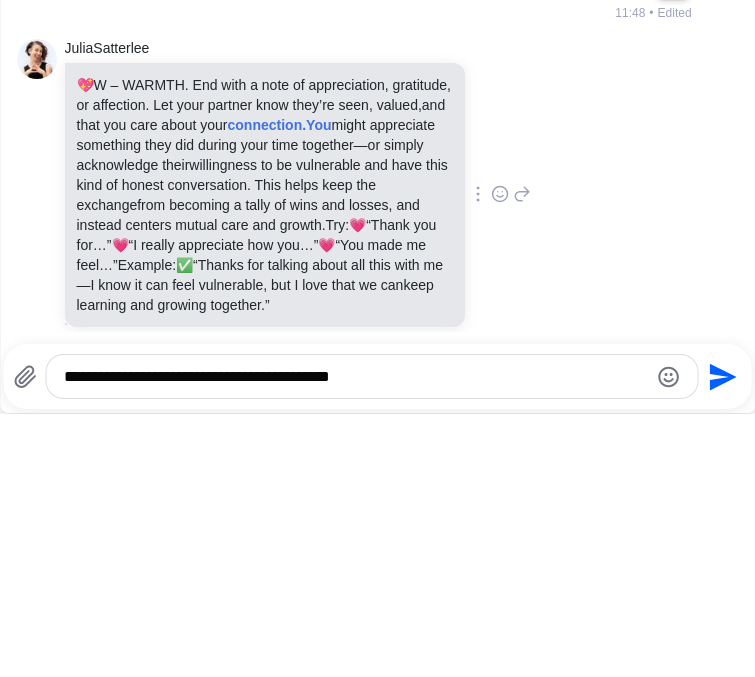 click on "**********" at bounding box center (355, 641) 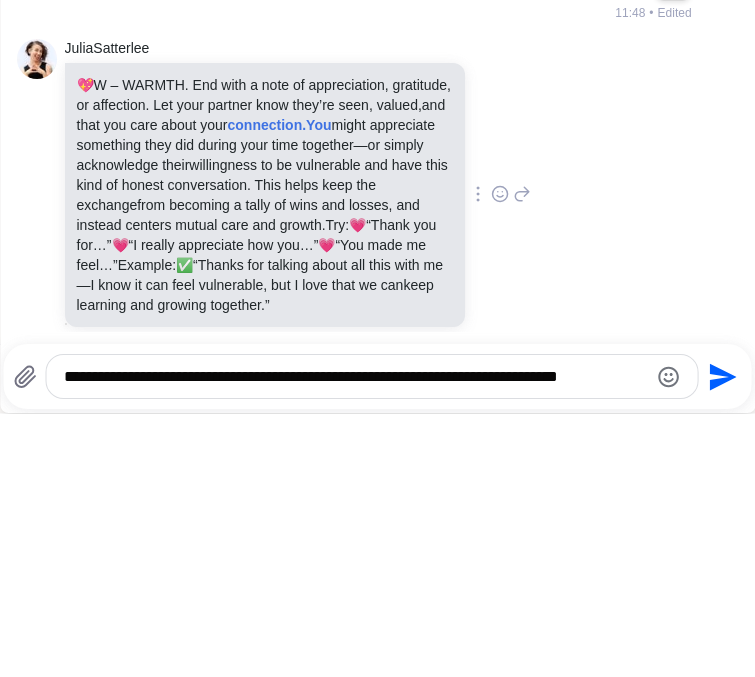 scroll, scrollTop: 0, scrollLeft: 0, axis: both 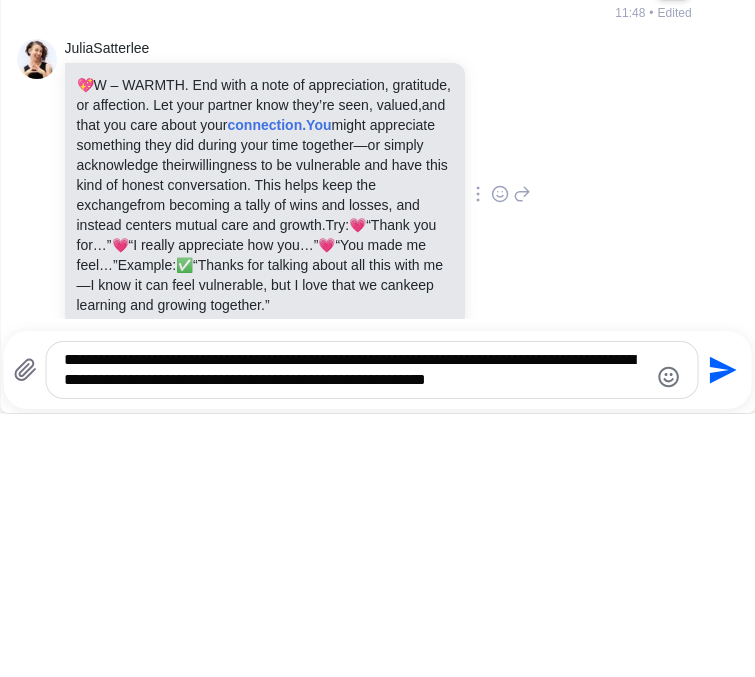 type on "**********" 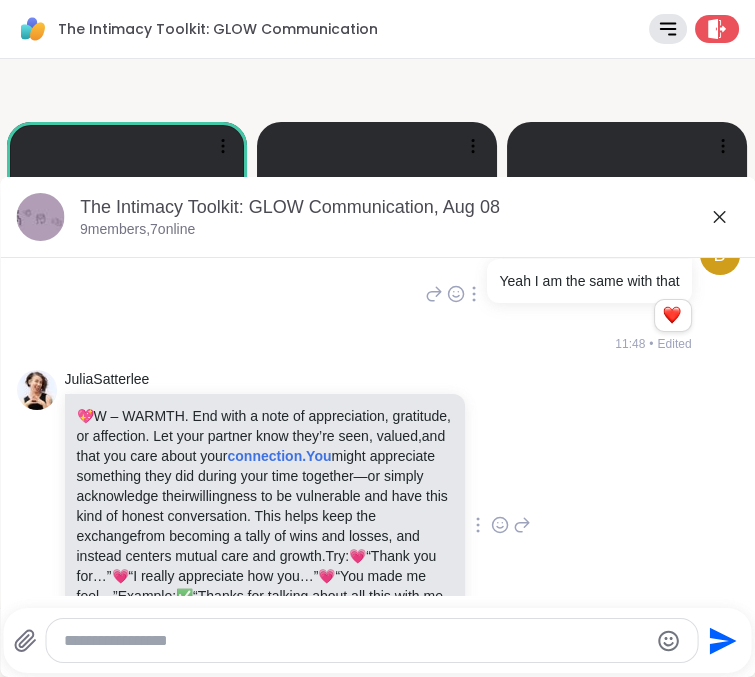 scroll, scrollTop: 5694, scrollLeft: 0, axis: vertical 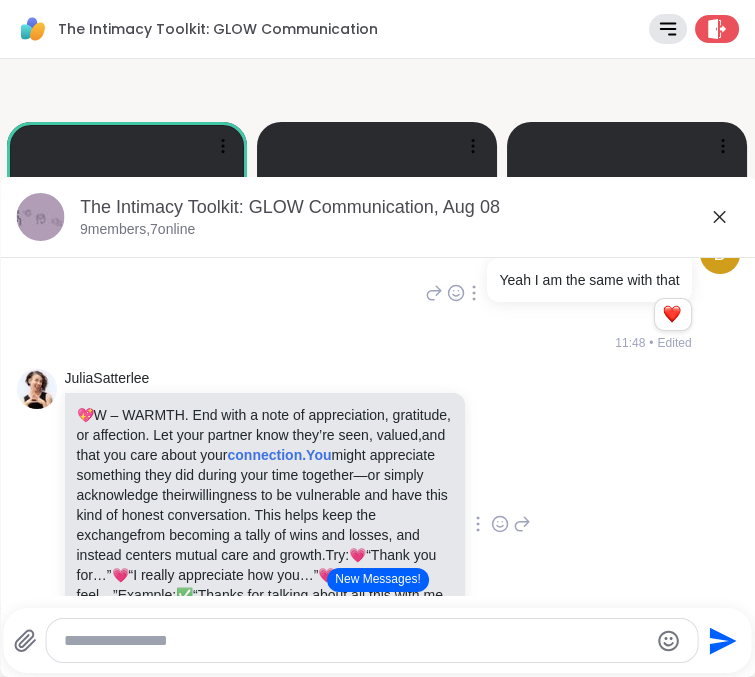 click at bounding box center [355, 641] 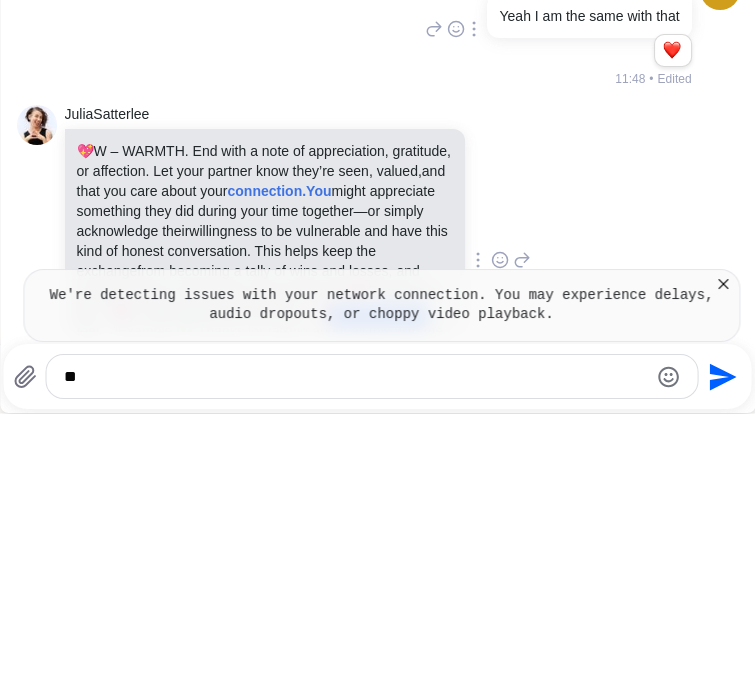 click 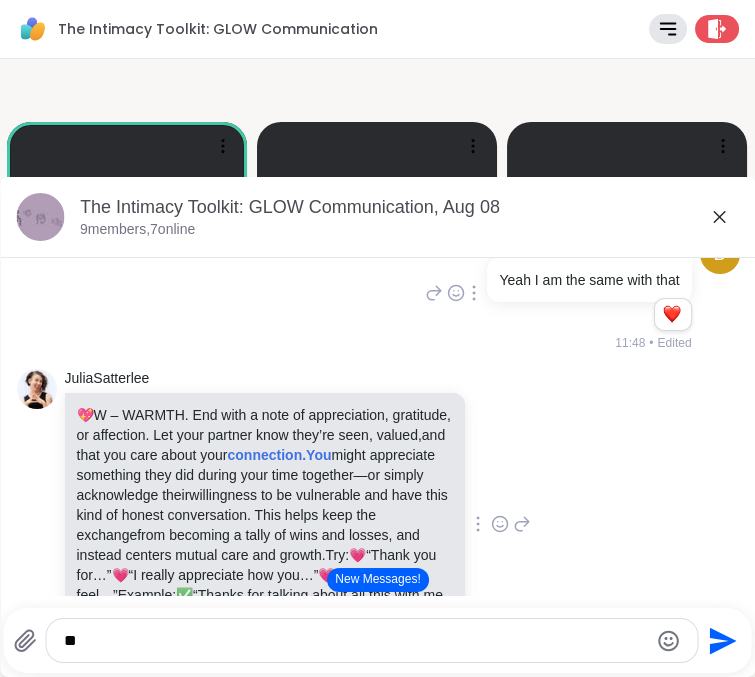click on "*" at bounding box center (355, 641) 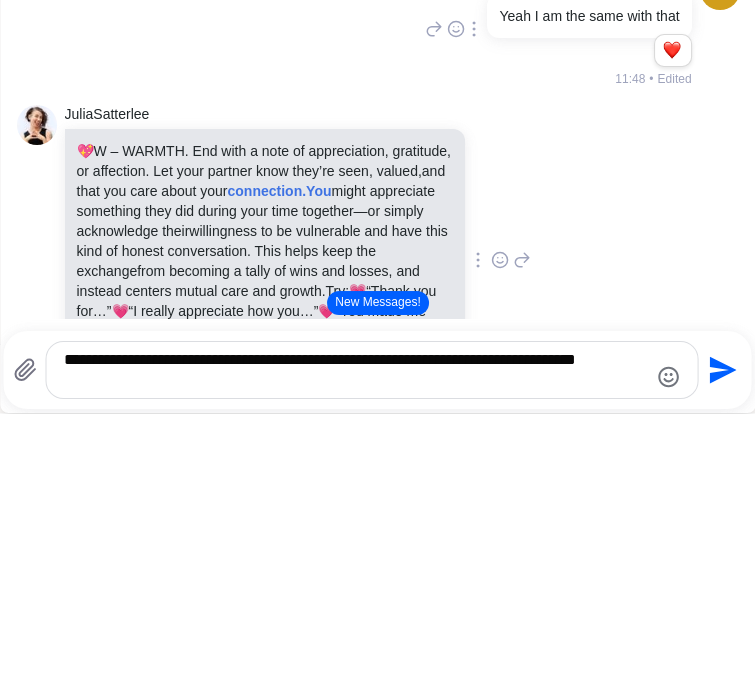 scroll, scrollTop: 0, scrollLeft: 0, axis: both 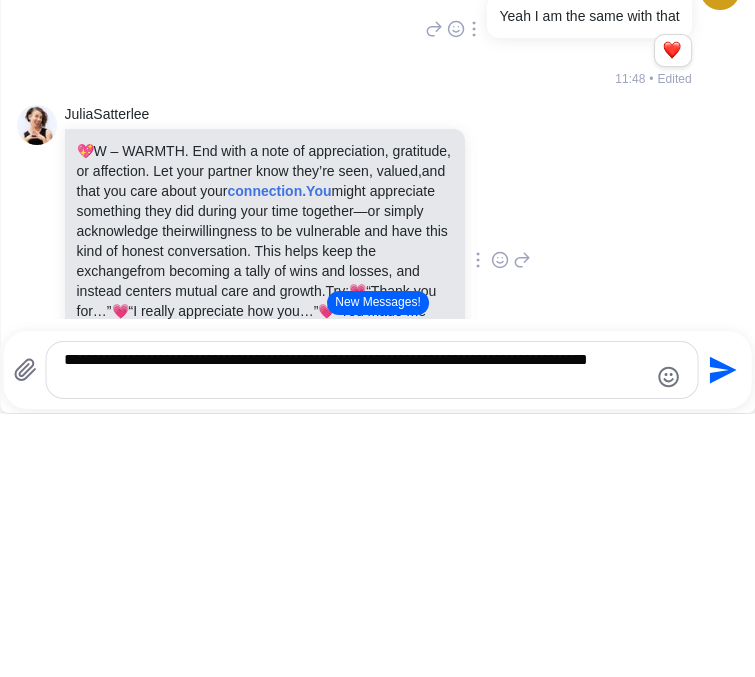 click on "**********" at bounding box center [355, 634] 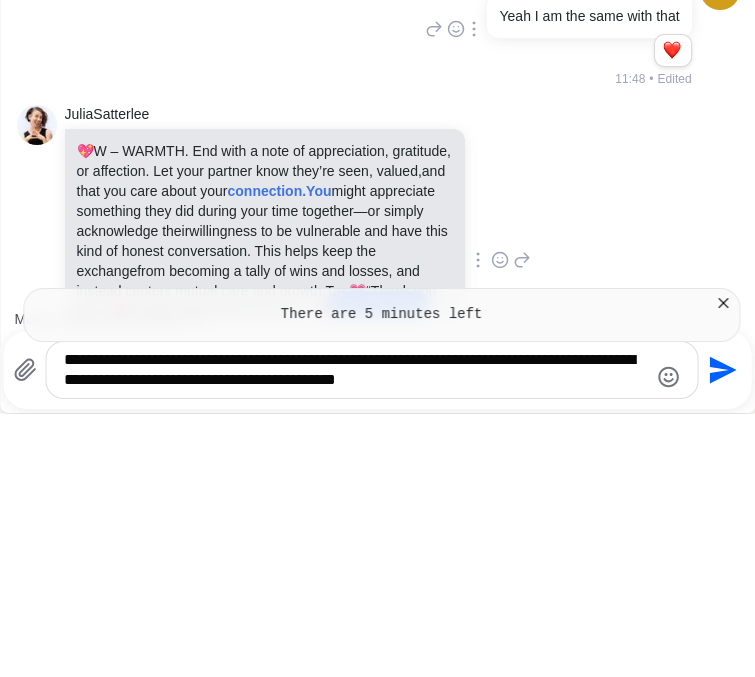 type on "**********" 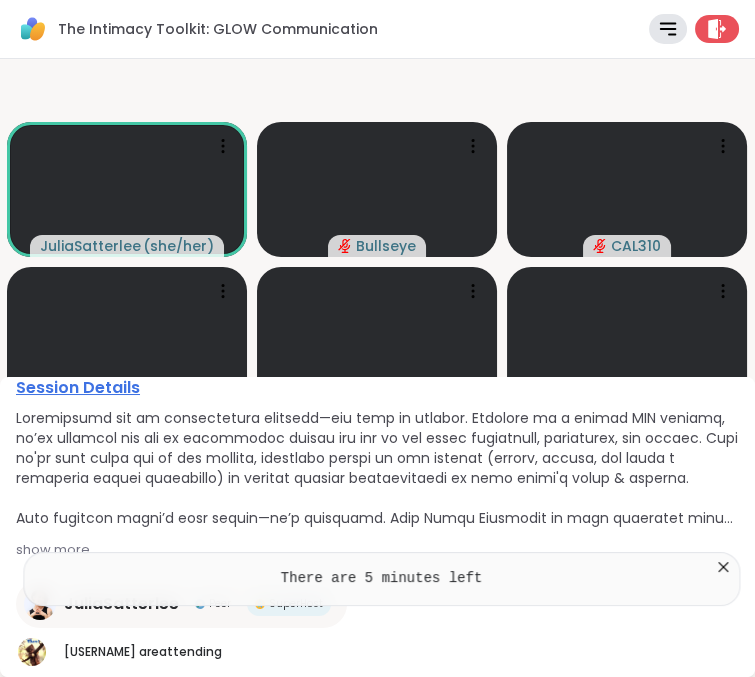 scroll, scrollTop: 256, scrollLeft: 0, axis: vertical 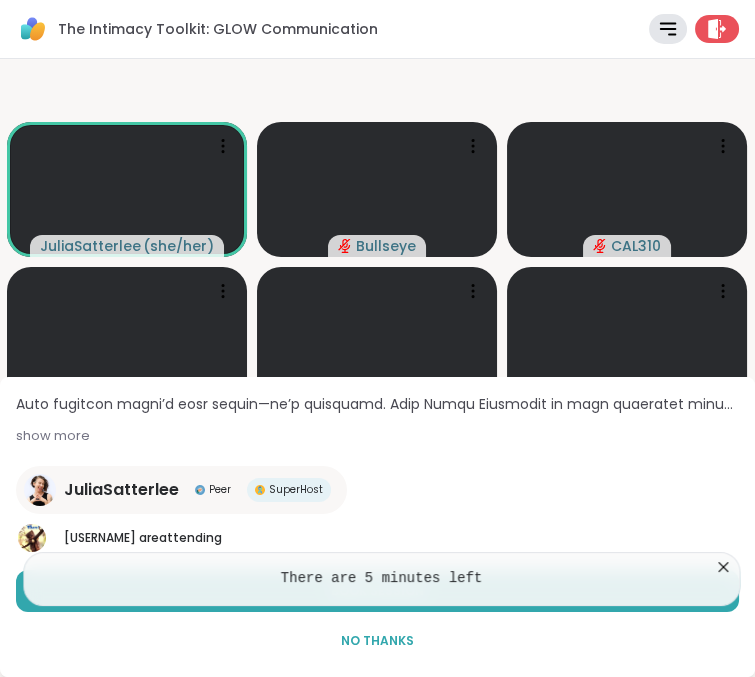 click 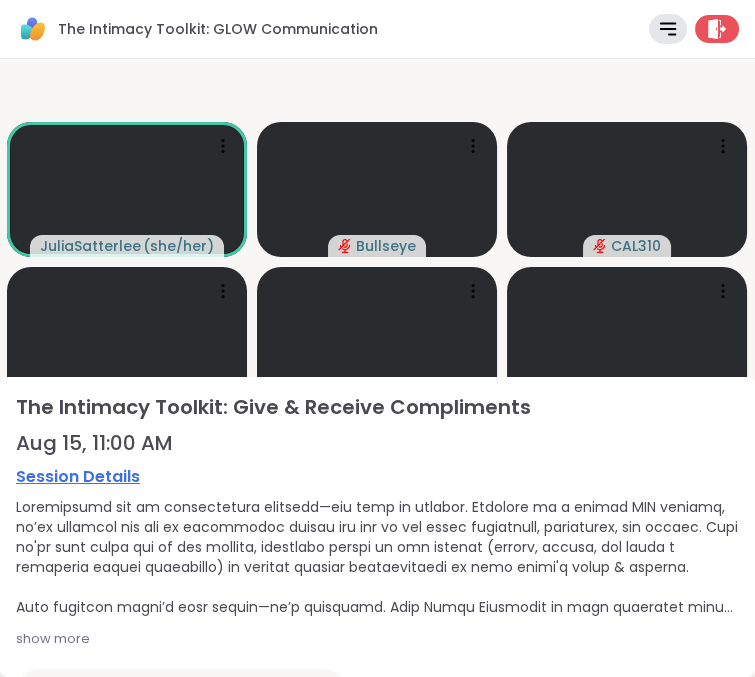 scroll, scrollTop: 0, scrollLeft: 0, axis: both 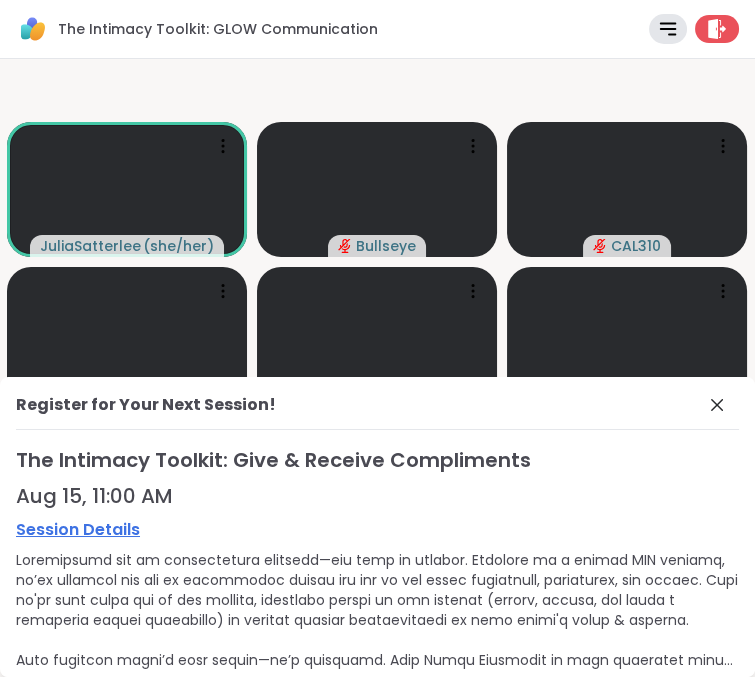 click 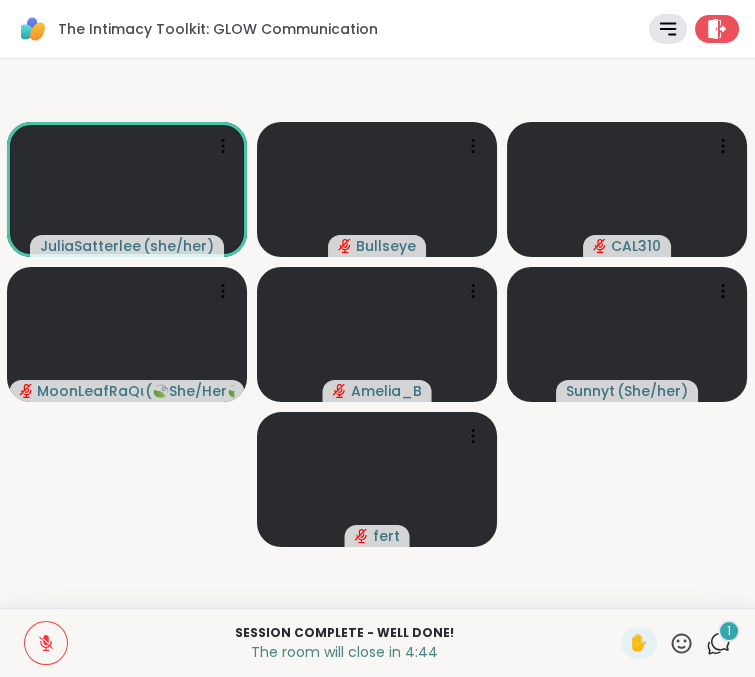 click 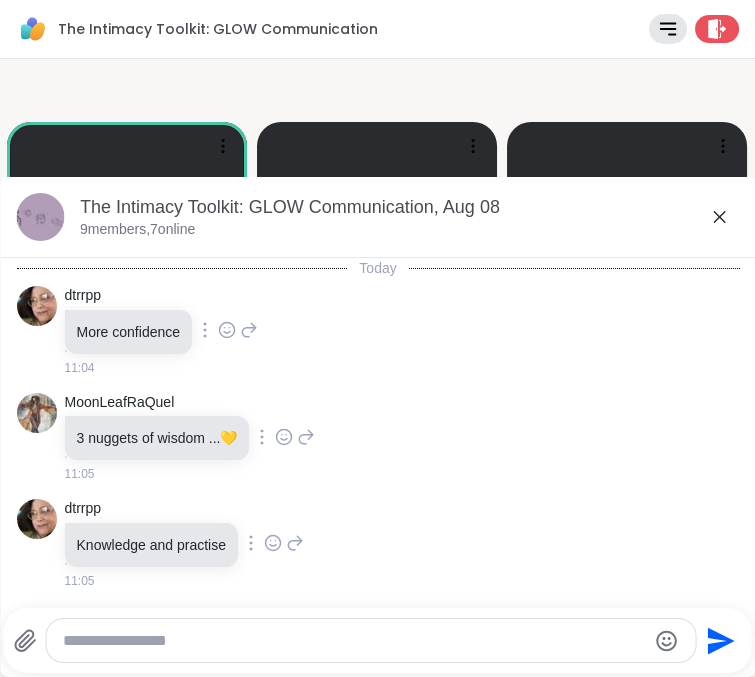 scroll, scrollTop: 6060, scrollLeft: 0, axis: vertical 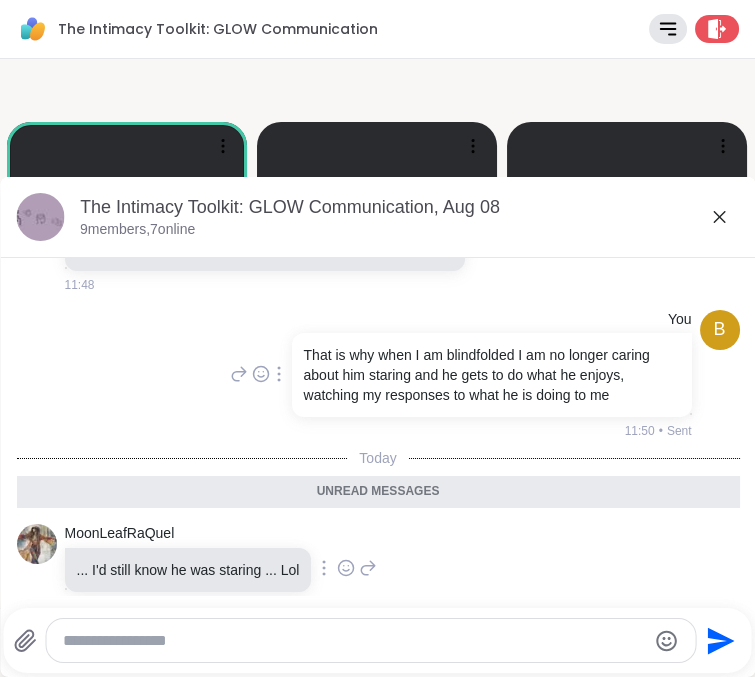 click at bounding box center (354, 641) 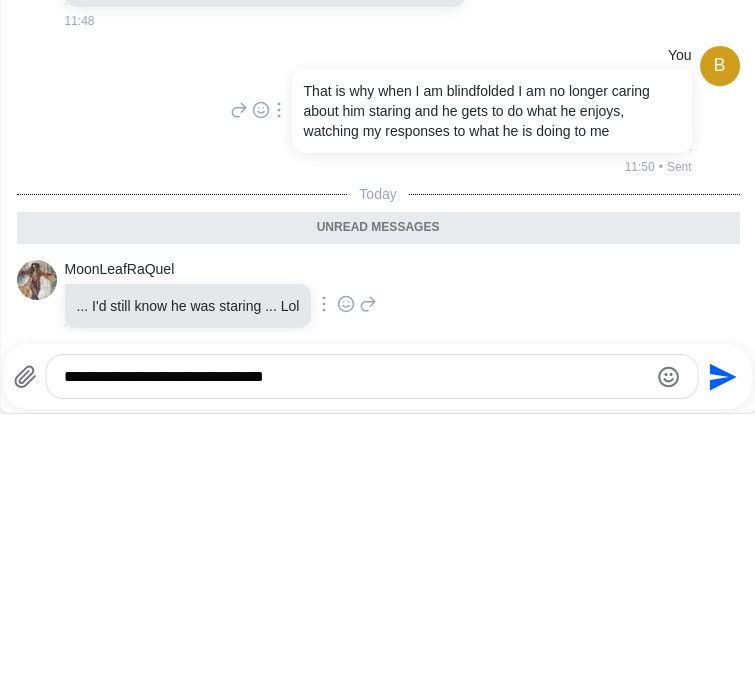 scroll, scrollTop: 6138, scrollLeft: 0, axis: vertical 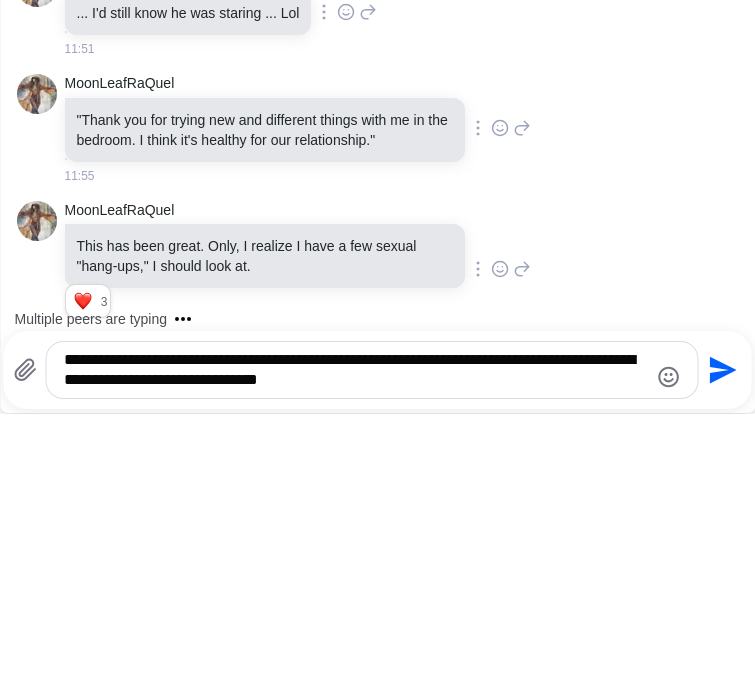 type on "**********" 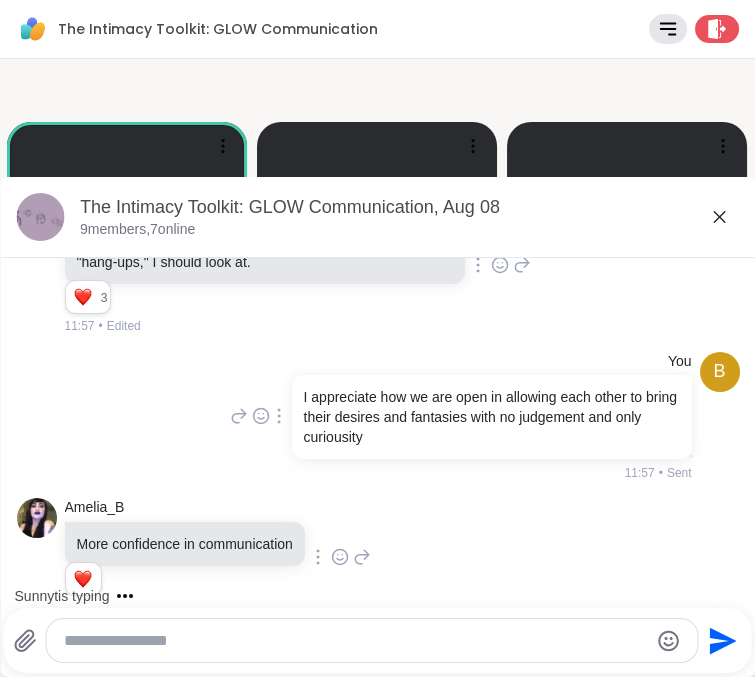 scroll, scrollTop: 6680, scrollLeft: 0, axis: vertical 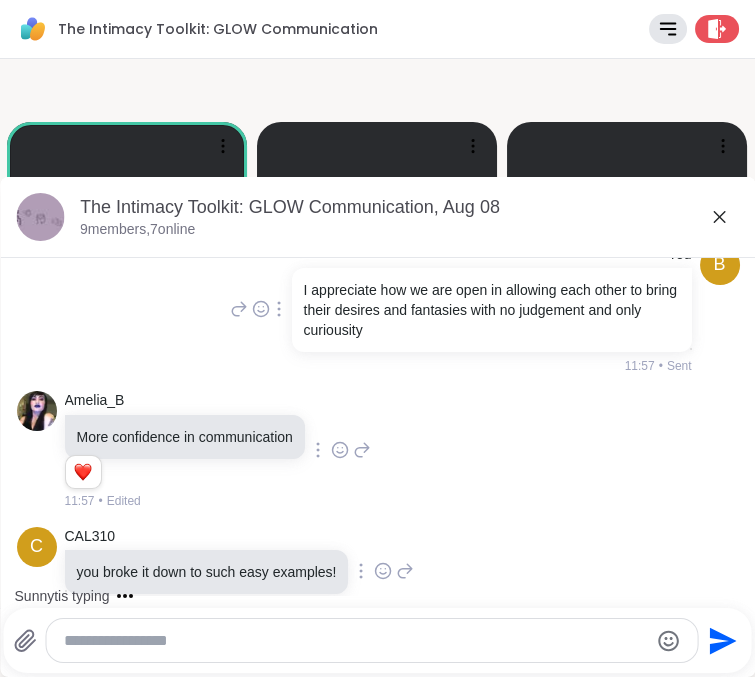 click at bounding box center [355, 641] 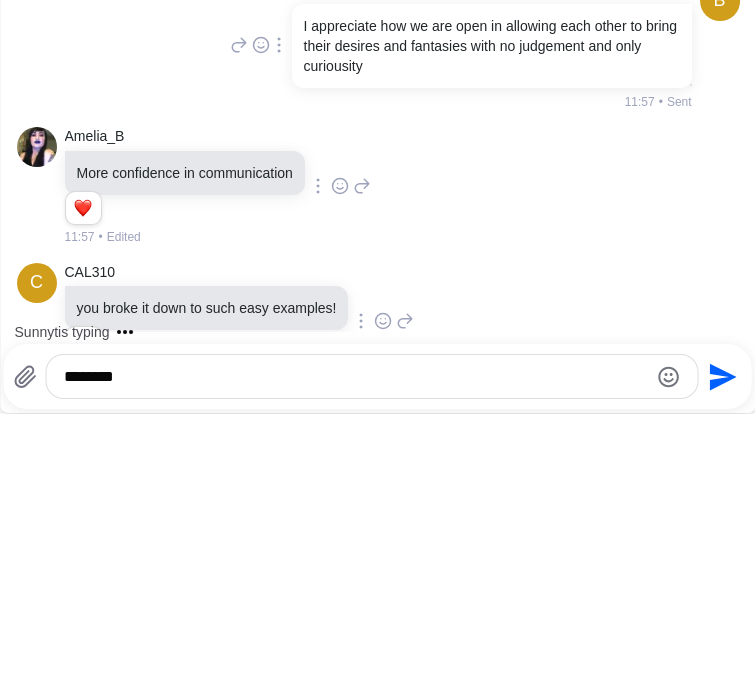 scroll, scrollTop: 6708, scrollLeft: 0, axis: vertical 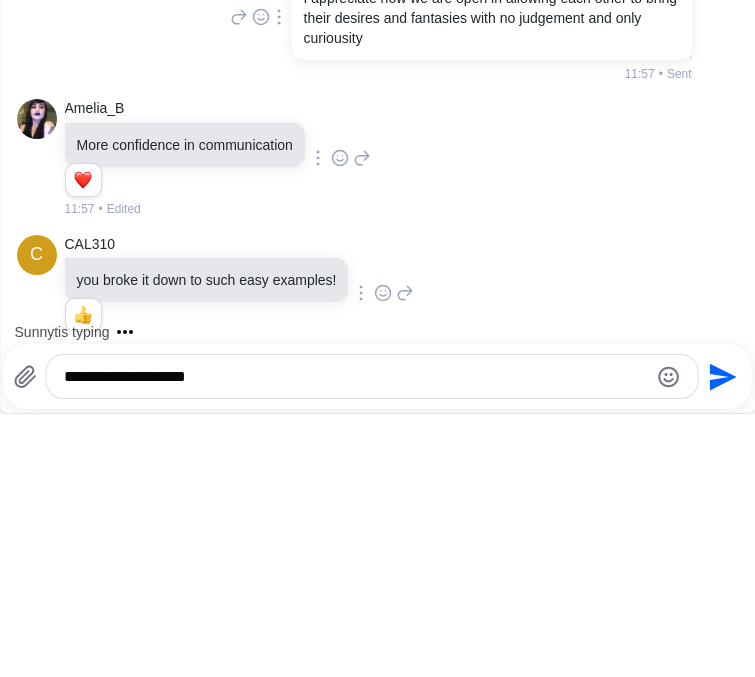type on "**********" 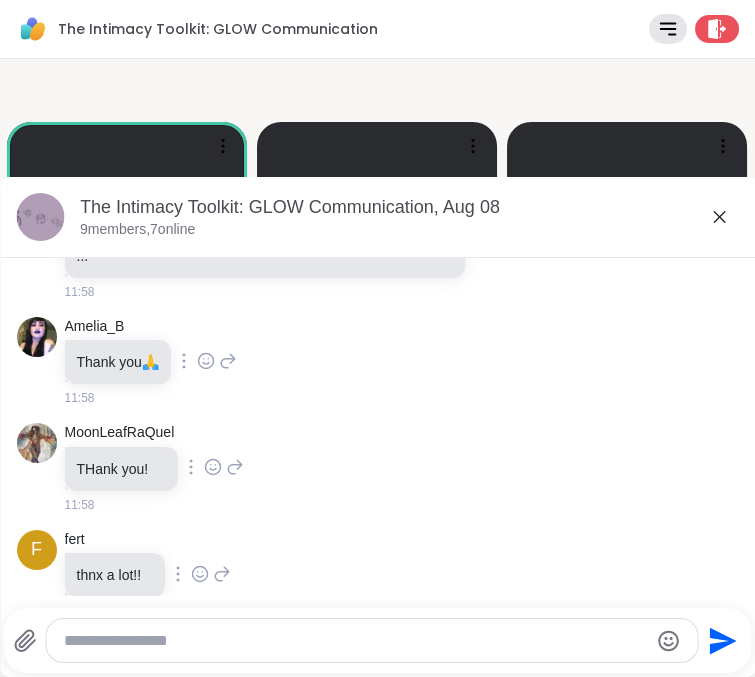 scroll, scrollTop: 7510, scrollLeft: 0, axis: vertical 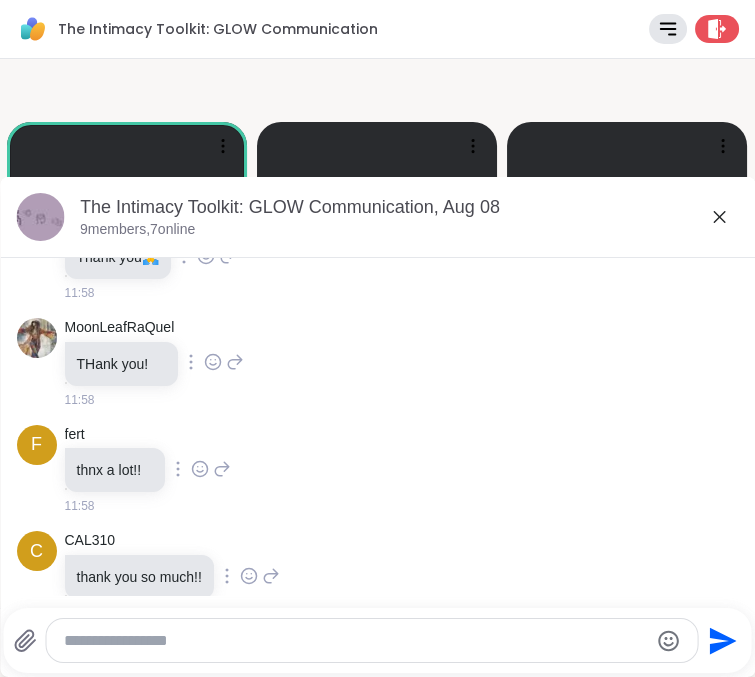 click at bounding box center (355, 641) 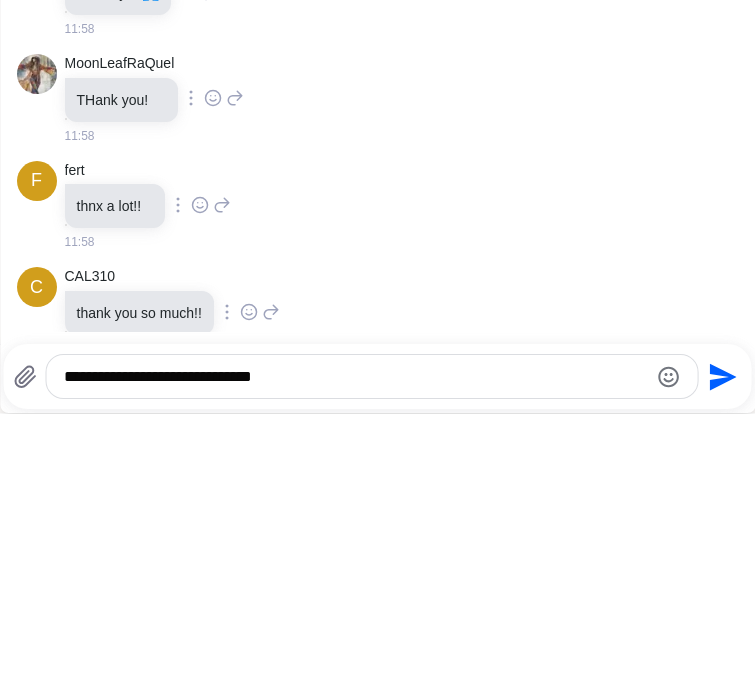 click on "**********" at bounding box center (355, 641) 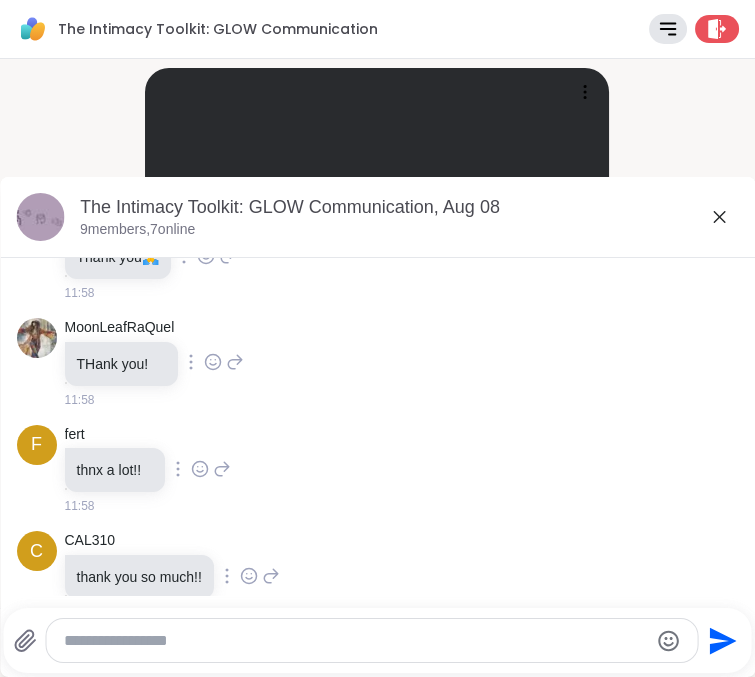 scroll, scrollTop: 7617, scrollLeft: 0, axis: vertical 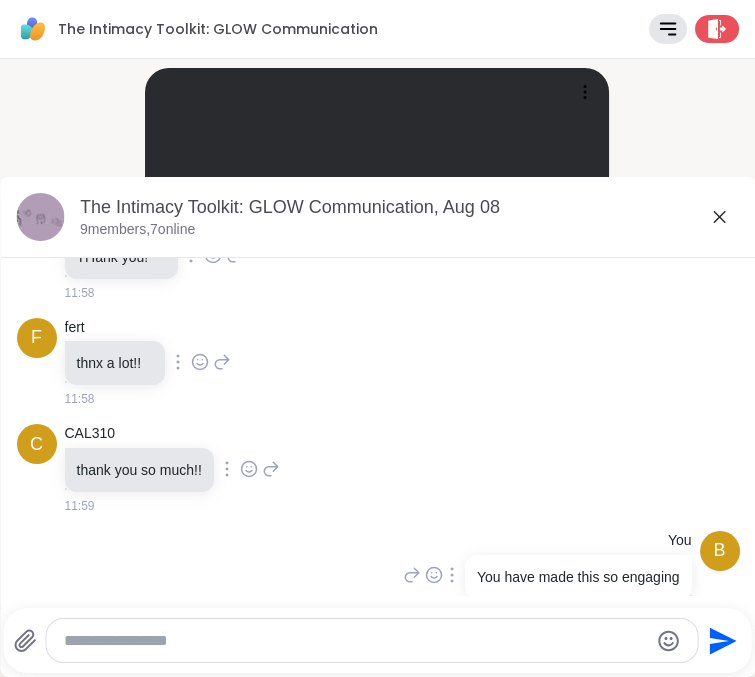 click 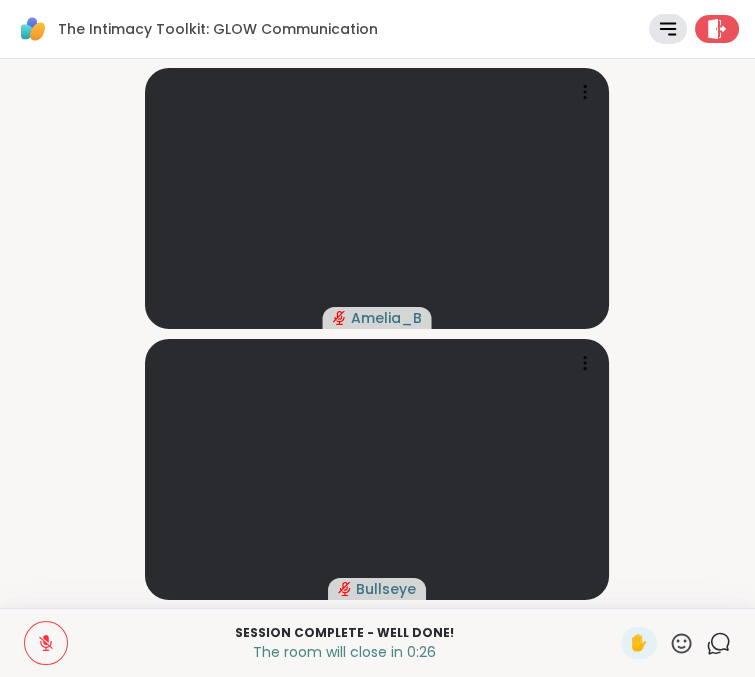 click 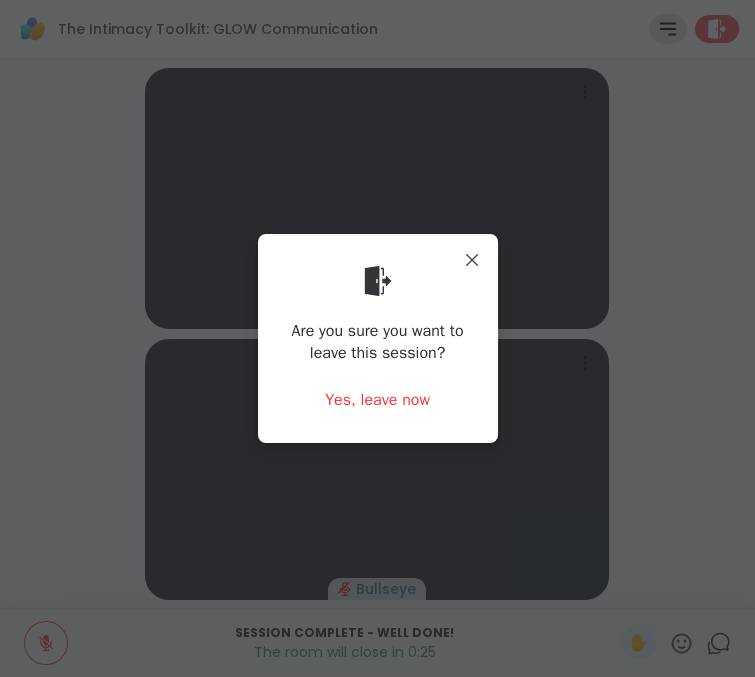 click on "Yes, leave now" at bounding box center (377, 400) 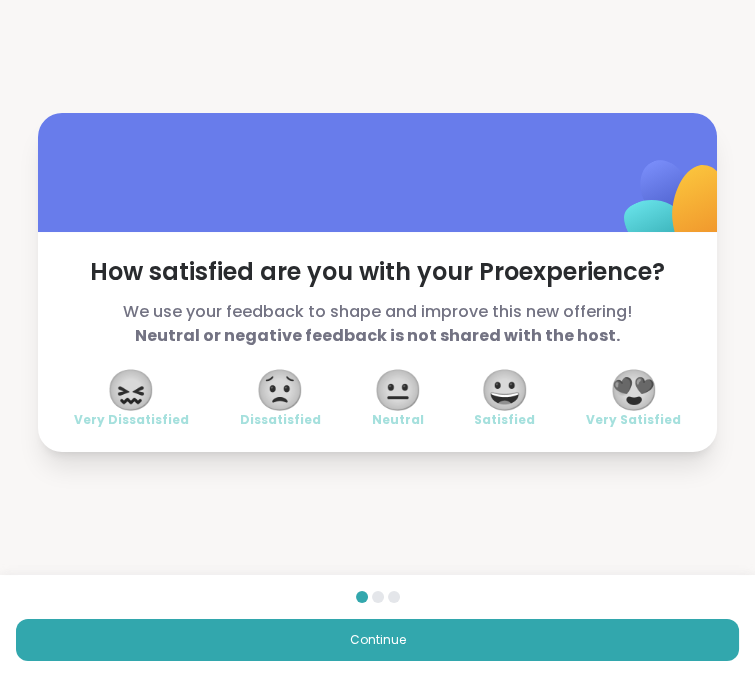 click on "😍" at bounding box center [634, 390] 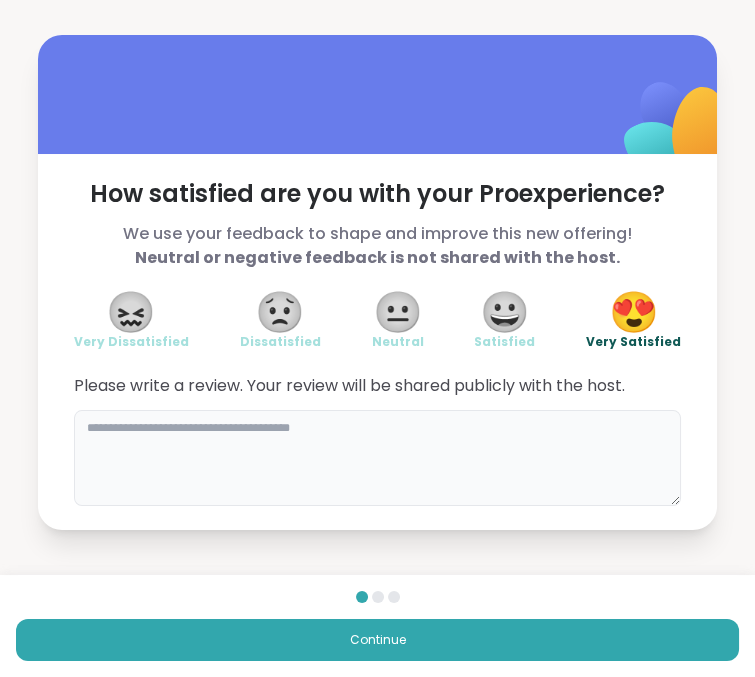 click at bounding box center (378, 458) 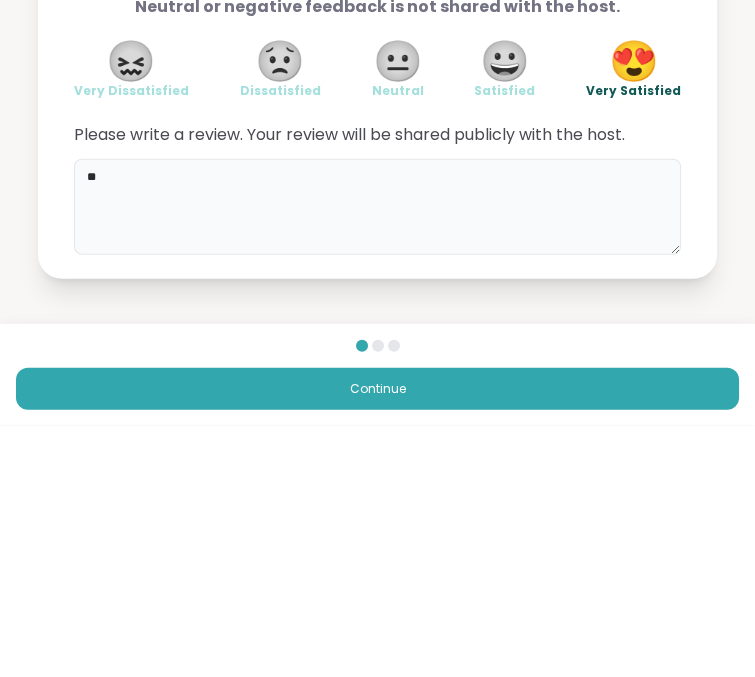 type on "*" 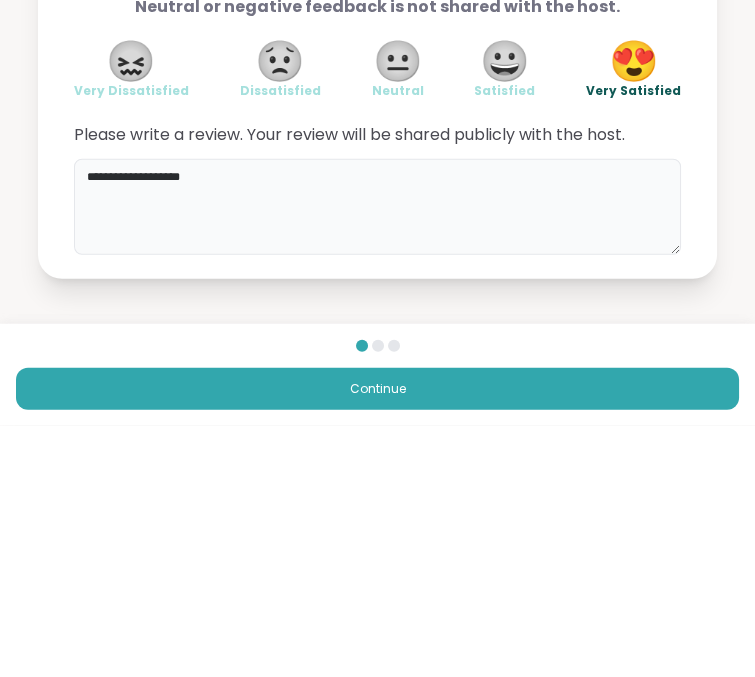 type on "**********" 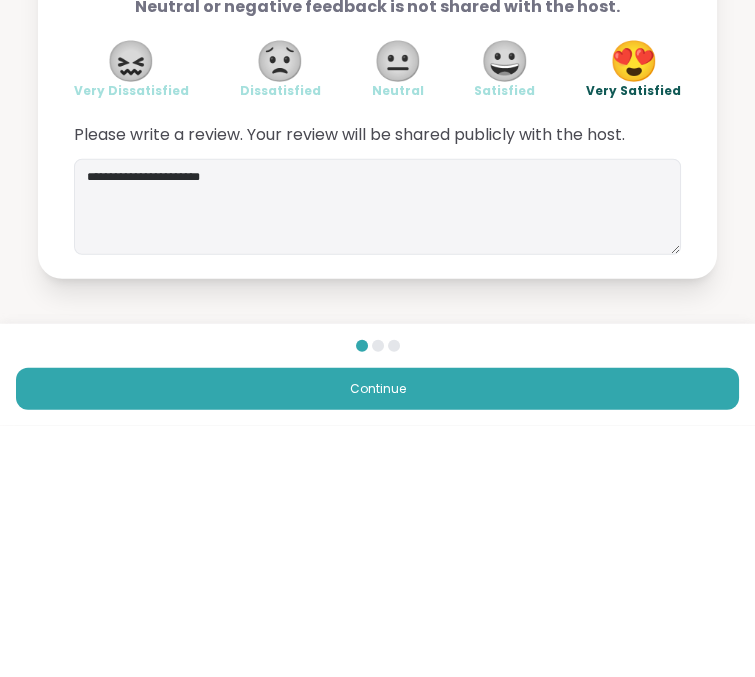 click on "Continue" at bounding box center (377, 640) 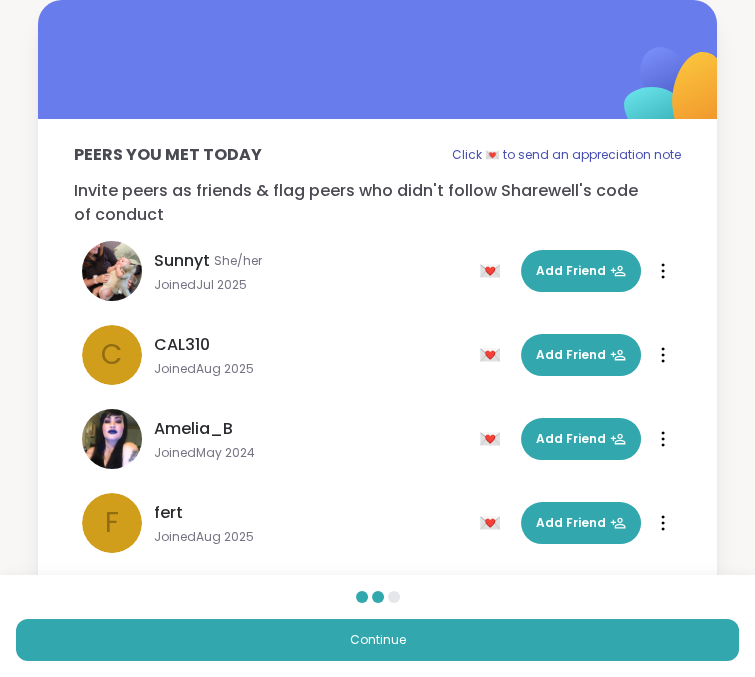 scroll, scrollTop: 228, scrollLeft: 0, axis: vertical 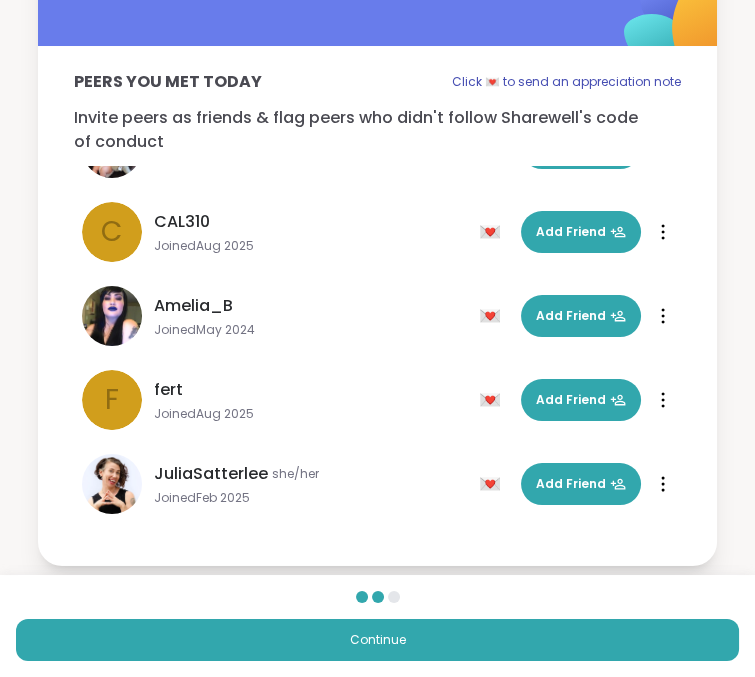 click on "💌" at bounding box center (494, 484) 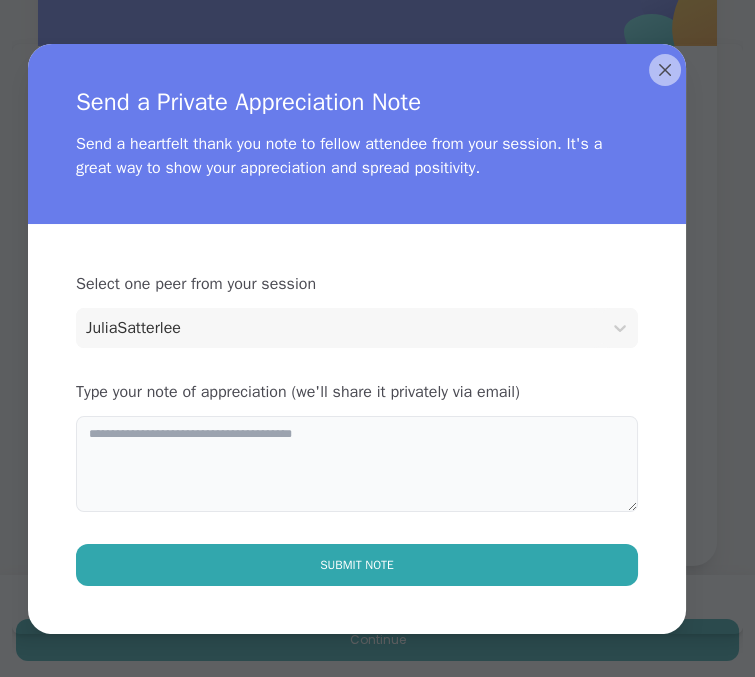 click at bounding box center (357, 464) 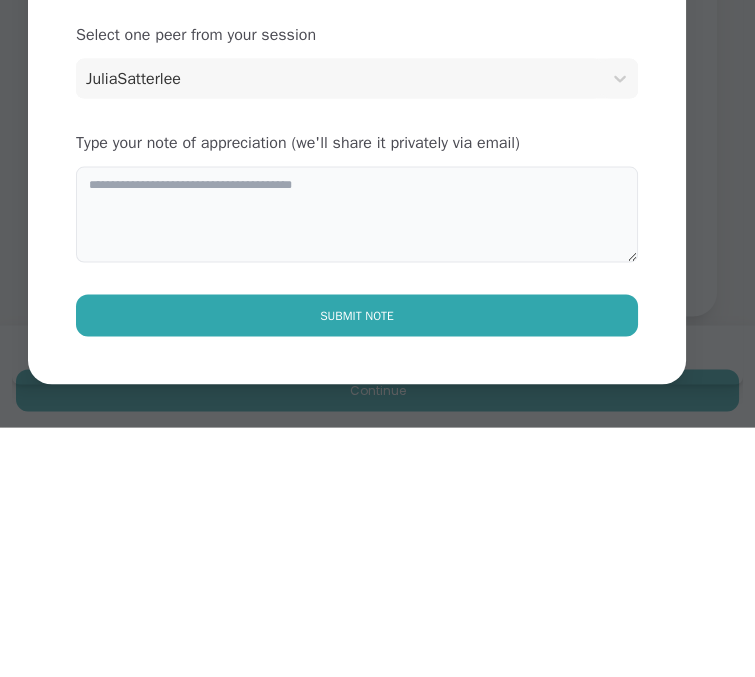 scroll, scrollTop: 73, scrollLeft: 0, axis: vertical 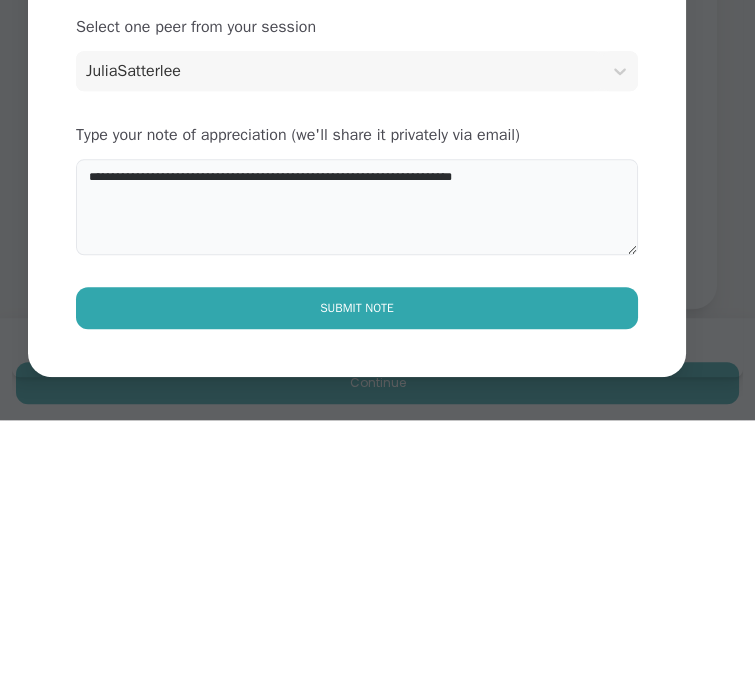 type on "**********" 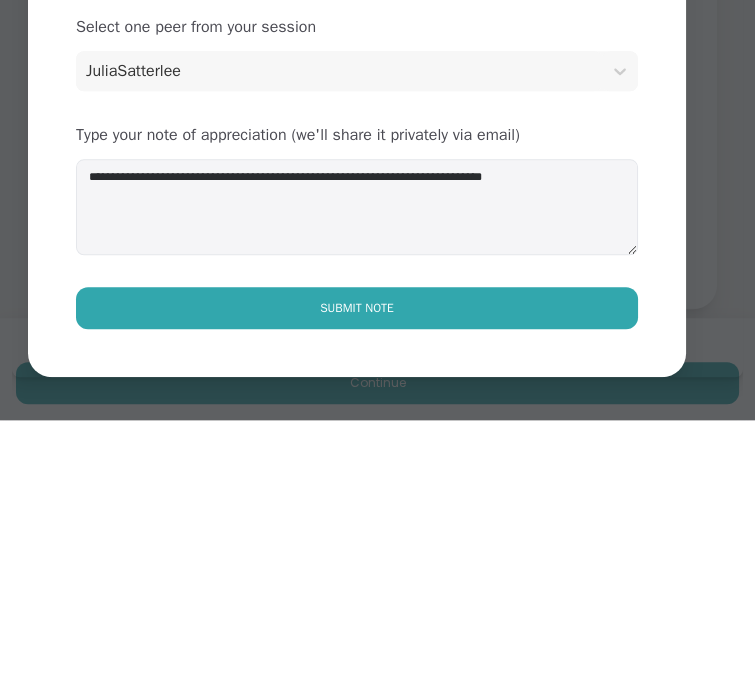 click on "Submit Note" at bounding box center (357, 565) 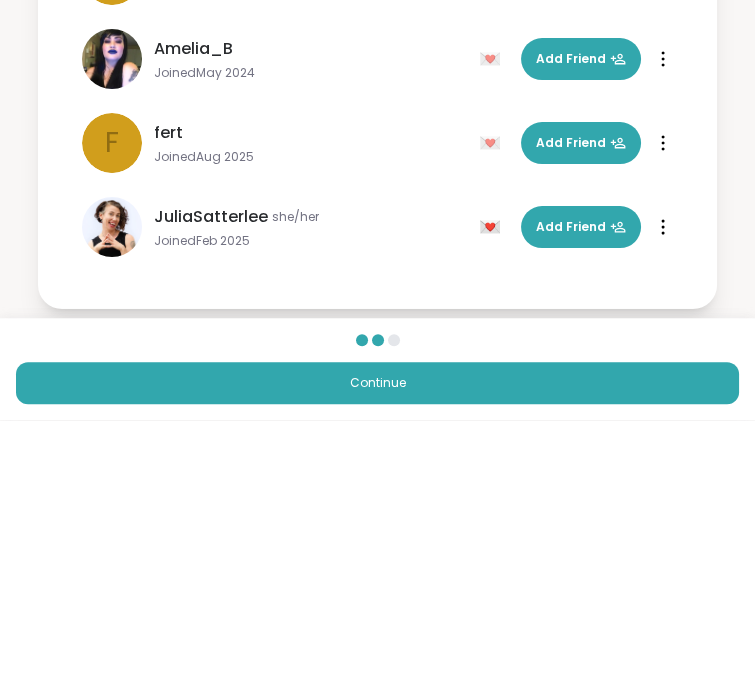 scroll, scrollTop: 73, scrollLeft: 0, axis: vertical 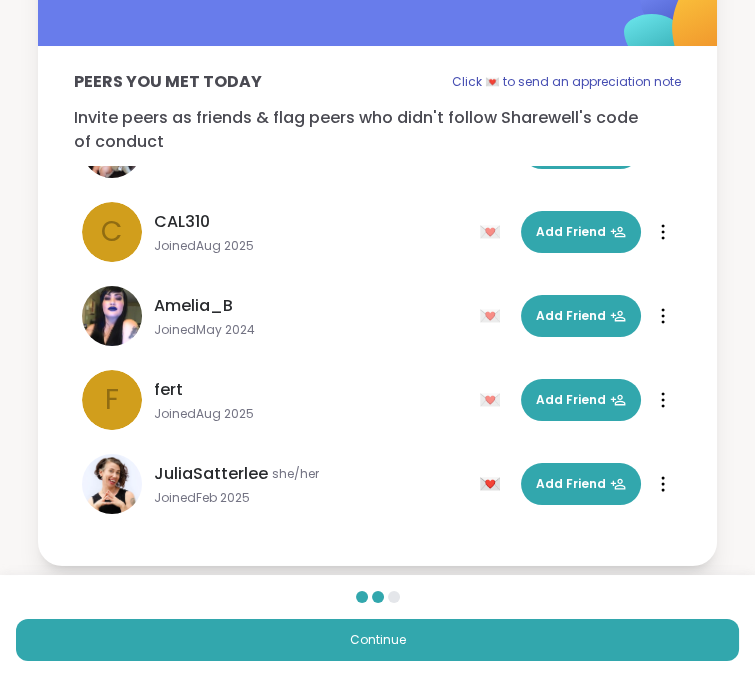click on "Peers you met today Click 💌 to send an appreciation note Invite peers as friends & flag peers who didn't follow Sharewell's code of conduct Click 💌 to send an appreciation note dtrrpp She Joined  Dec 2024 💌 Add Friend  💌 Add Friend  MoonLeafRaQuel 🍃She/Her🍃 Joined  Jul 2025 💌 Add Friend  💌 Add Friend  Sunnyt She/her Joined  Jul 2025 💌 Add Friend  💌 Add Friend  C CAL310 Joined  Aug 2025 💌 Add Friend  💌 Add Friend  Amelia_B Joined  May 2024 💌 Add Friend  💌 Add Friend  f fert Joined  Aug 2025 💌 Add Friend  💌 Add Friend  JuliaSatterlee she/her Joined  Feb 2025 💌 Add Friend  💌 Add Friend  Continue" at bounding box center [377, 246] 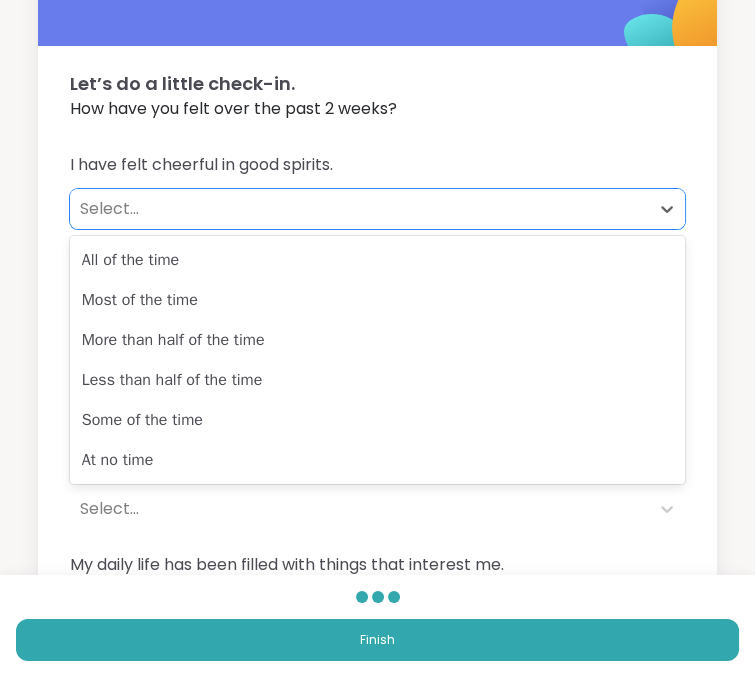 click on "Less than half of the time" at bounding box center (377, 380) 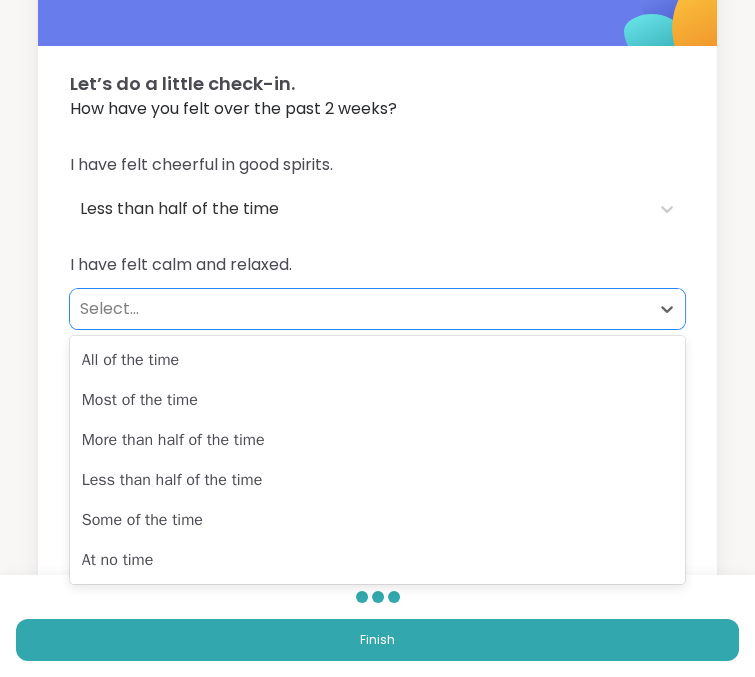 click on "Some of the time" at bounding box center [377, 520] 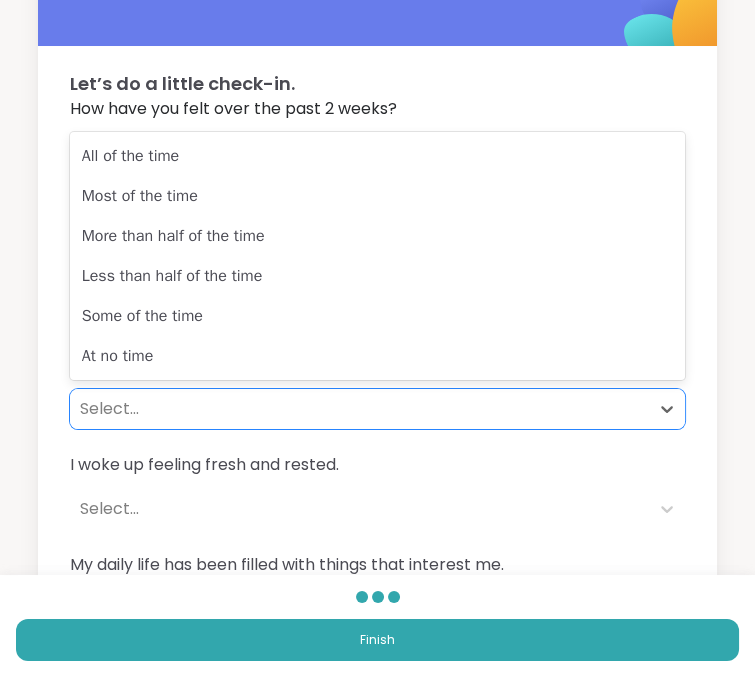 click on "Less than half of the time" at bounding box center [377, 276] 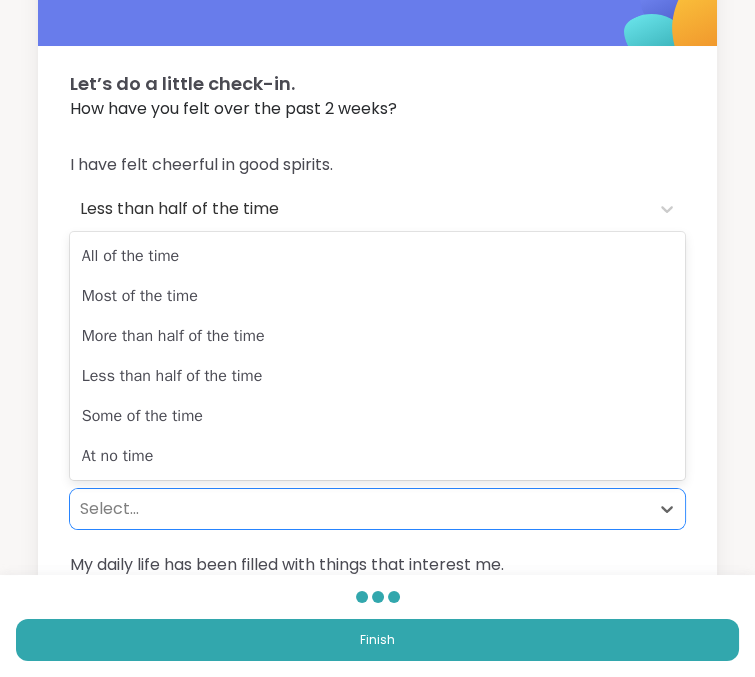 click on "At no time" at bounding box center (377, 456) 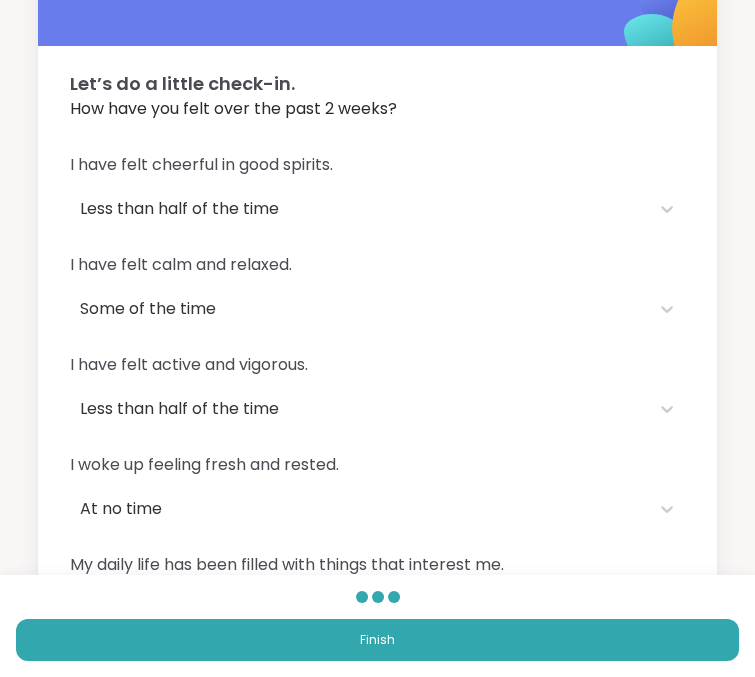 scroll, scrollTop: 161, scrollLeft: 0, axis: vertical 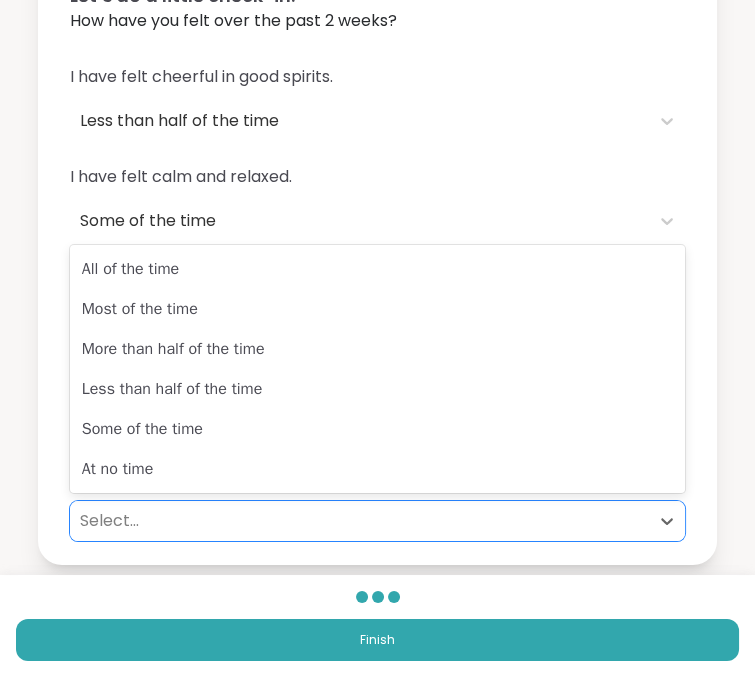 click on "More than half of the time" at bounding box center [377, 349] 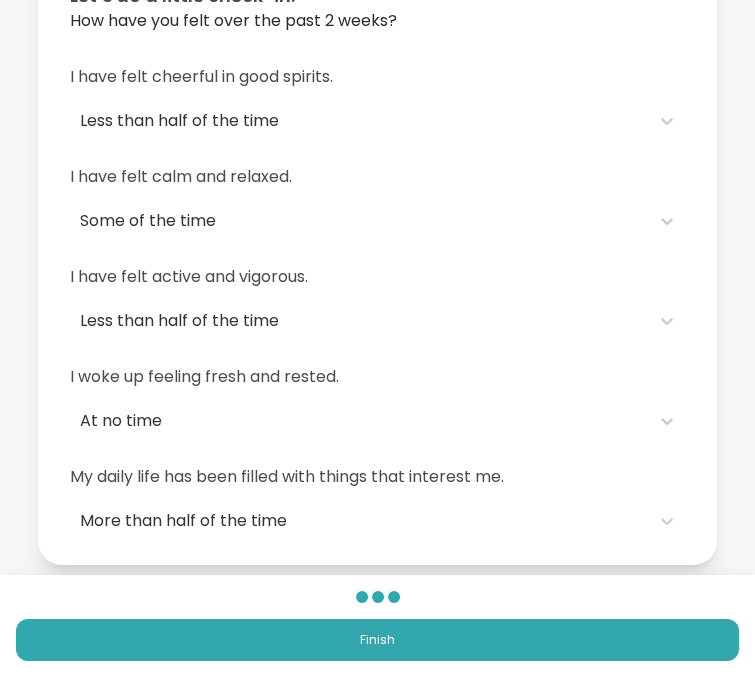 click on "Finish" at bounding box center [377, 640] 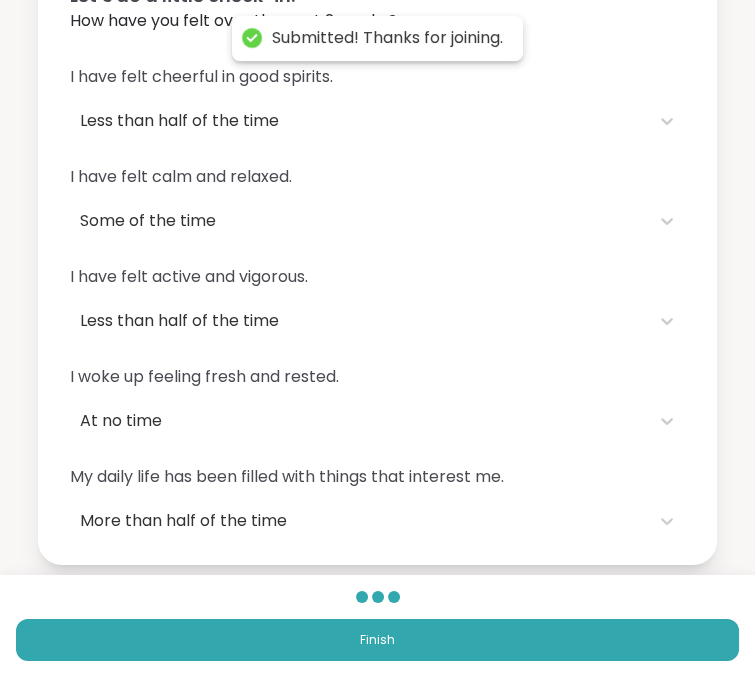 scroll, scrollTop: 0, scrollLeft: 0, axis: both 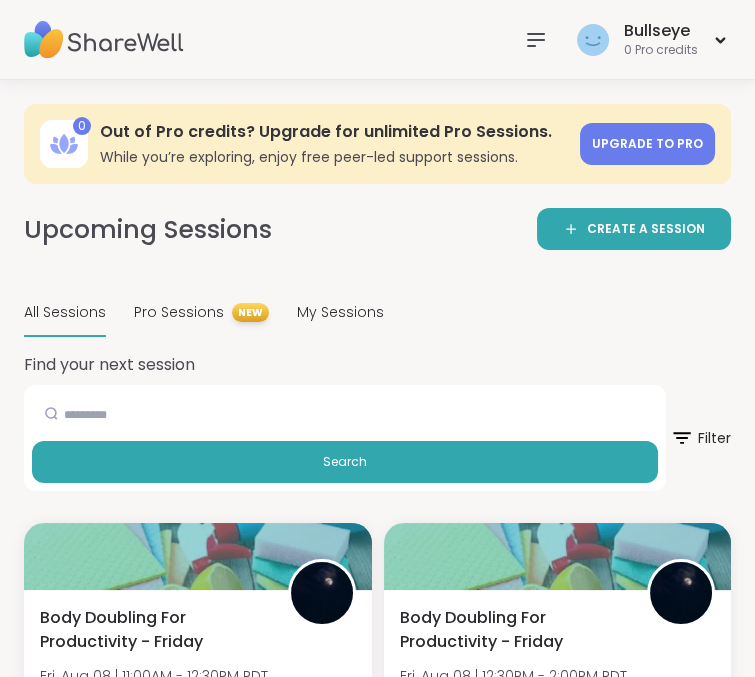 click on "Pro Sessions" at bounding box center [179, 312] 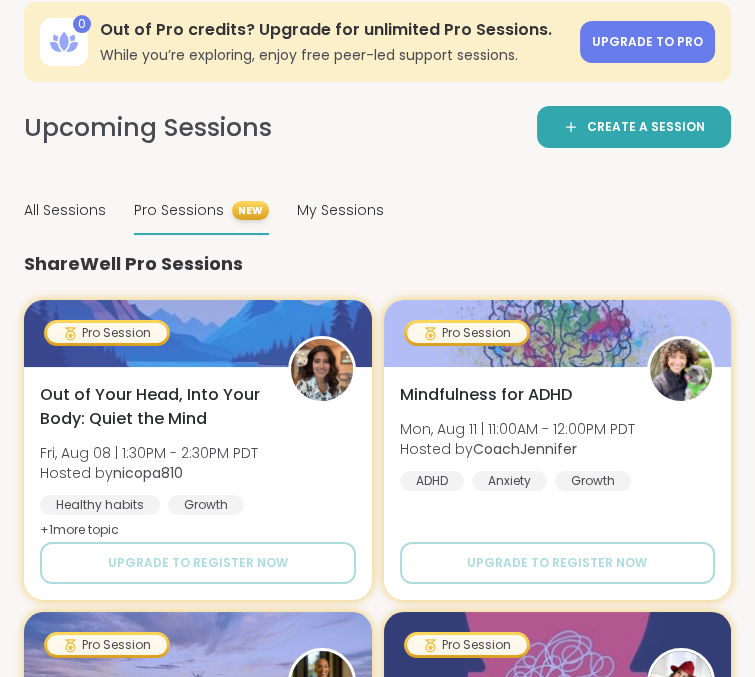 scroll, scrollTop: 0, scrollLeft: 0, axis: both 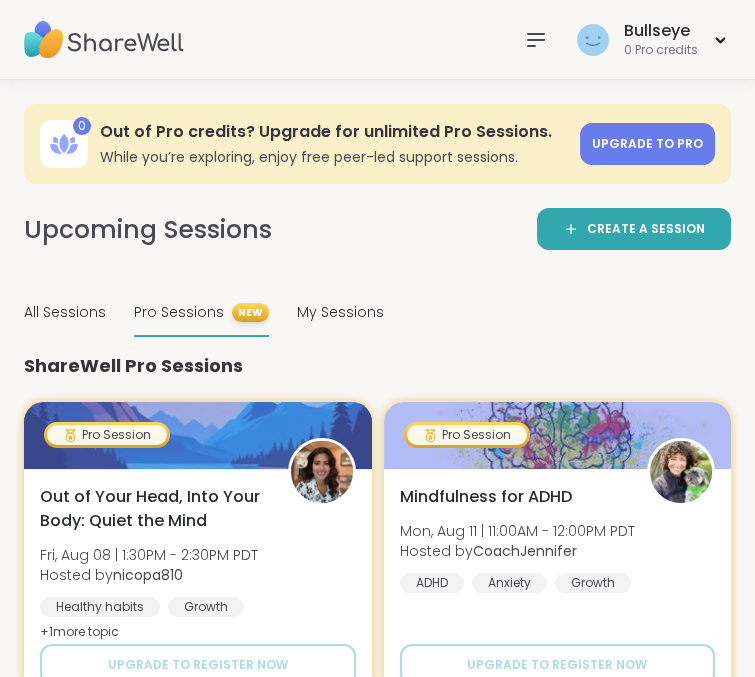 click on "All Sessions" at bounding box center (65, 313) 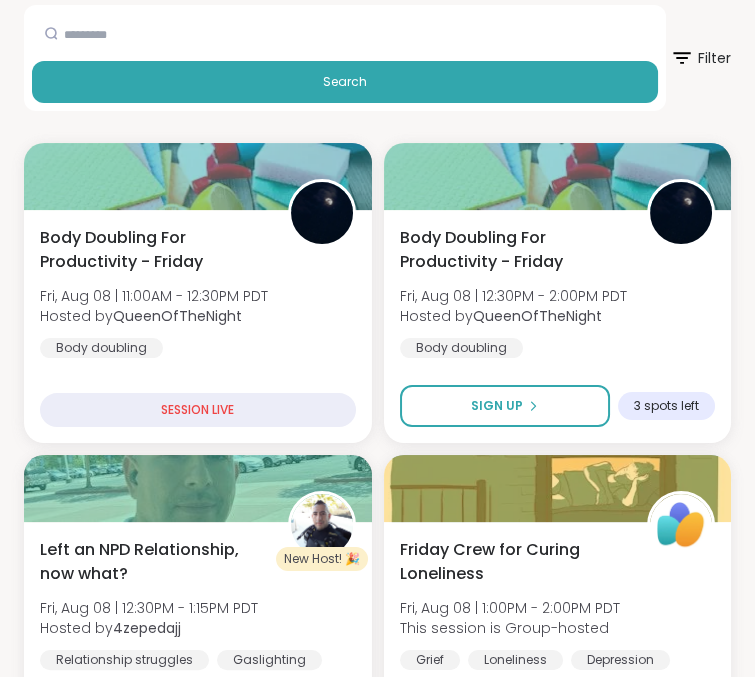 scroll, scrollTop: 396, scrollLeft: 0, axis: vertical 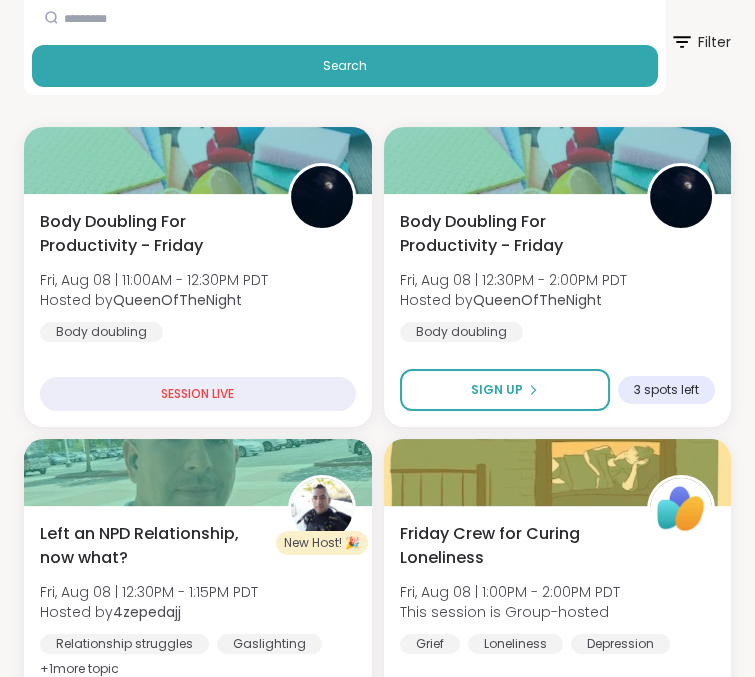 click on "Hosted by  QueenOfTheNight" at bounding box center (513, 300) 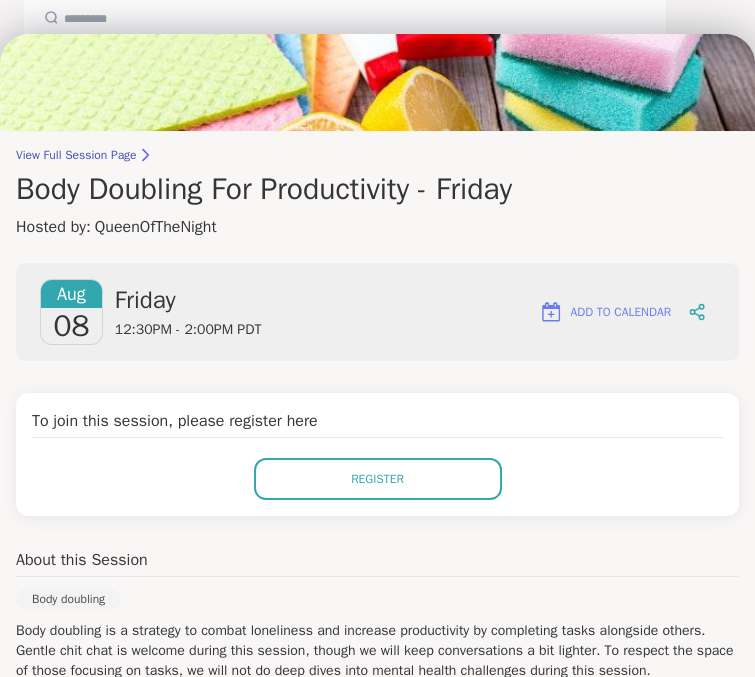 scroll, scrollTop: 0, scrollLeft: 0, axis: both 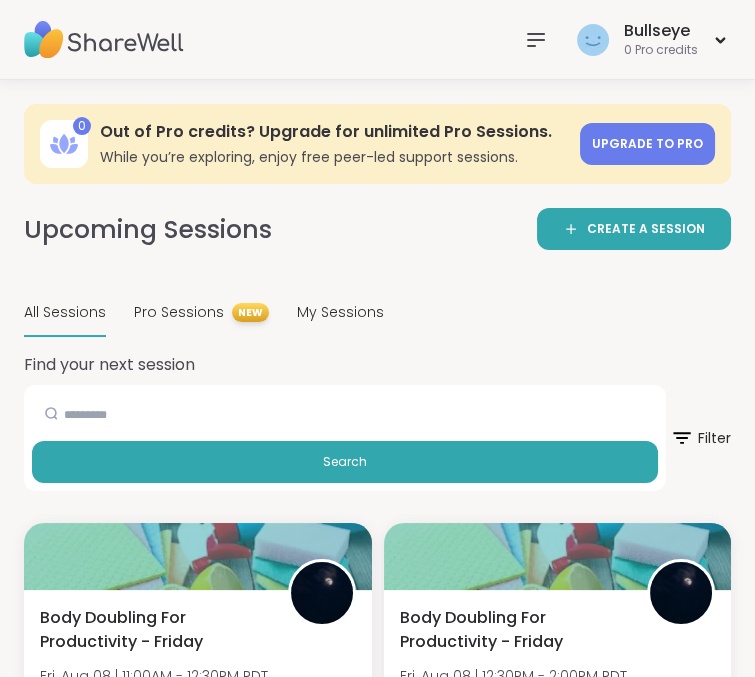 click on "Bullseye 0 Pro credits" at bounding box center (651, 39) 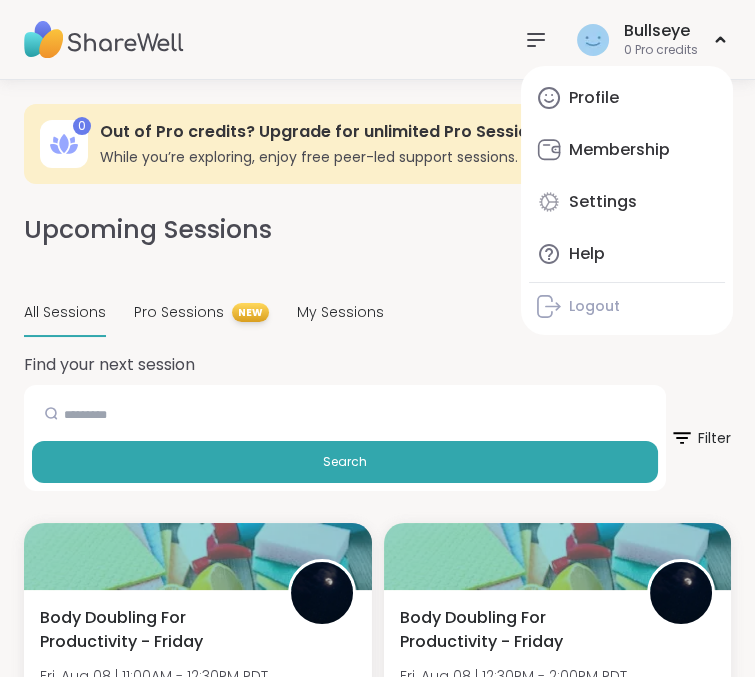 click on "My Sessions" at bounding box center (340, 312) 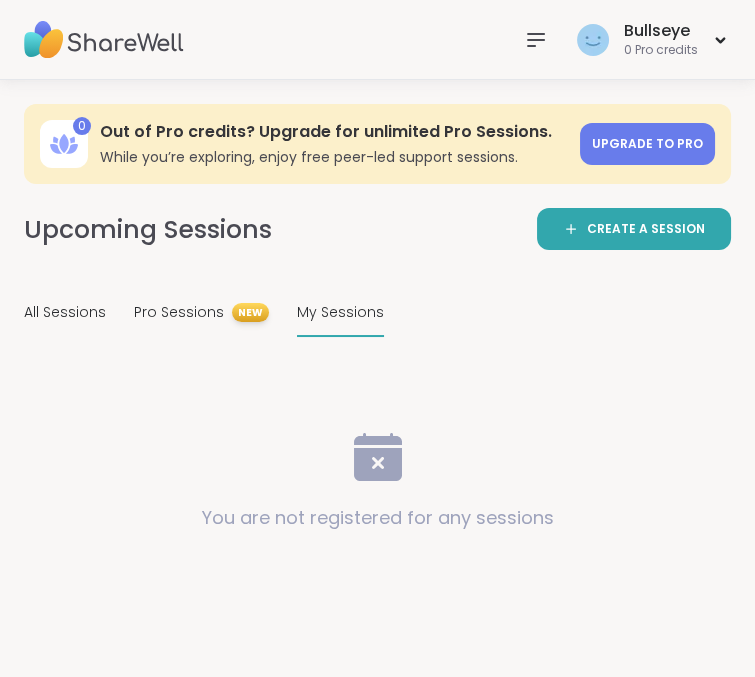 click on "All Sessions" at bounding box center (65, 312) 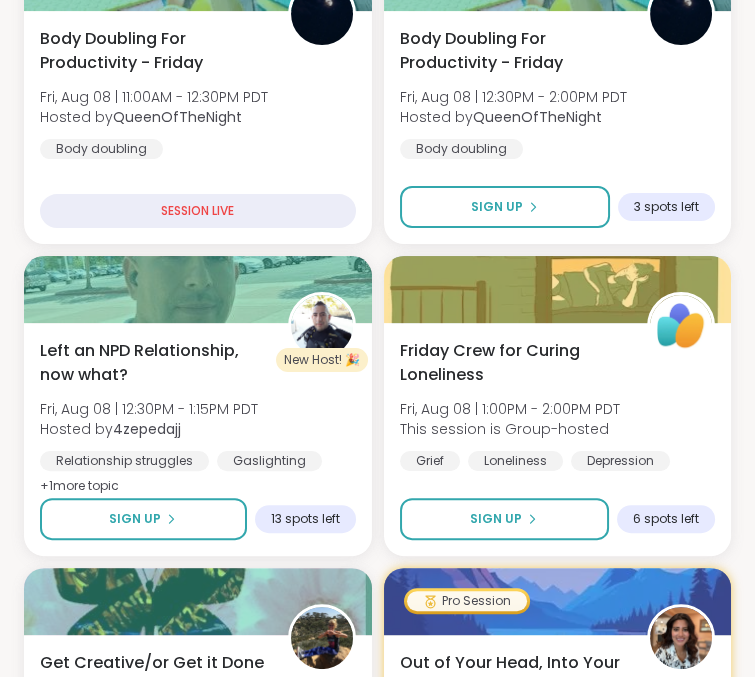 scroll, scrollTop: 0, scrollLeft: 0, axis: both 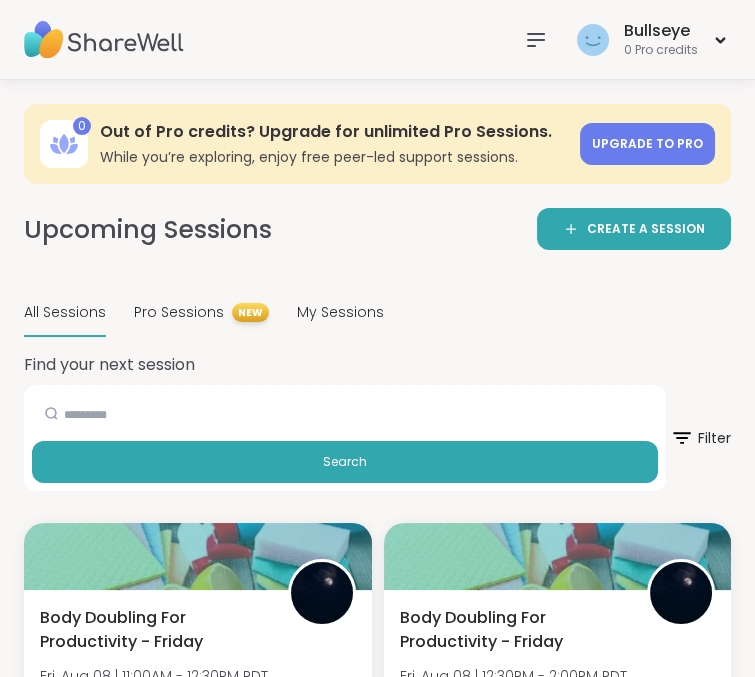 click on "Pro Sessions" at bounding box center [179, 312] 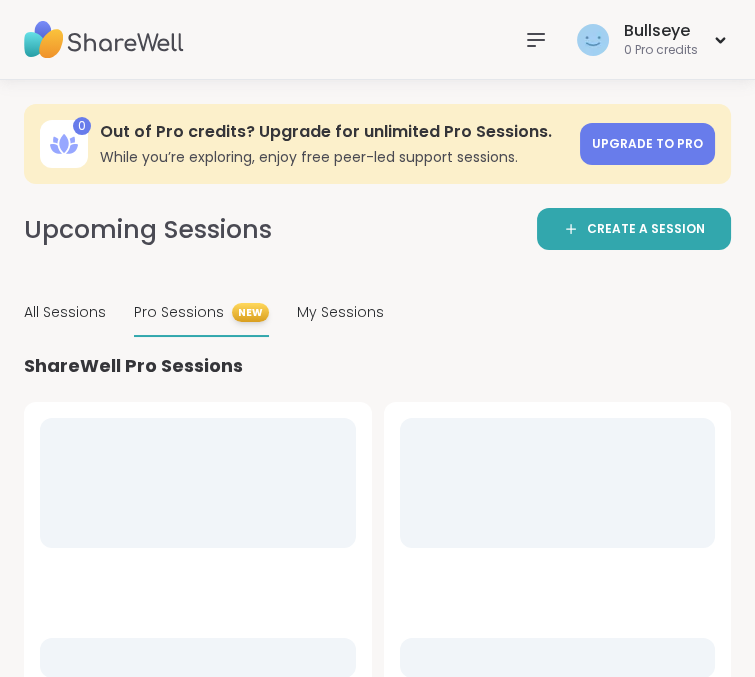 click on "All Sessions" at bounding box center [65, 312] 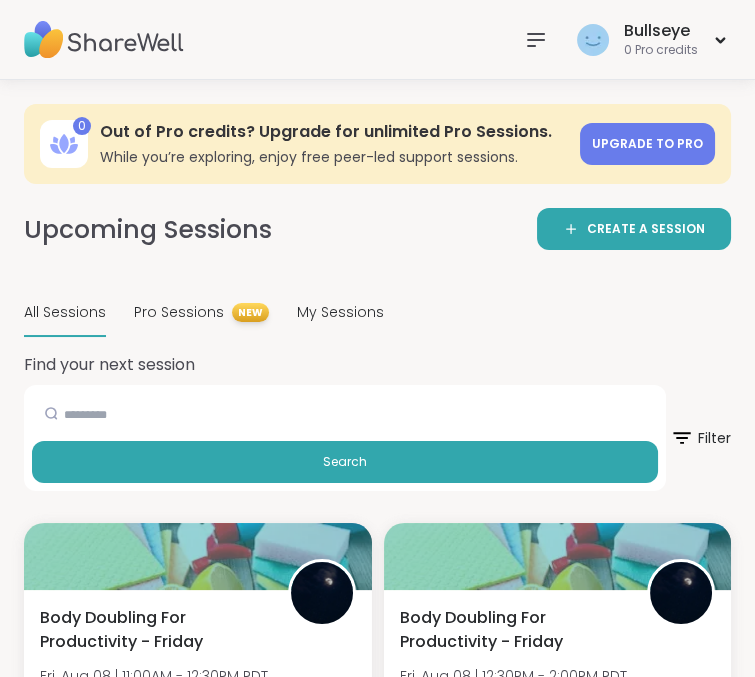 click 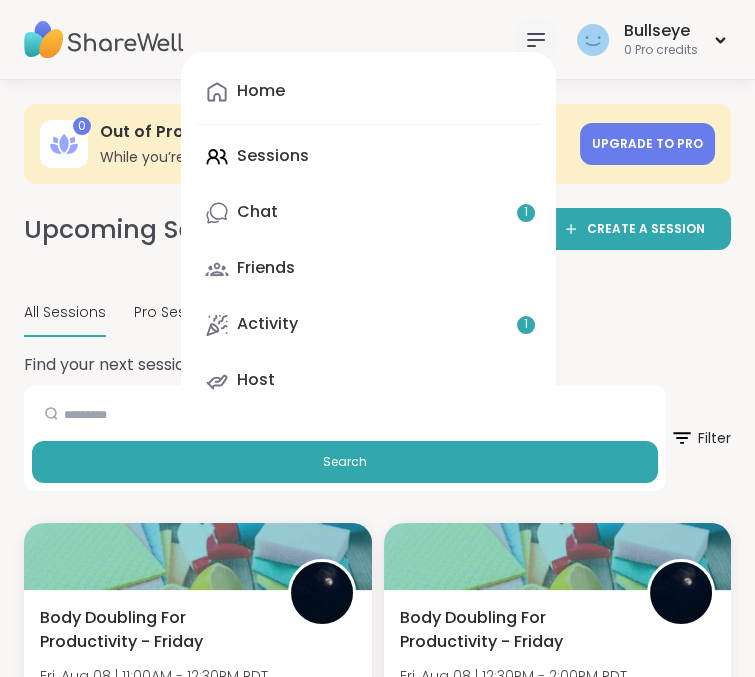 click on "Chat 1" at bounding box center (368, 213) 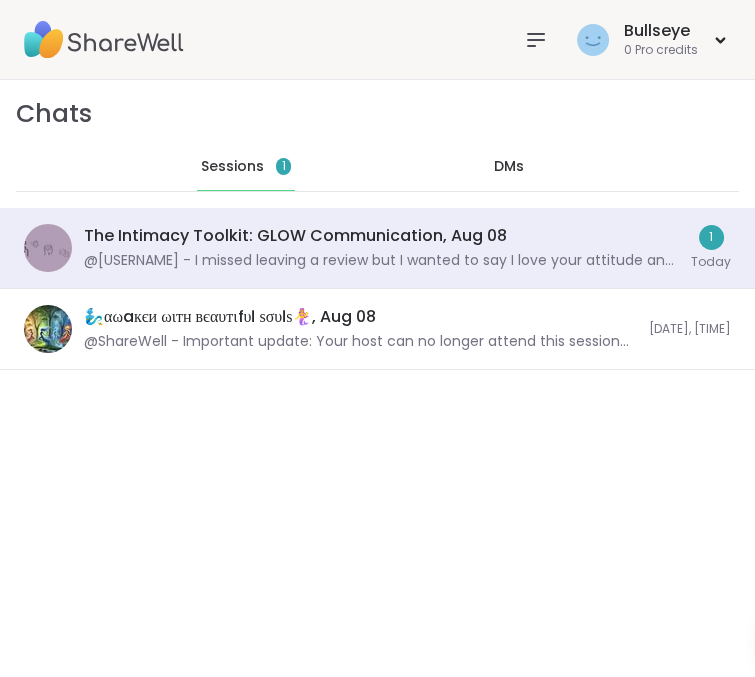 scroll, scrollTop: 8513, scrollLeft: 0, axis: vertical 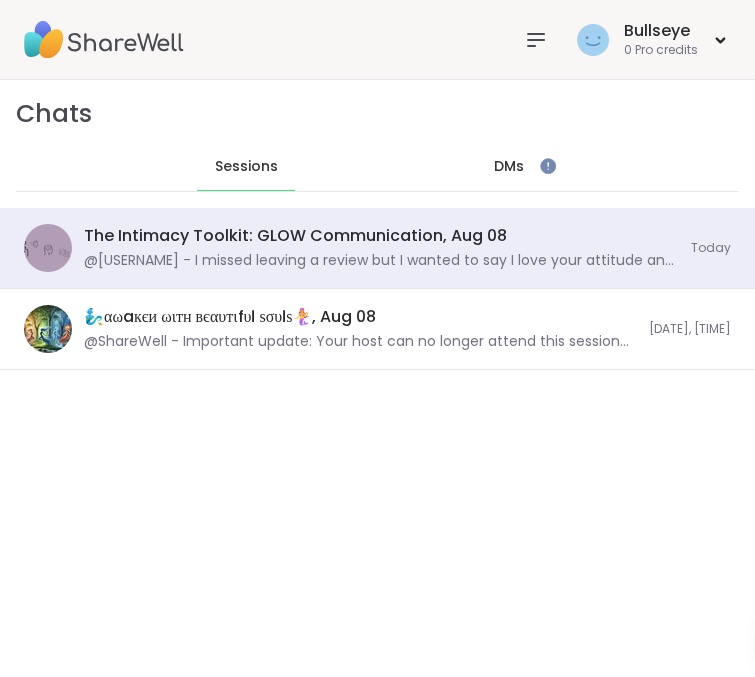 click on "The Intimacy Toolkit: GLOW Communication, Aug 08 @Sunnyt - I missed leaving a review but I wanted to say I love your attitude and the way you talk about/respond @JuliaSatterlee it's very "yes, and" lol very inviting makes us feel safe and seen and "normal"" at bounding box center (381, 248) 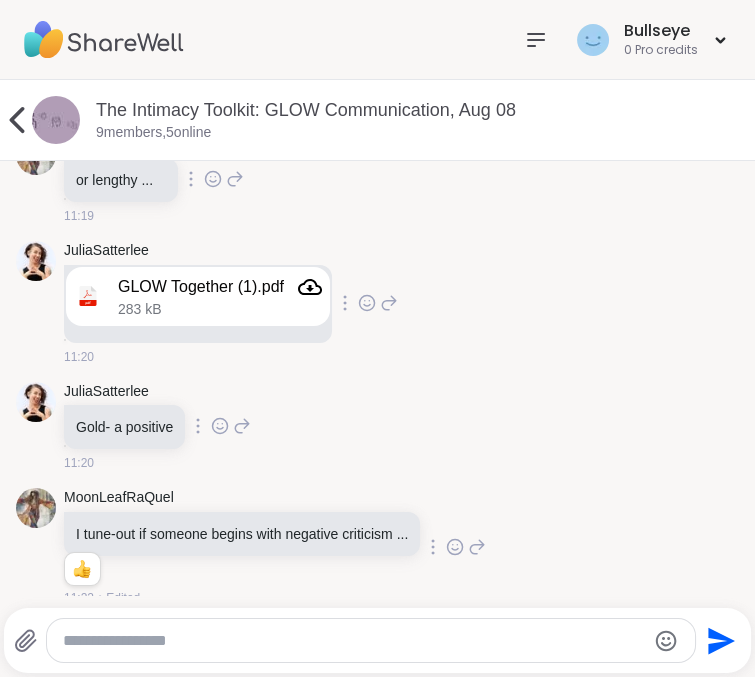 scroll, scrollTop: 2664, scrollLeft: 0, axis: vertical 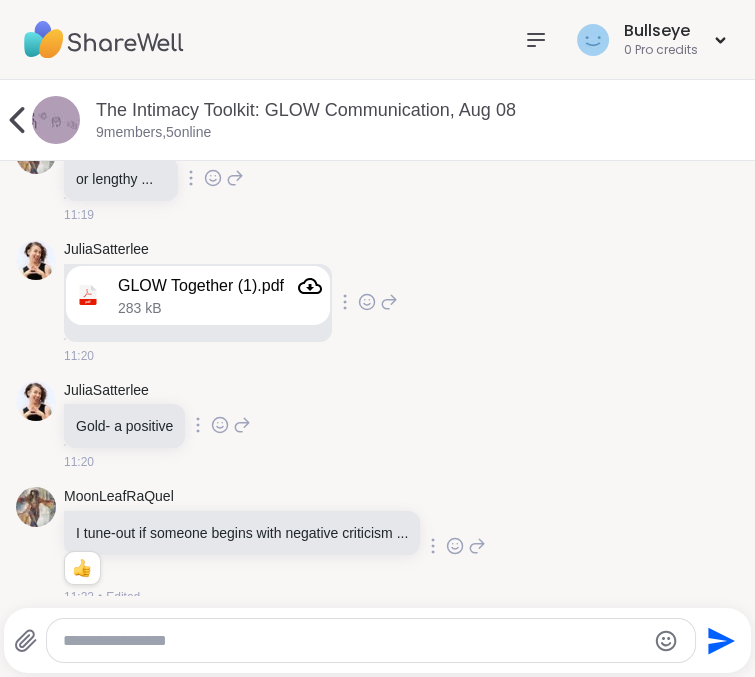 click on "GLOW Together (1).pdf" at bounding box center (201, 286) 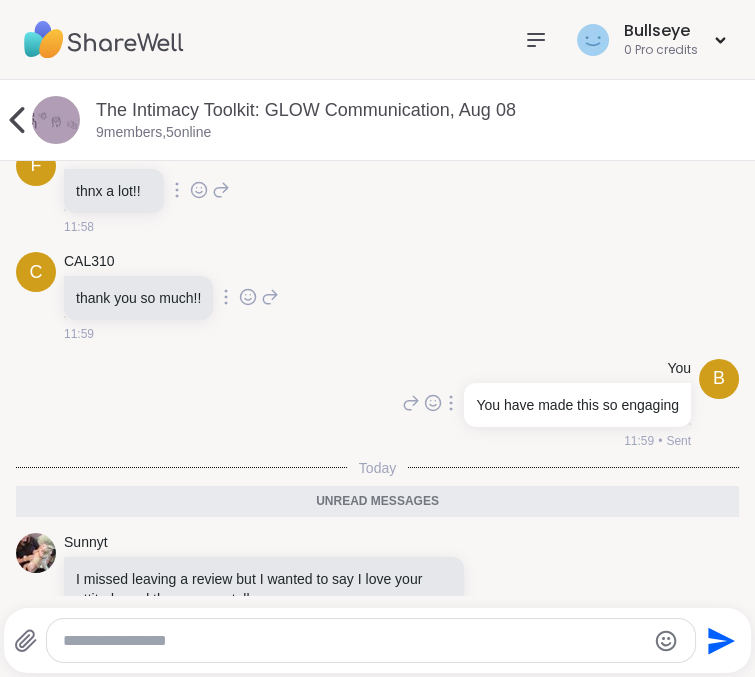 scroll, scrollTop: 7733, scrollLeft: 0, axis: vertical 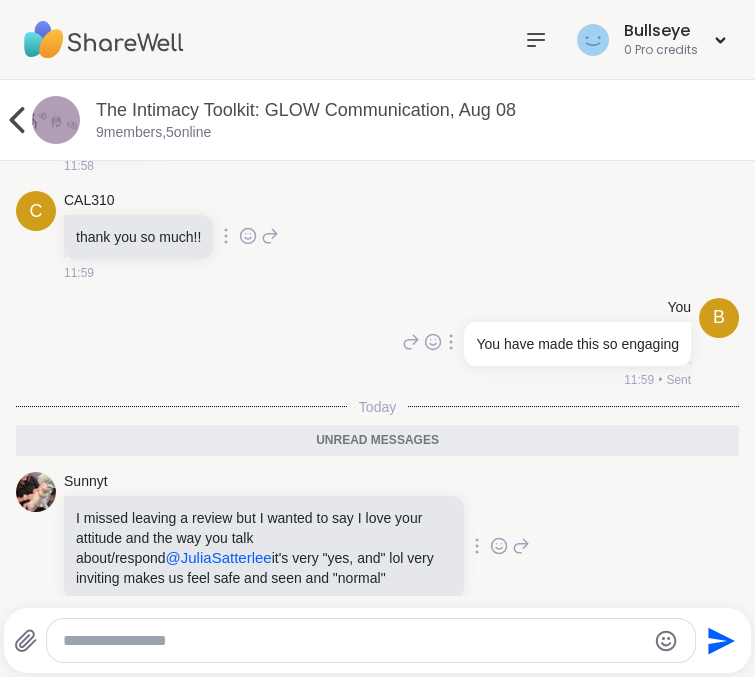 click 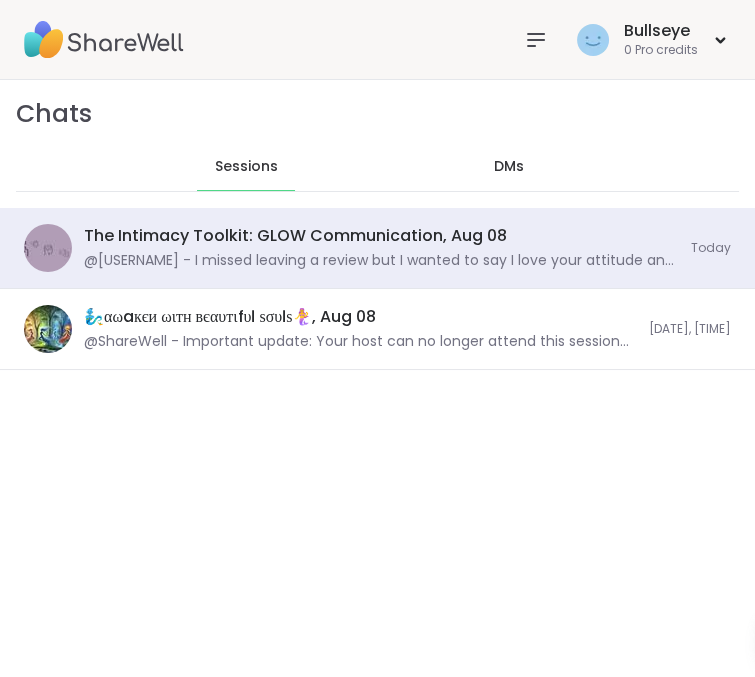 scroll, scrollTop: 8493, scrollLeft: 0, axis: vertical 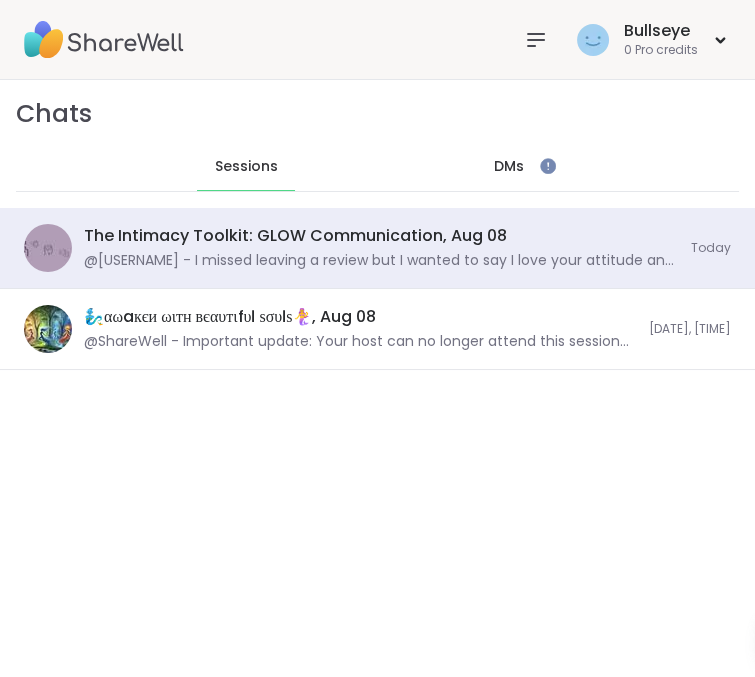 click on "@ShareWell - Important update: Your host can no longer attend this session but you can still connect with your peers. This session will now be group-hosted and led by you and your fellow attendees. ShareWell will provide an agenda and instructions for how to have a connective, peer-led discussion." at bounding box center (360, 342) 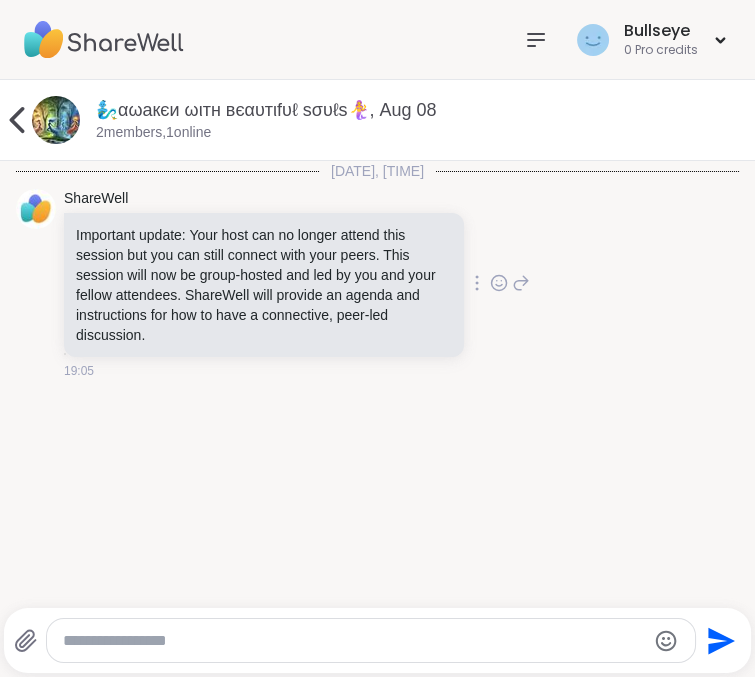 click on "Important update: Your host can no longer attend this session but you can still connect with your peers. This session will now be group-hosted and led by you and your fellow attendees. ShareWell will provide an agenda and instructions for how to have a connective, peer-led discussion." at bounding box center [264, 285] 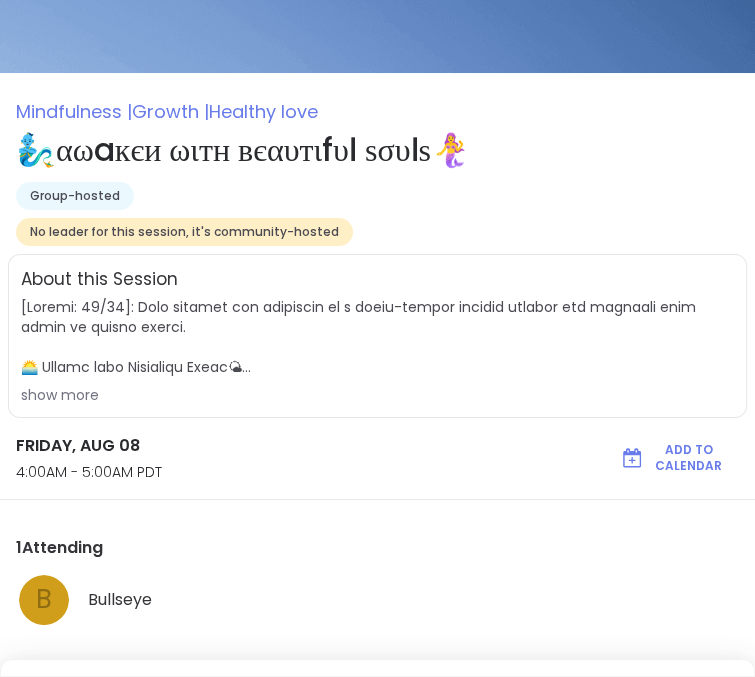 scroll, scrollTop: 198, scrollLeft: 0, axis: vertical 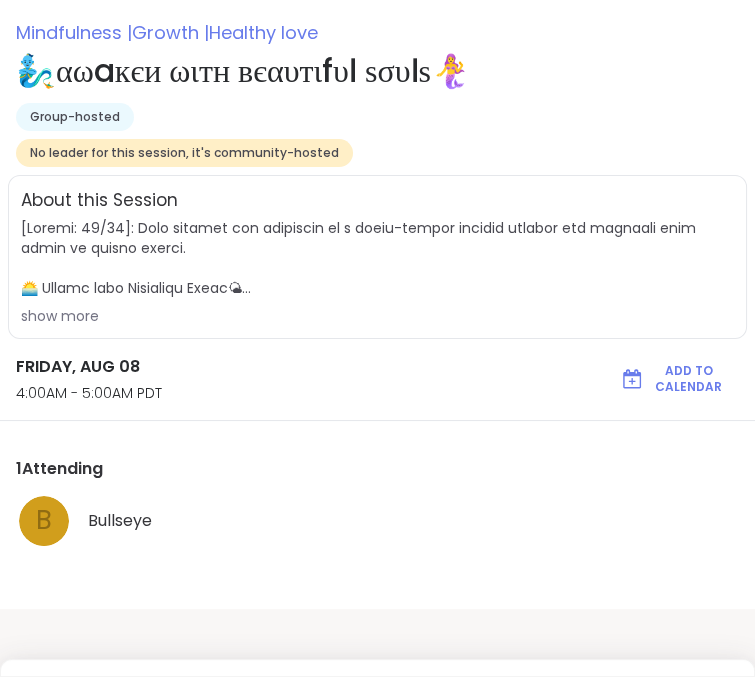 click on "Add to Calendar" at bounding box center (688, 379) 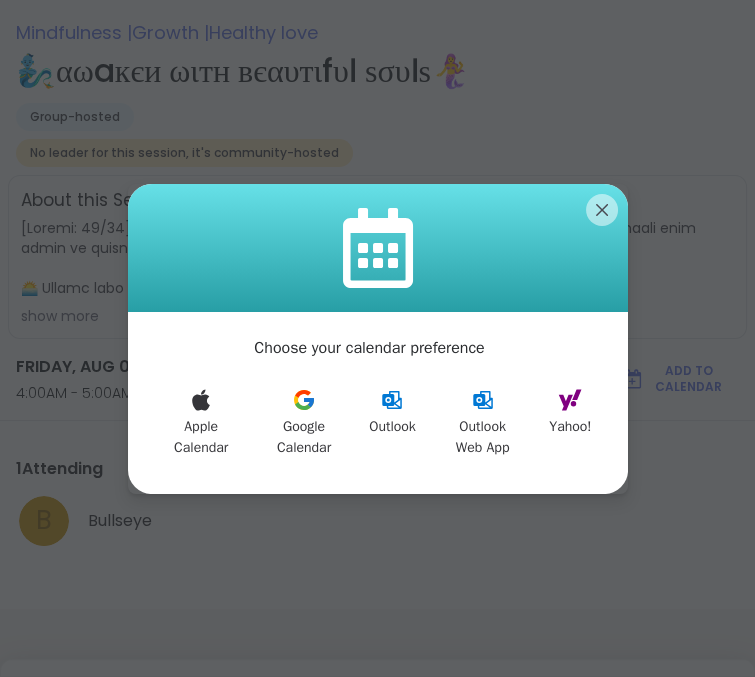 click 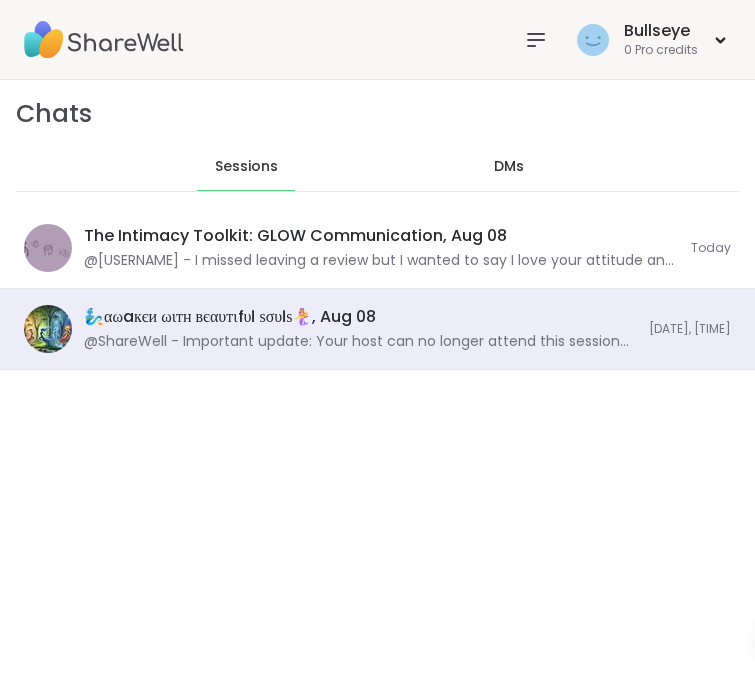 scroll, scrollTop: 0, scrollLeft: 0, axis: both 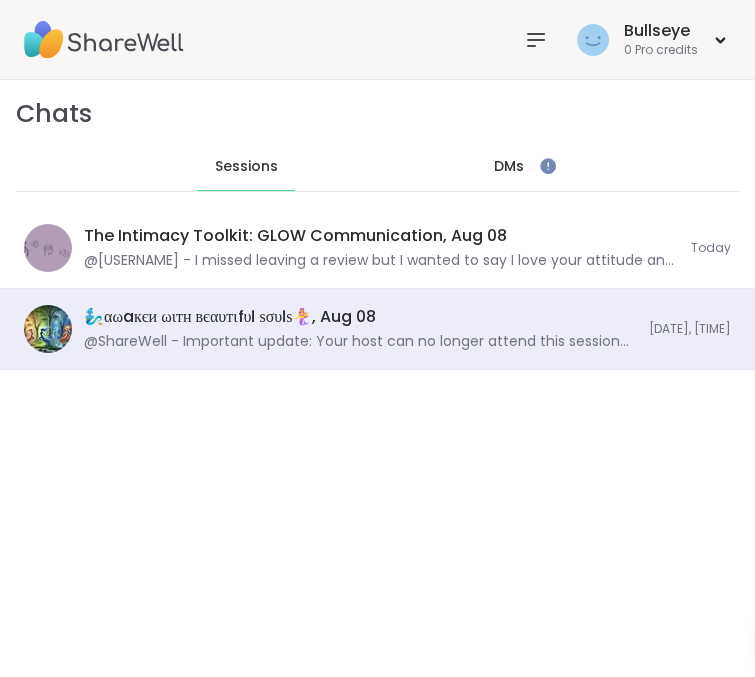 click on "DMs" at bounding box center (509, 167) 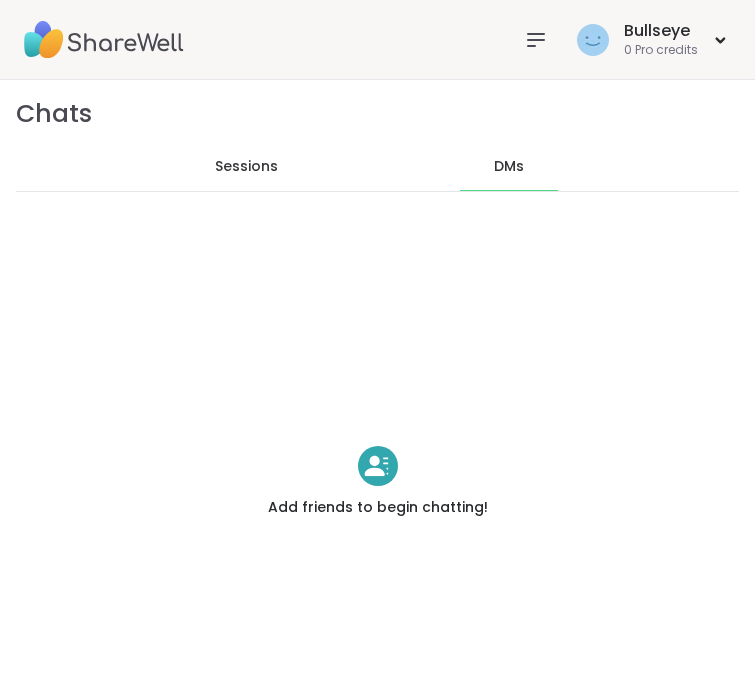scroll, scrollTop: 0, scrollLeft: 0, axis: both 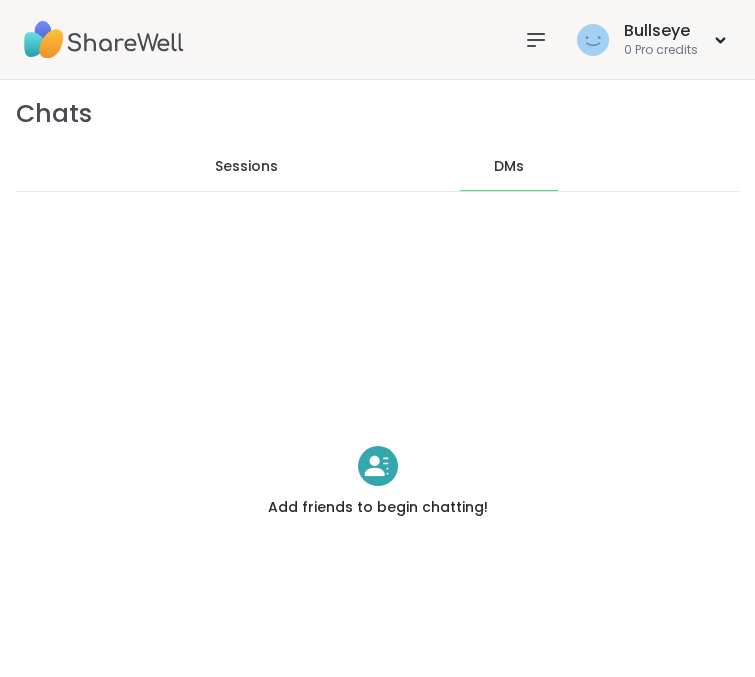 click on "Sessions" at bounding box center (246, 167) 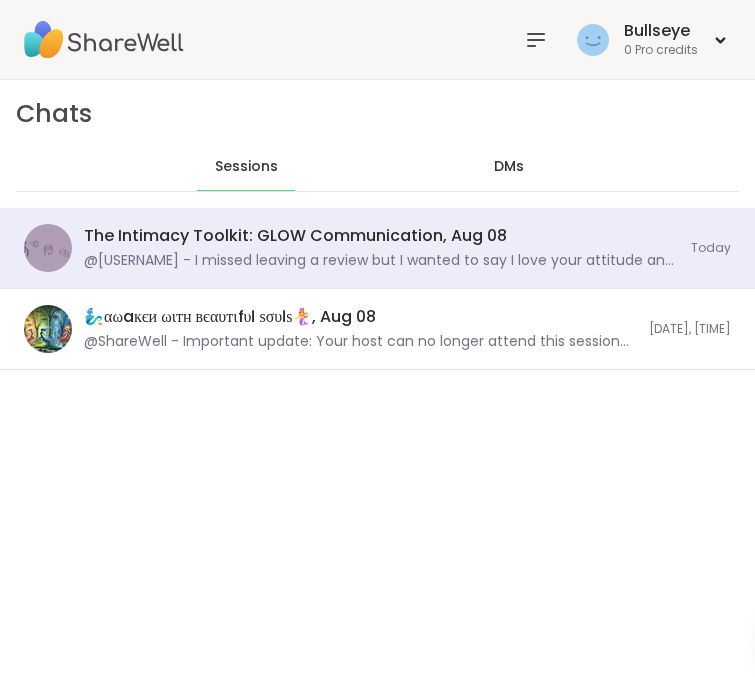 scroll, scrollTop: 0, scrollLeft: 0, axis: both 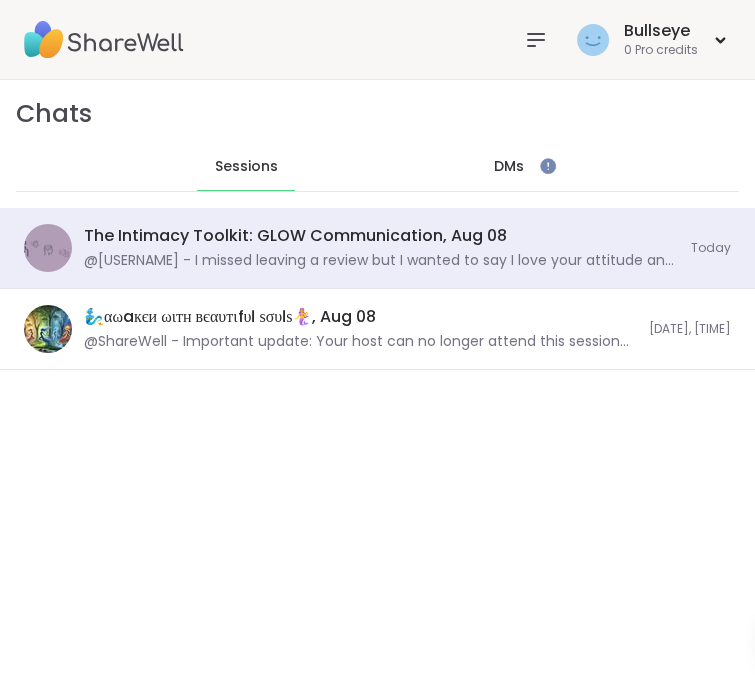 click at bounding box center (547, 166) 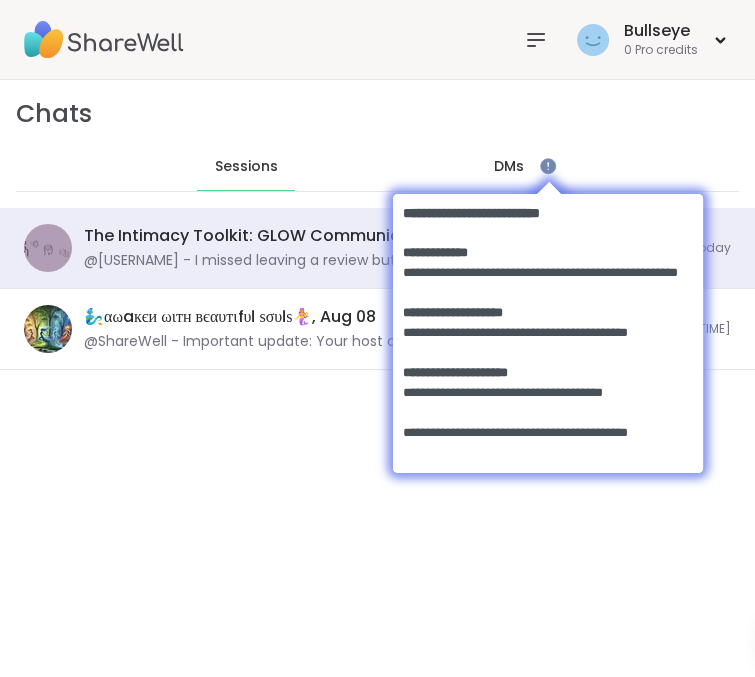 click on "Chats Sessions DMs" at bounding box center [377, 144] 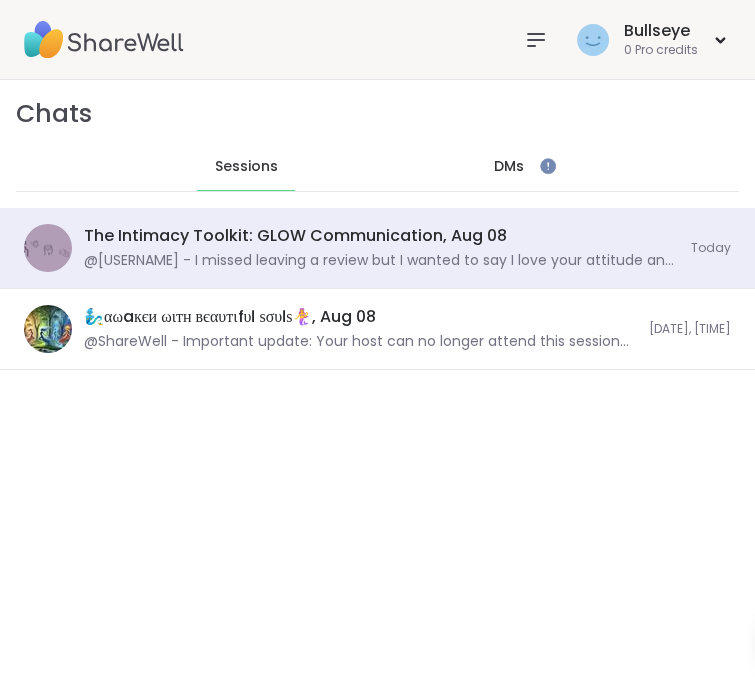 click 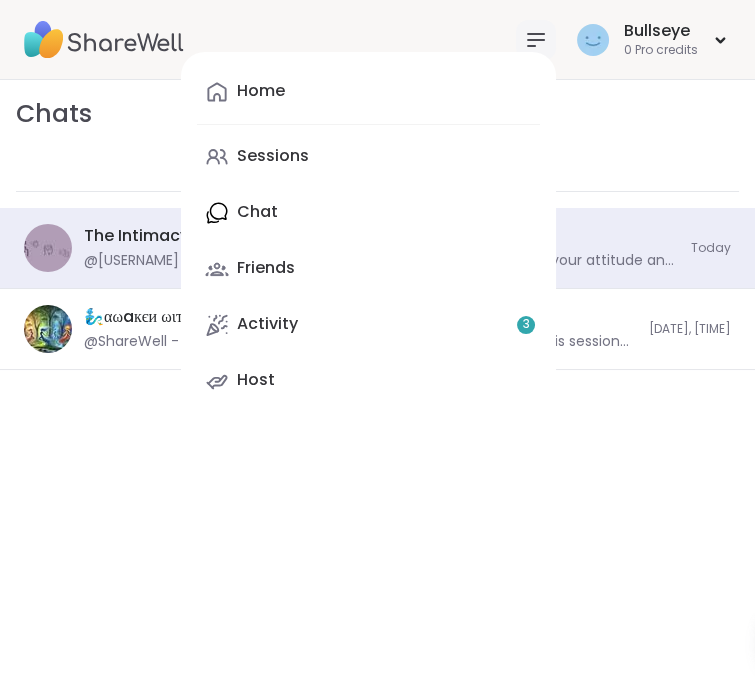 click on "Activity 3" at bounding box center [267, 324] 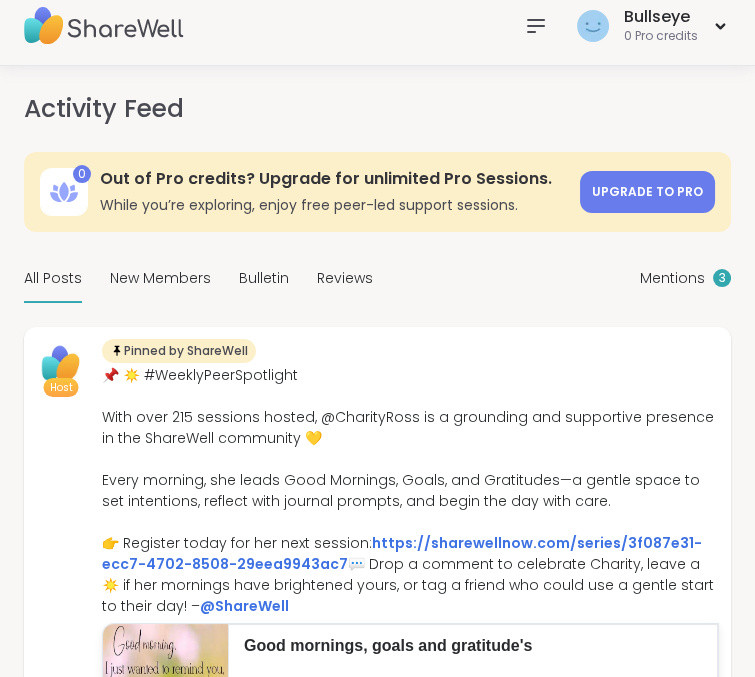 scroll, scrollTop: 0, scrollLeft: 0, axis: both 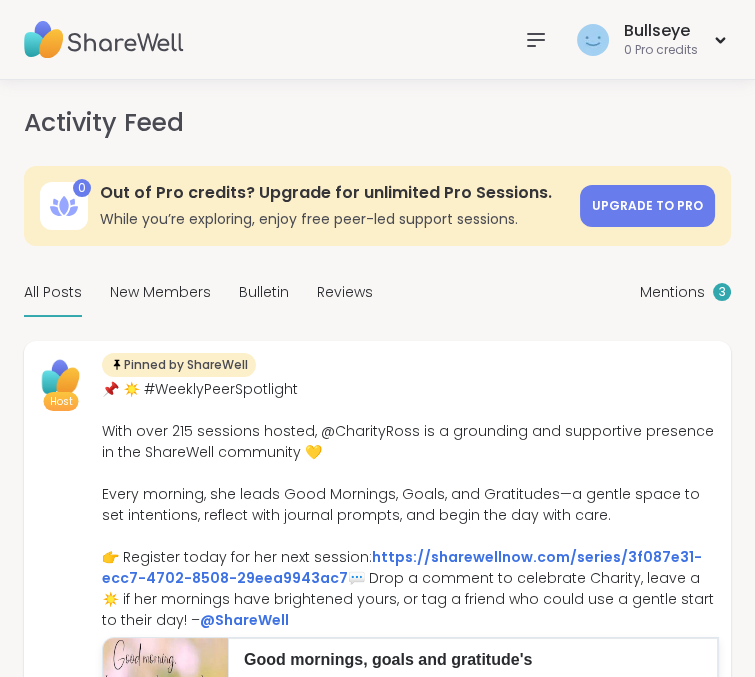 click on "Mentions" at bounding box center [672, 292] 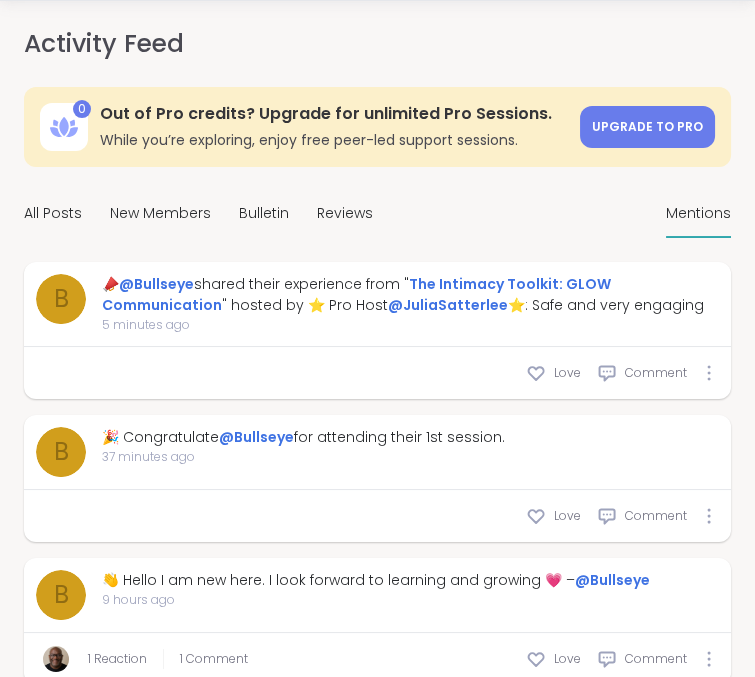 scroll, scrollTop: 83, scrollLeft: 0, axis: vertical 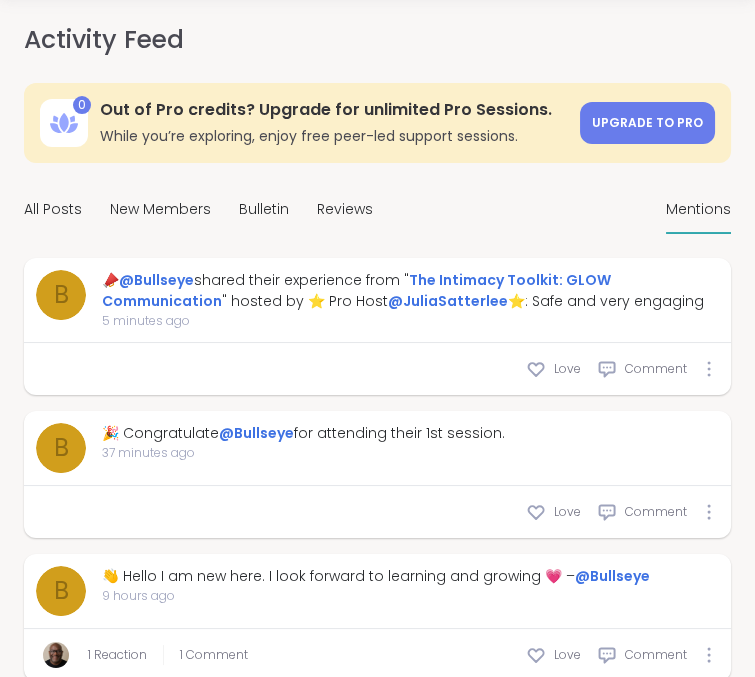 click on "Love" at bounding box center (567, 512) 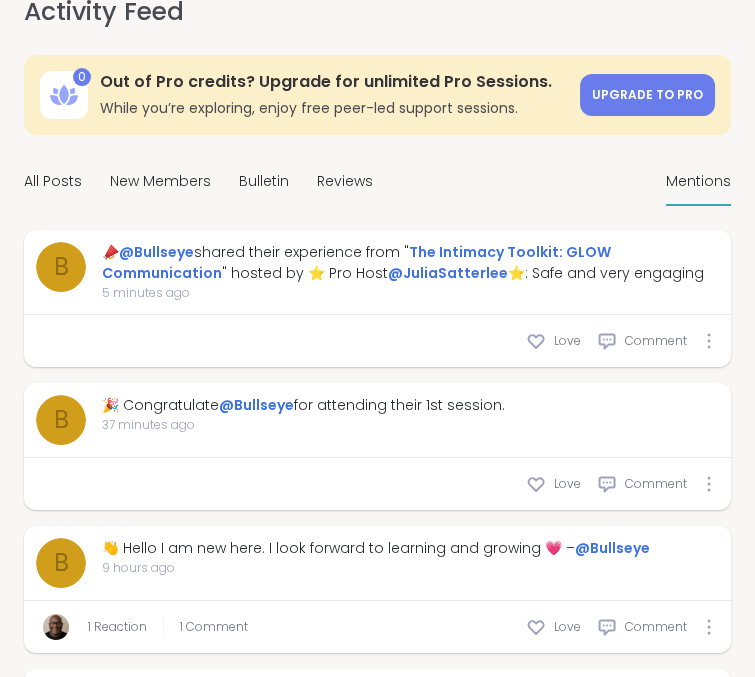 scroll, scrollTop: 106, scrollLeft: 0, axis: vertical 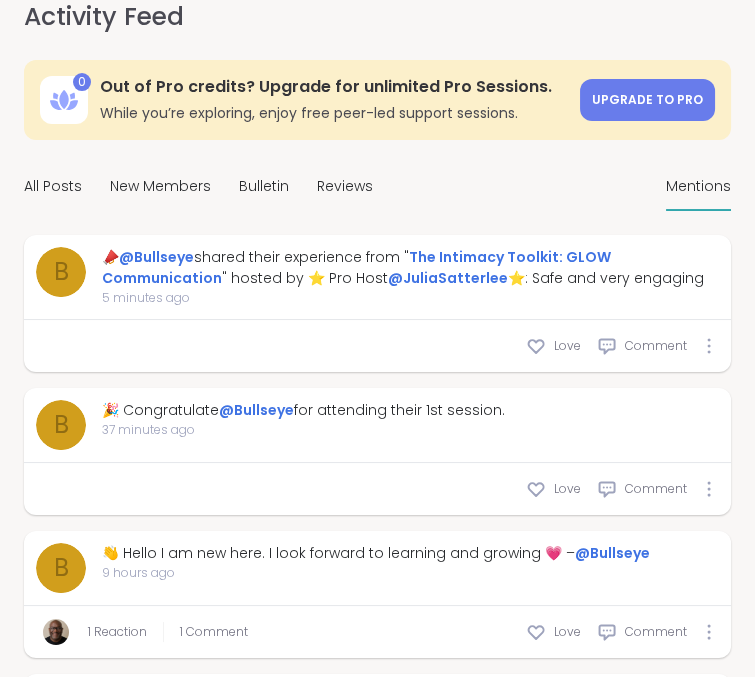 click 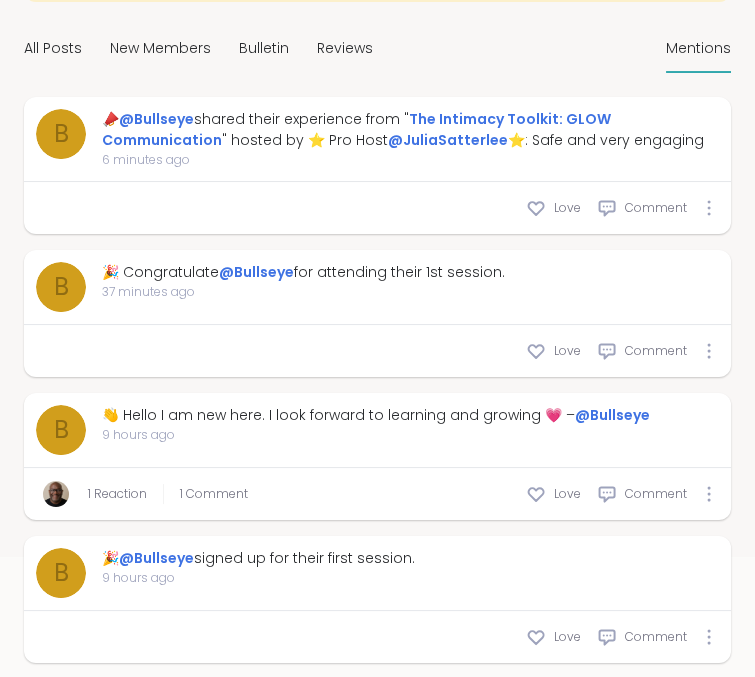 scroll, scrollTop: 276, scrollLeft: 0, axis: vertical 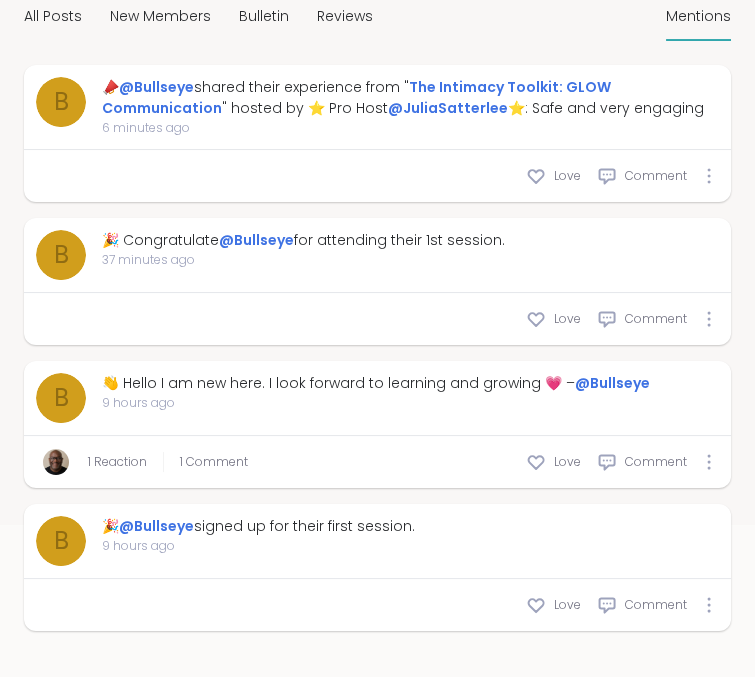 click on "1   Comment" at bounding box center [214, 462] 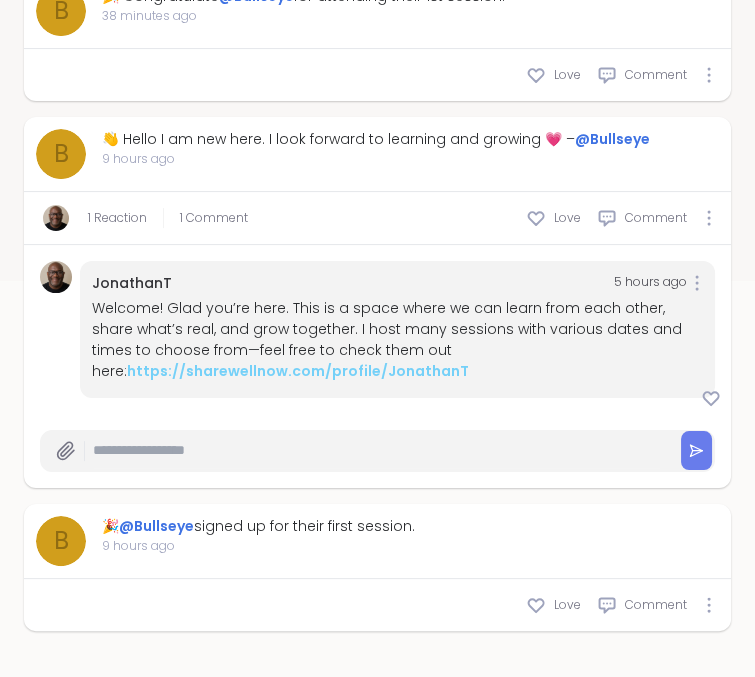 click at bounding box center (376, 450) 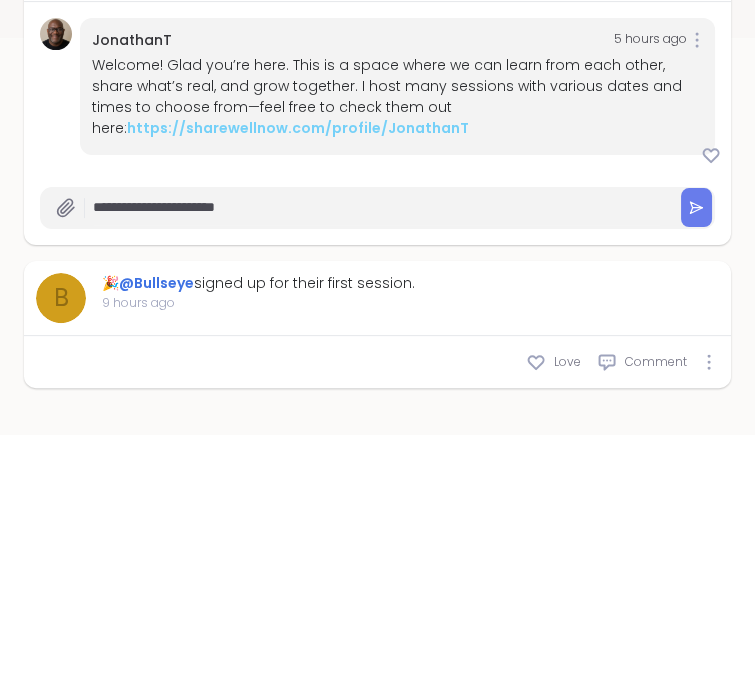 type on "**********" 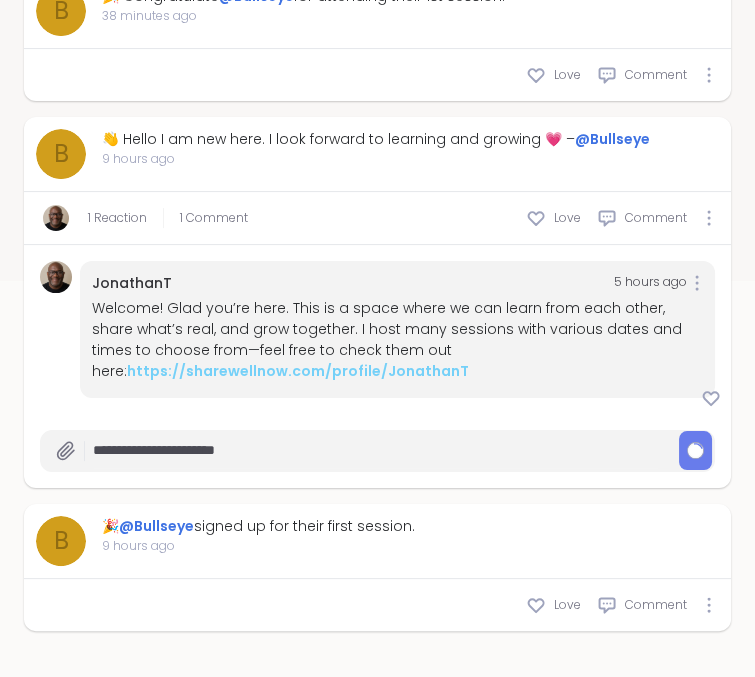 type 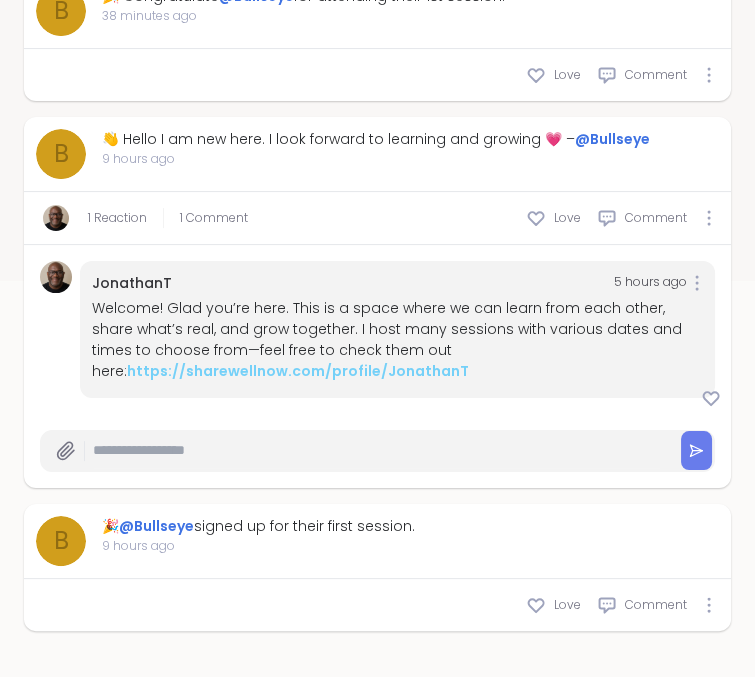 click on "B 👋 Hello I am new here. I look forward to learning and growing 💗 –  @Bullseye 9 hours ago" at bounding box center [377, 154] 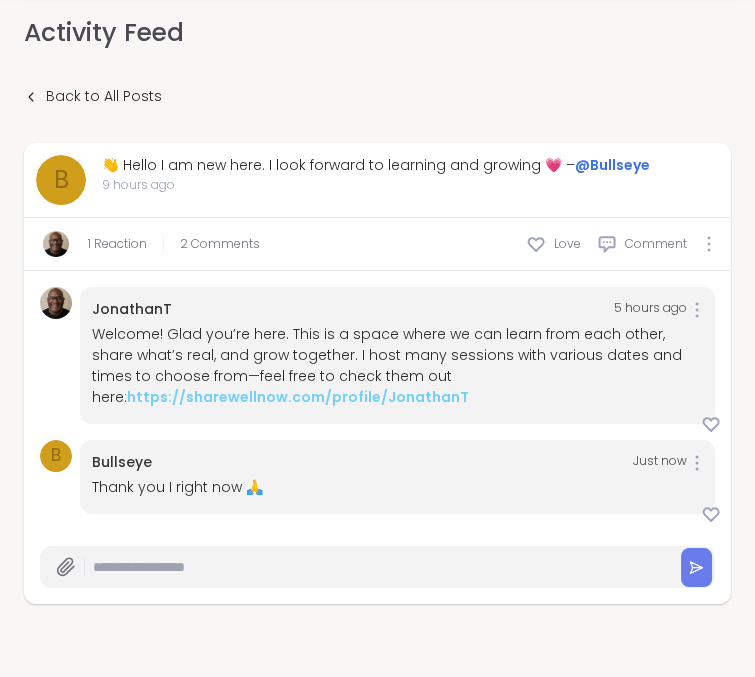 scroll, scrollTop: 91, scrollLeft: 0, axis: vertical 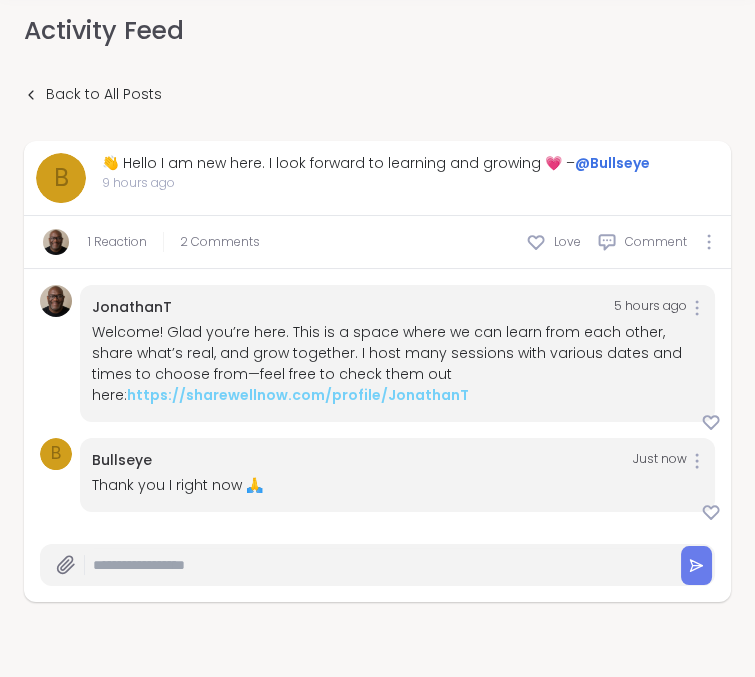 click 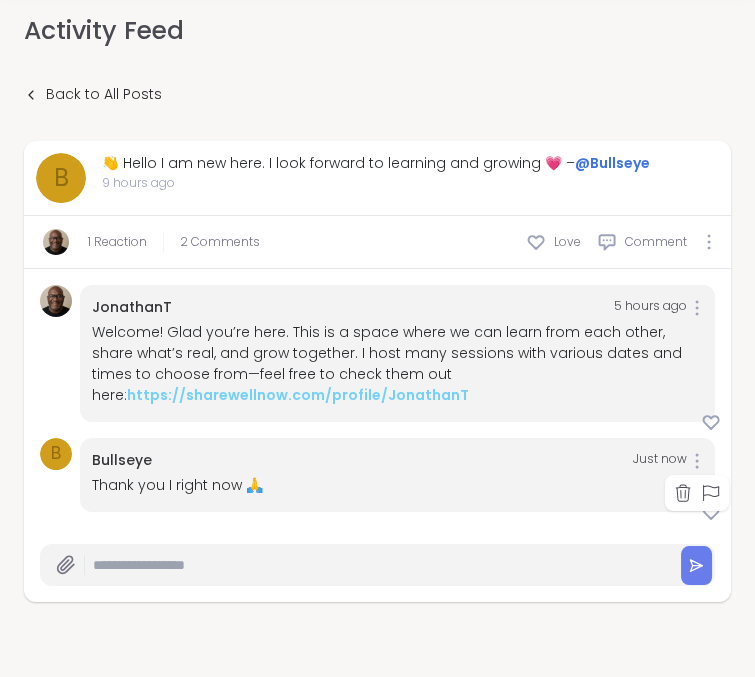 click on "Thank you I right now 🙏" at bounding box center (397, 485) 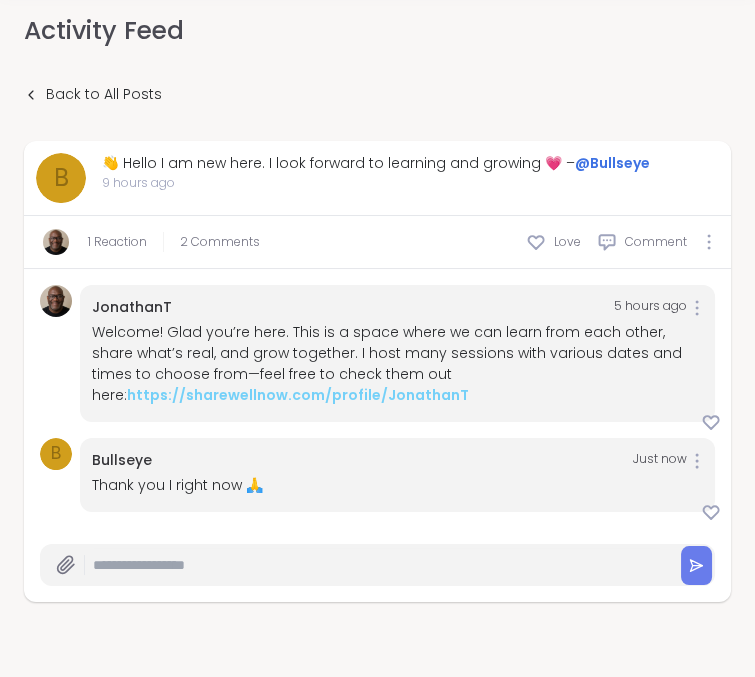 click on "Bullseye" at bounding box center (122, 460) 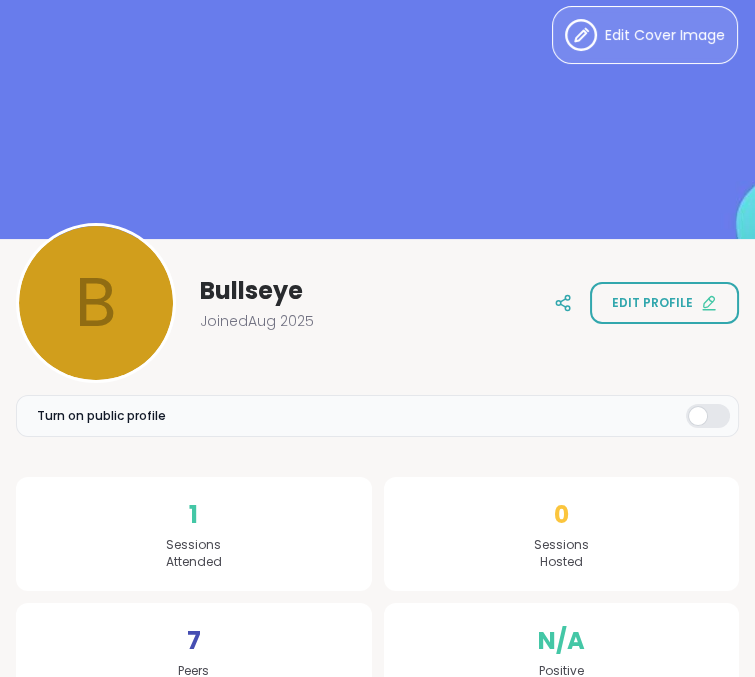 scroll, scrollTop: 0, scrollLeft: 0, axis: both 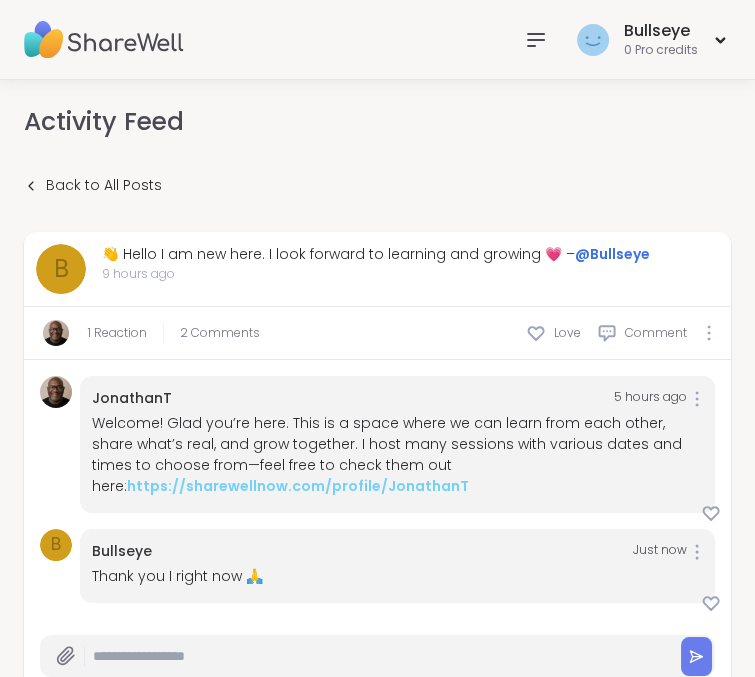 click on "https://sharewellnow.com/profile/JonathanT" at bounding box center (298, 486) 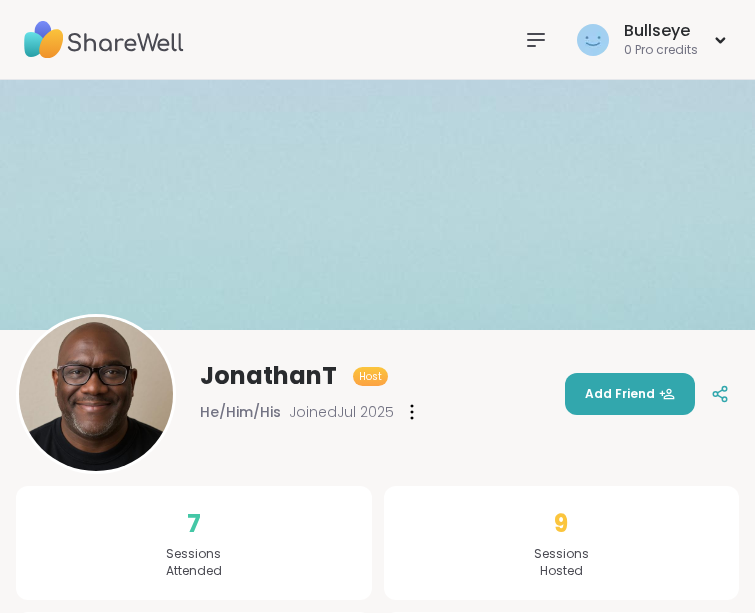 scroll, scrollTop: 898, scrollLeft: 0, axis: vertical 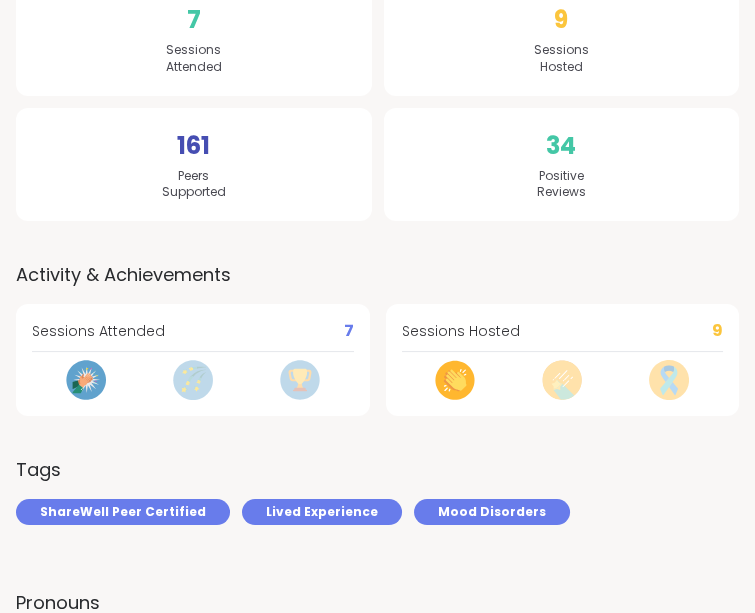 click on "Sessions Hosted 9" at bounding box center (563, 359) 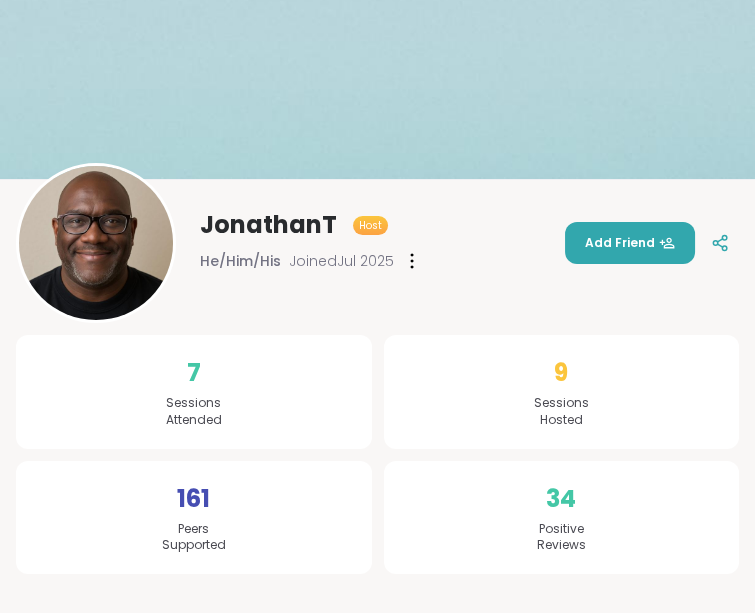scroll, scrollTop: 230, scrollLeft: 0, axis: vertical 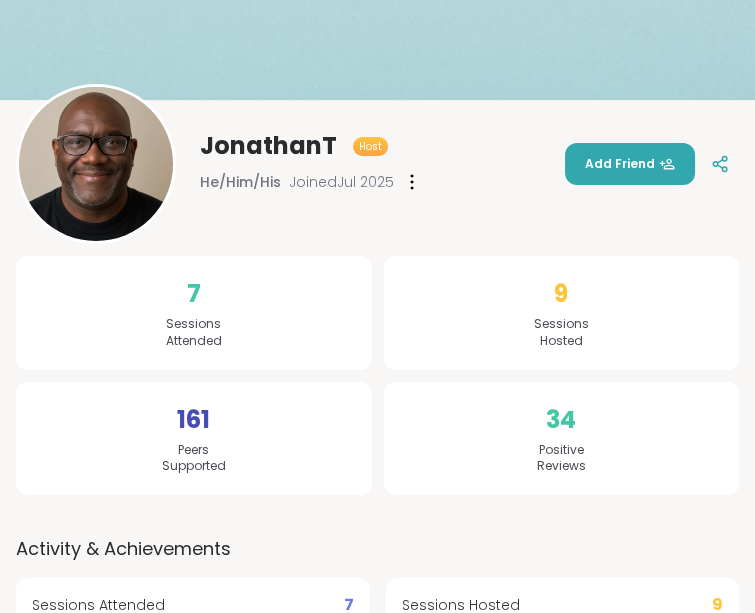 click on "9 Sessions Hosted" at bounding box center [562, 313] 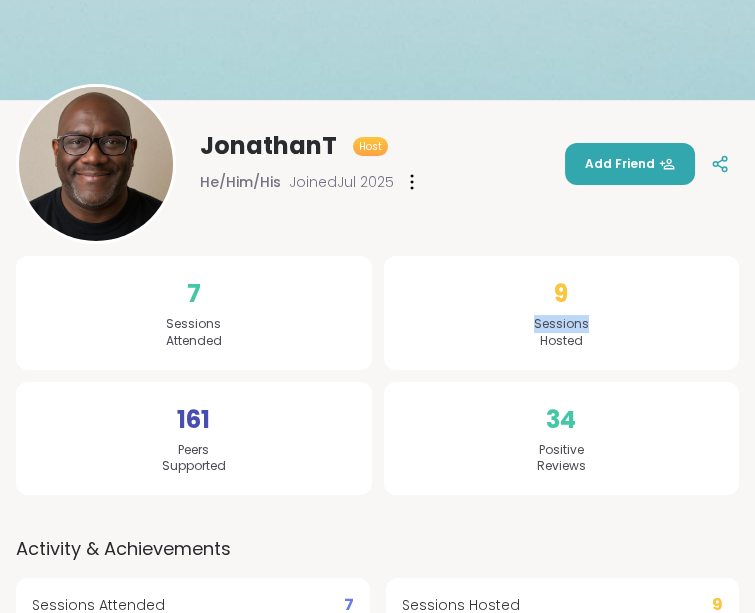 click on "9 Sessions Hosted" at bounding box center [562, 313] 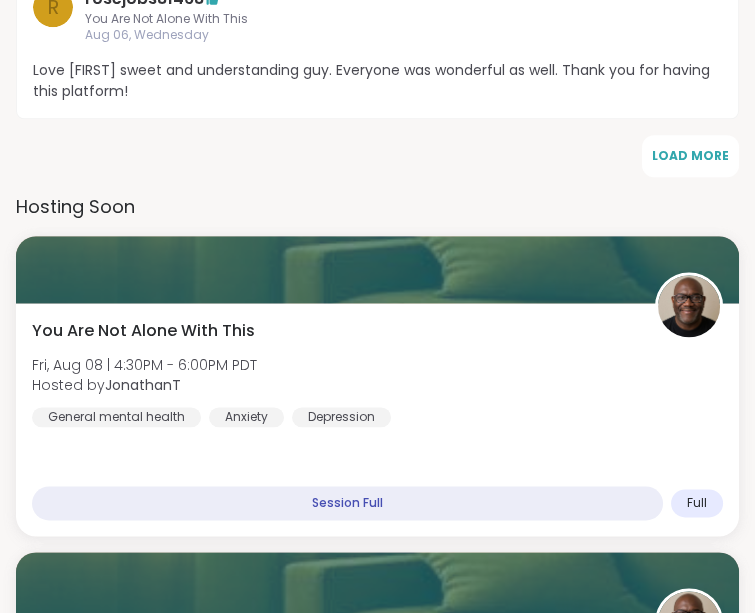 scroll, scrollTop: 2839, scrollLeft: 0, axis: vertical 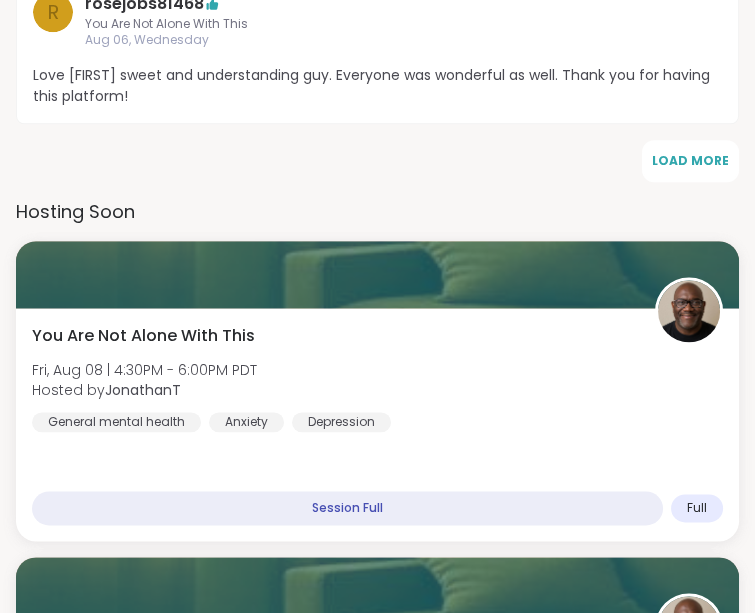 click on "Session Full" at bounding box center (347, 508) 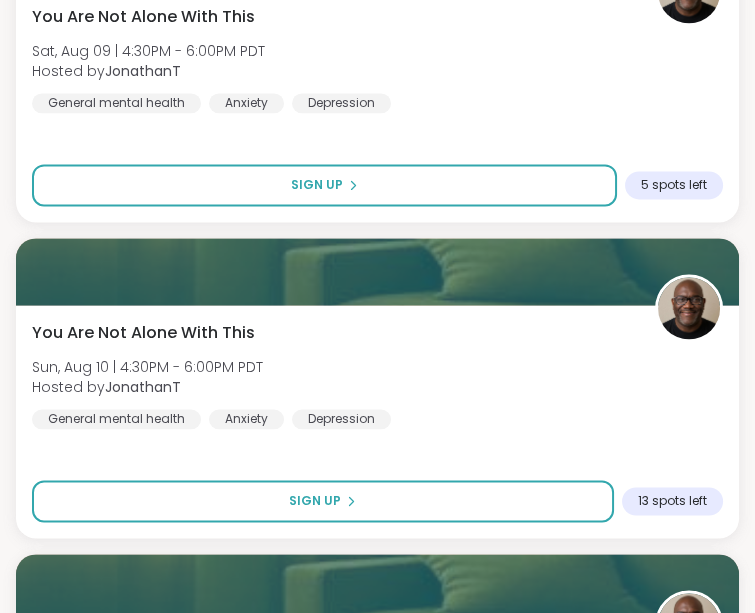 scroll, scrollTop: 3417, scrollLeft: 0, axis: vertical 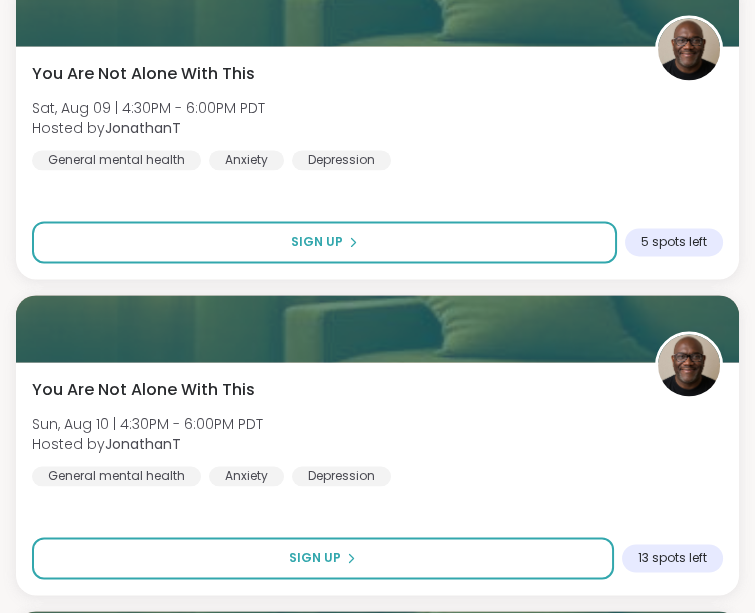 click on "Sign Up" at bounding box center [324, 242] 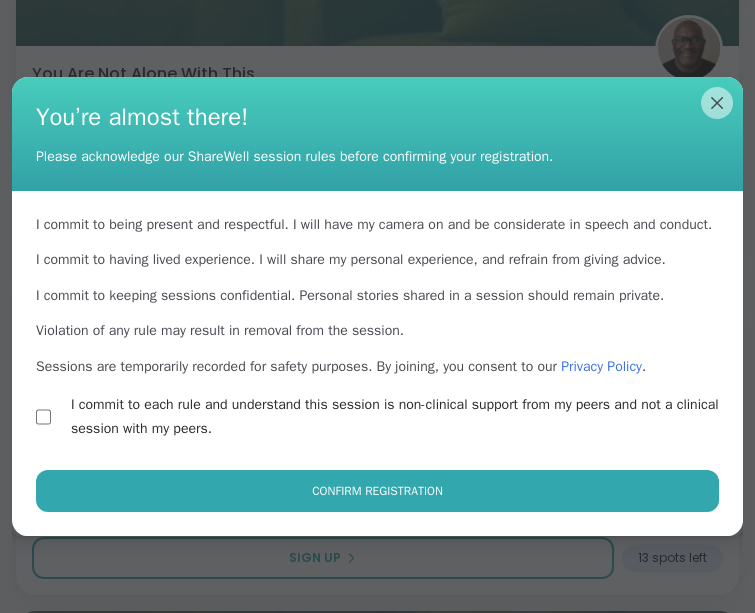 click on "Confirm Registration" at bounding box center (377, 491) 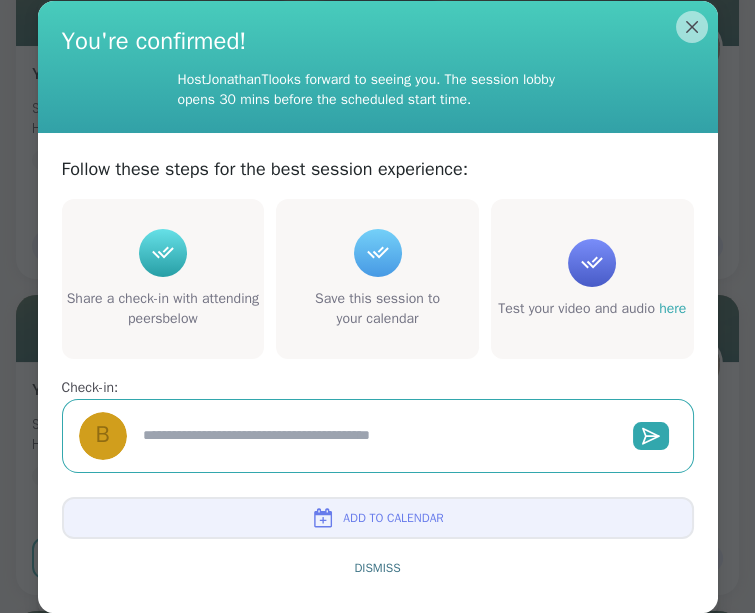 click at bounding box center (376, 435) 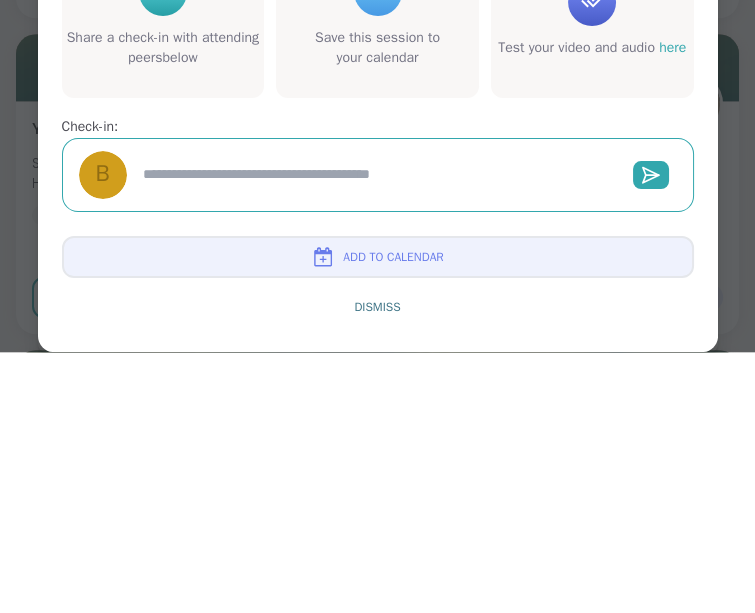 type on "*" 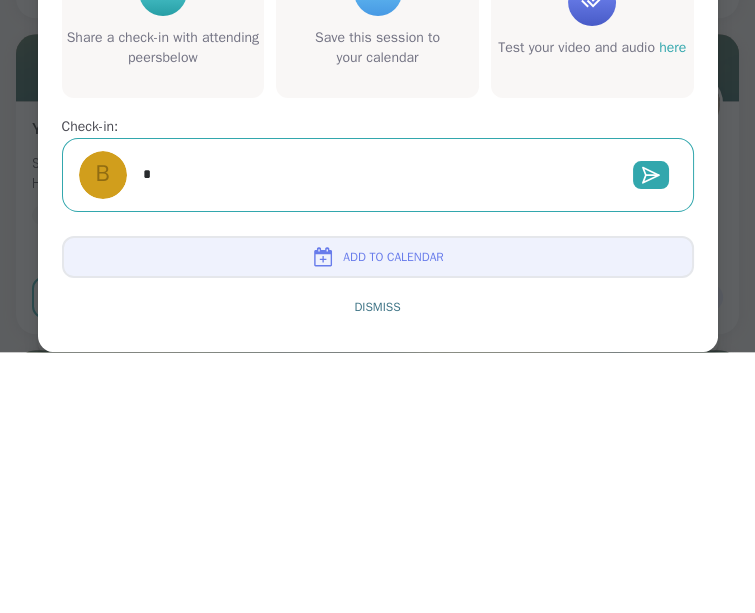 type on "*" 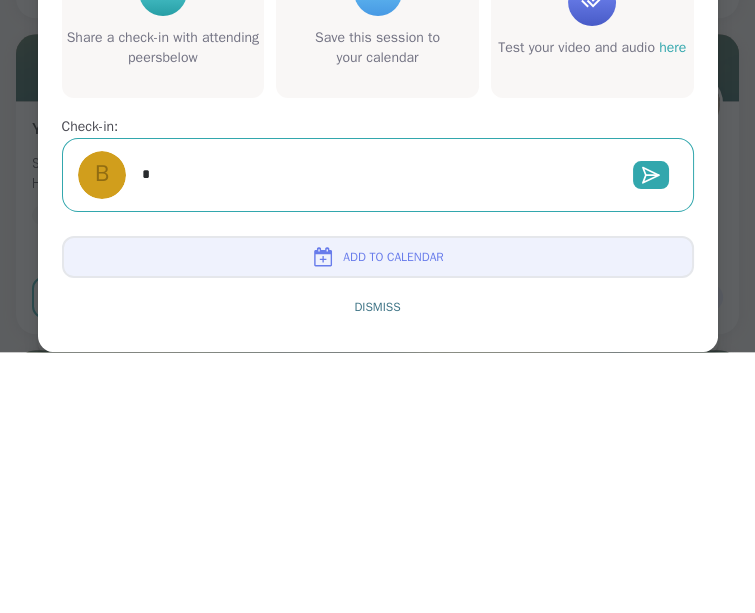 type on "**" 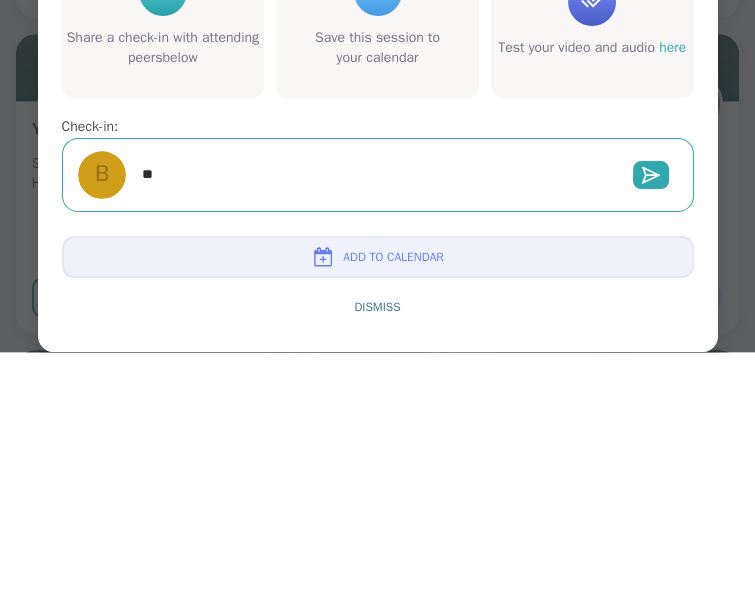 type on "*" 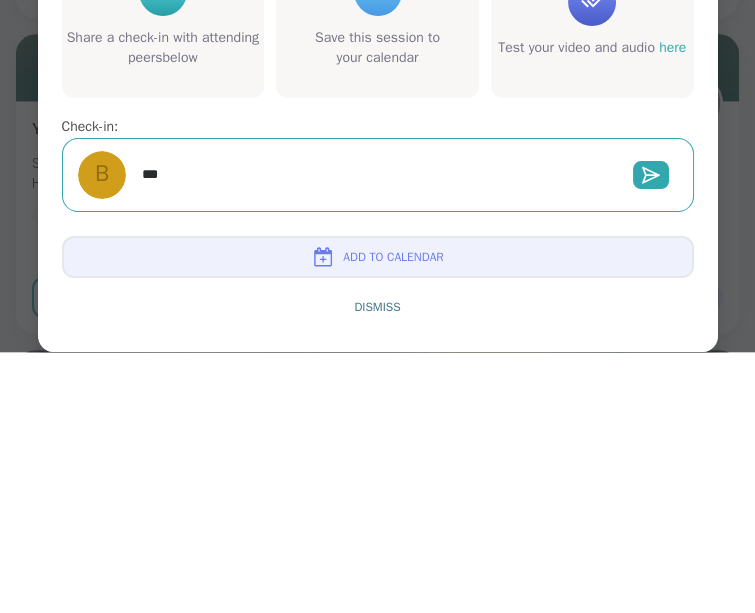 type on "*" 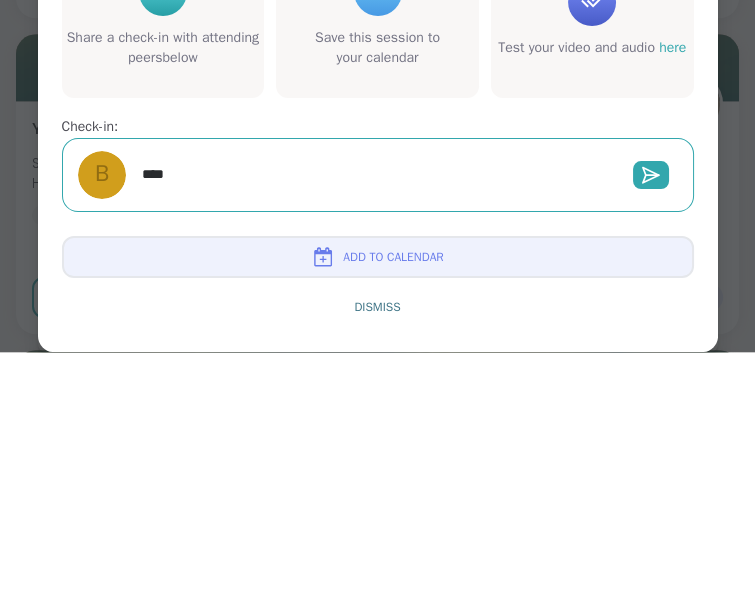 type on "*" 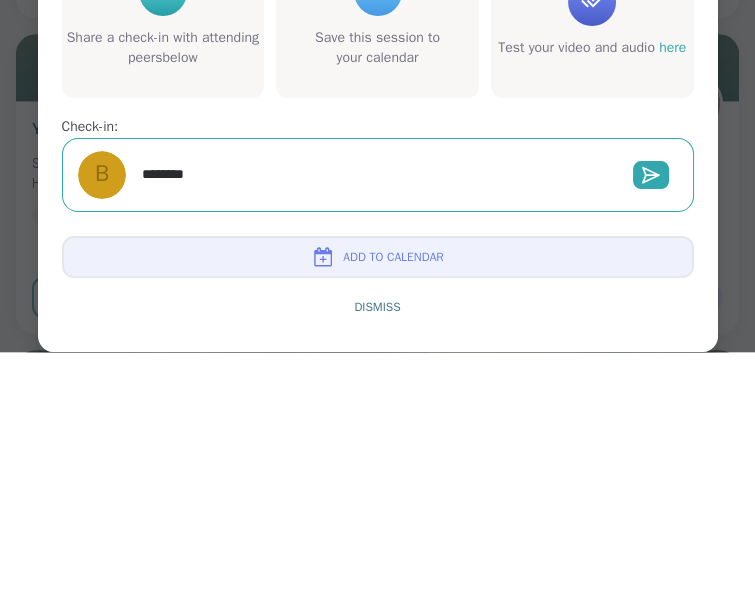 type on "*" 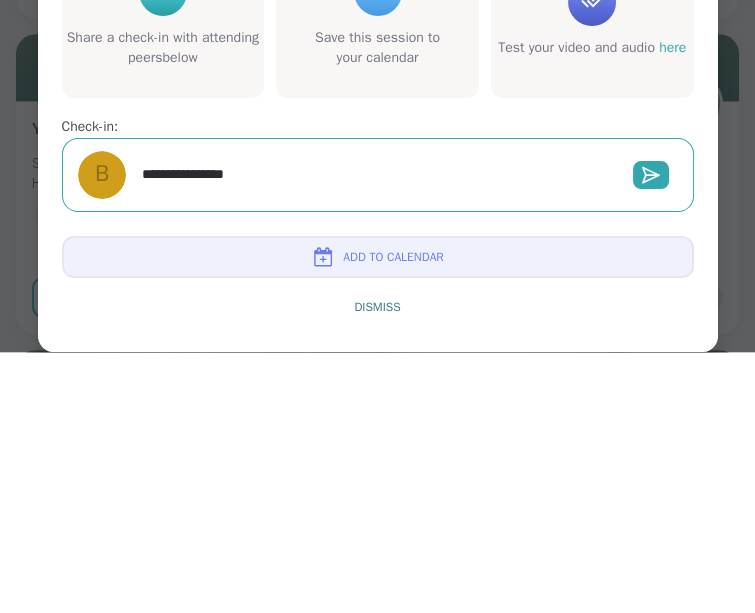 type on "*" 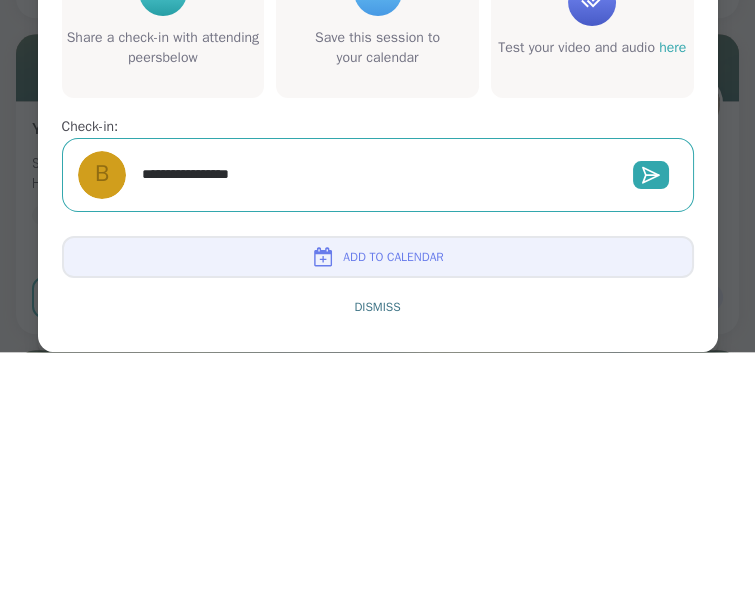 type on "*" 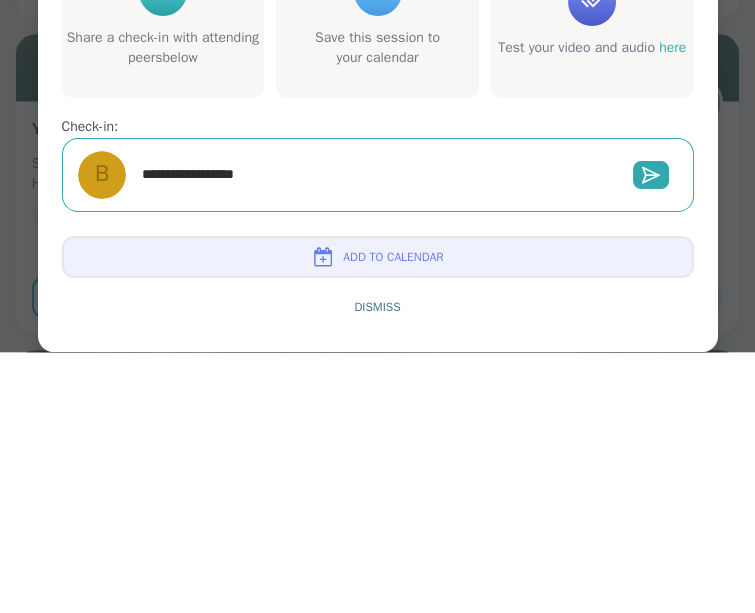 type on "*" 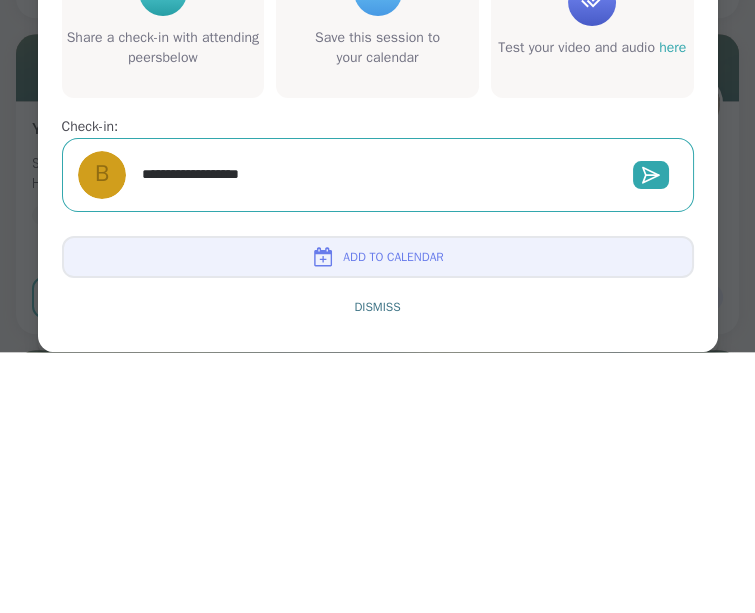 type on "*" 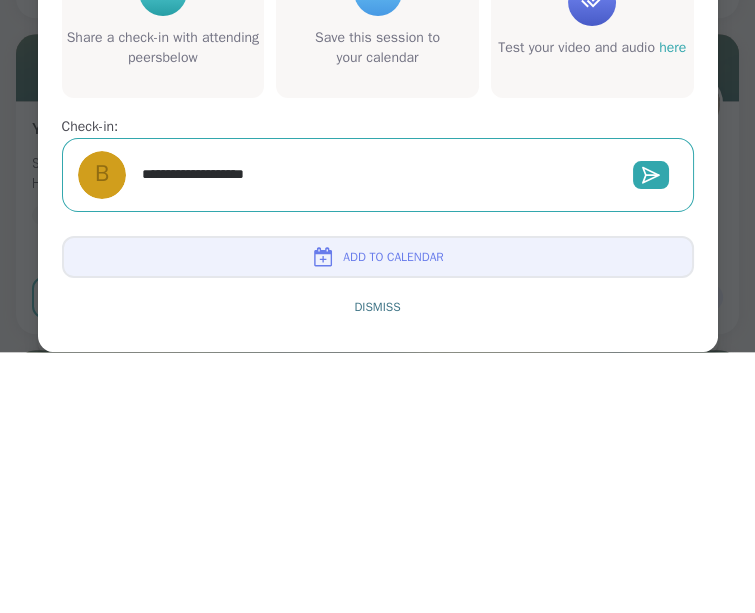 type on "*" 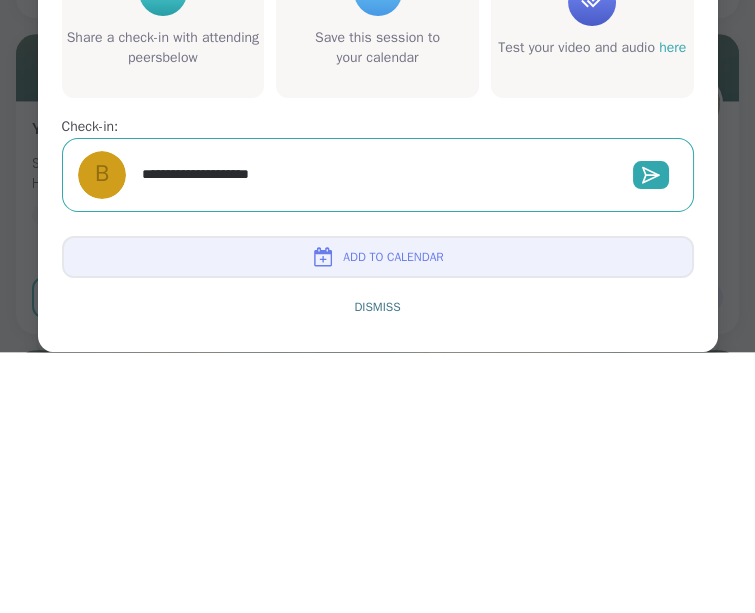 type on "*" 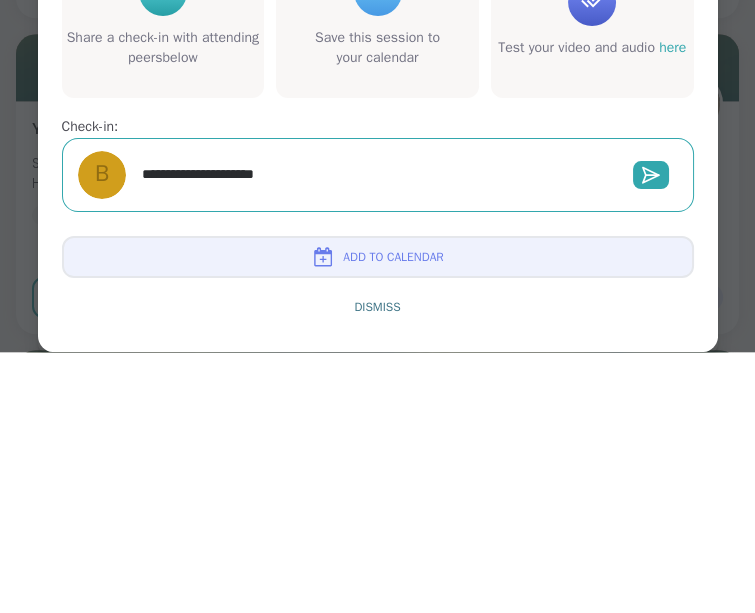 type on "*" 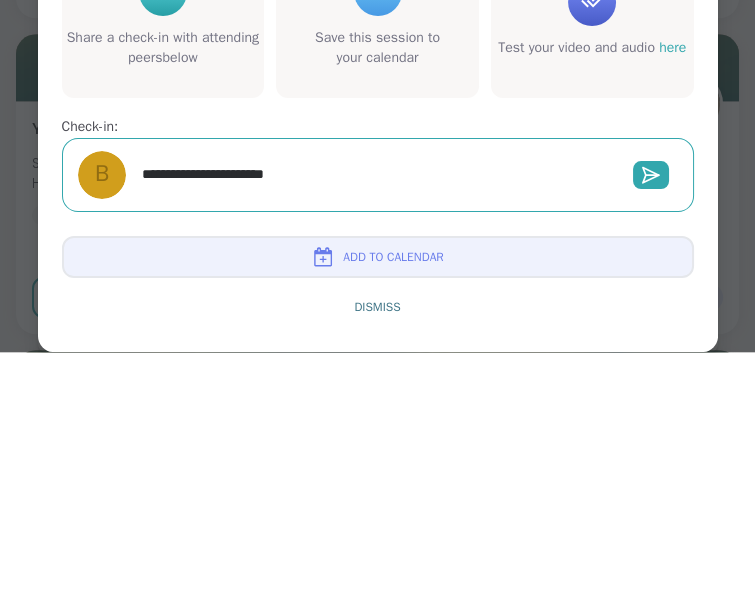 type on "*" 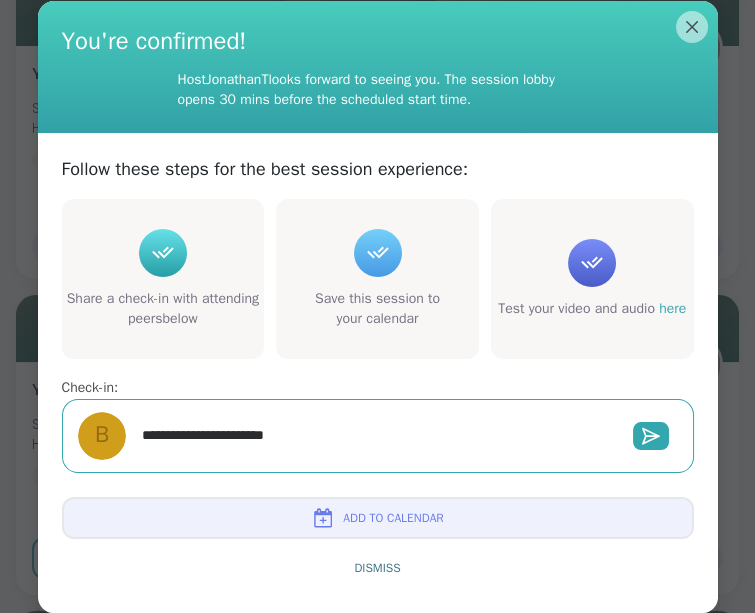 type on "*" 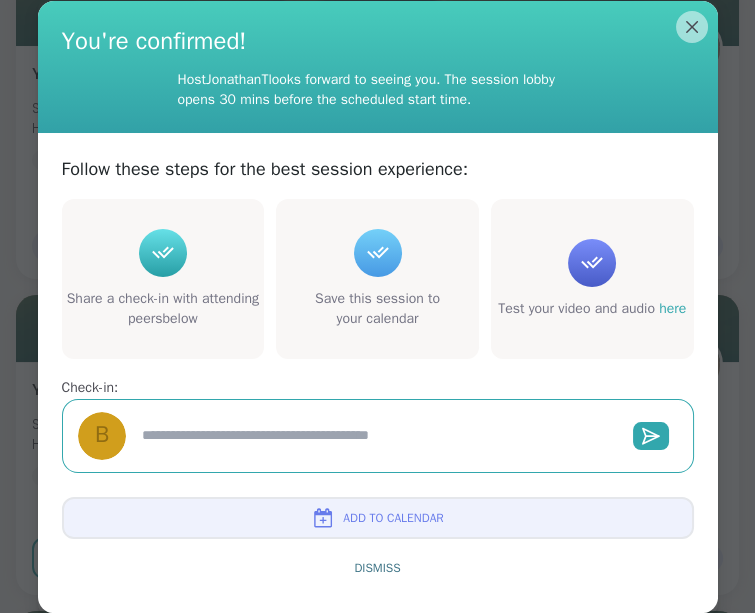 click on "Add to Calendar" at bounding box center [378, 518] 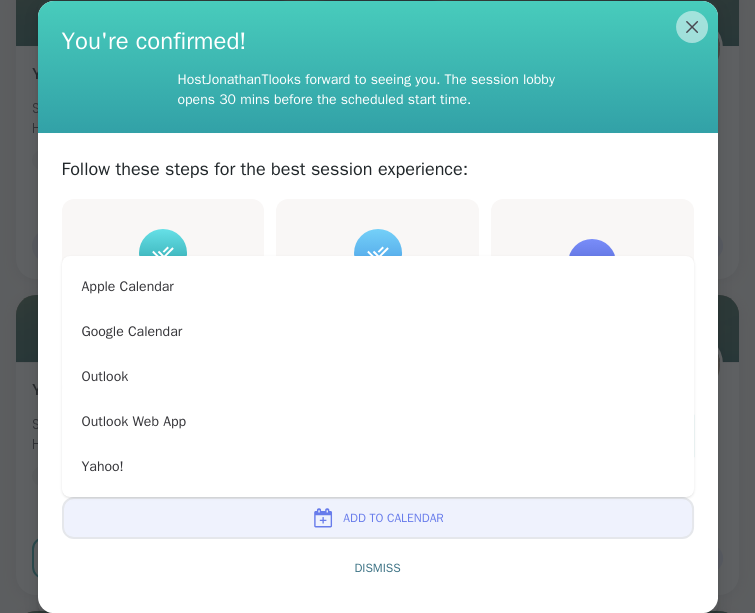 click on "Google Calendar" at bounding box center [378, 331] 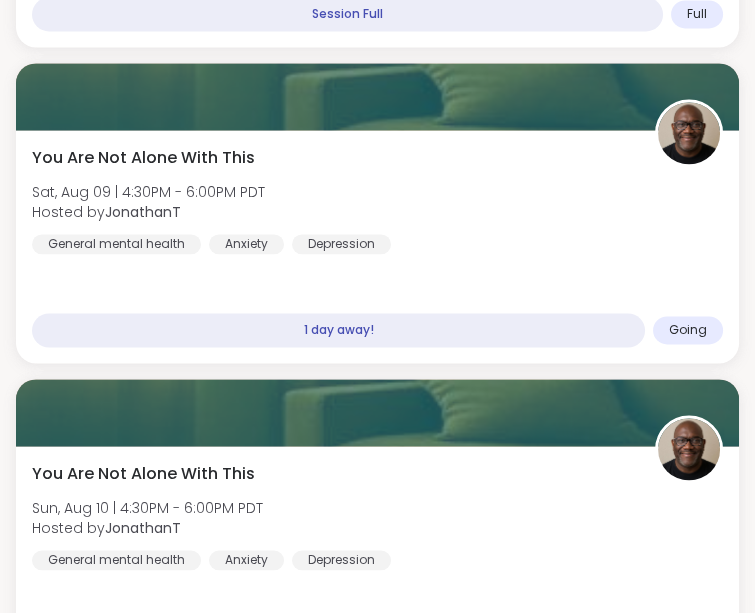 scroll, scrollTop: 3332, scrollLeft: 0, axis: vertical 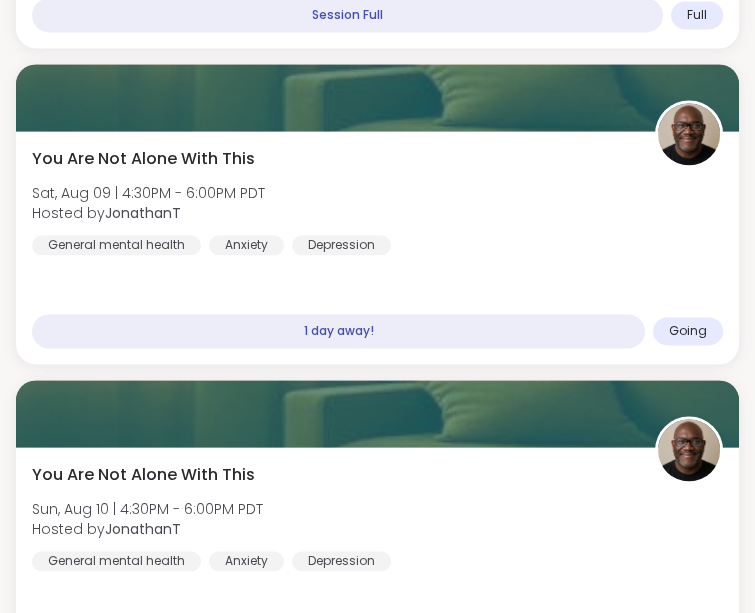 click on "You Are Not Alone With This Sat, Aug 09 | 4:30PM - 6:00PM PDT Hosted by  JonathanT General mental health Anxiety Depression" at bounding box center [377, 201] 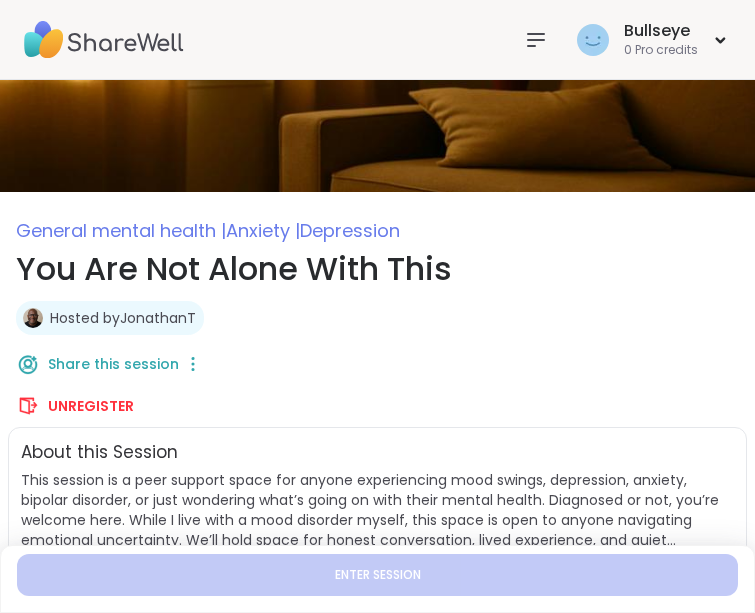 scroll, scrollTop: 0, scrollLeft: 0, axis: both 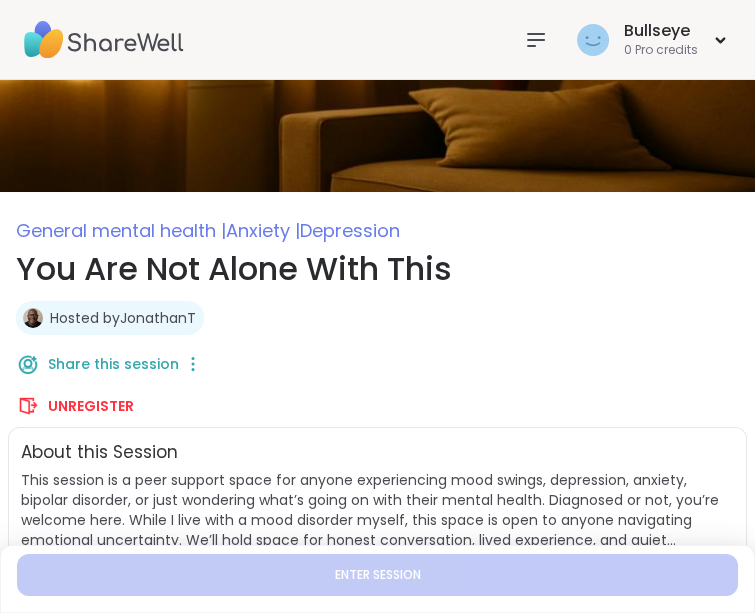 click 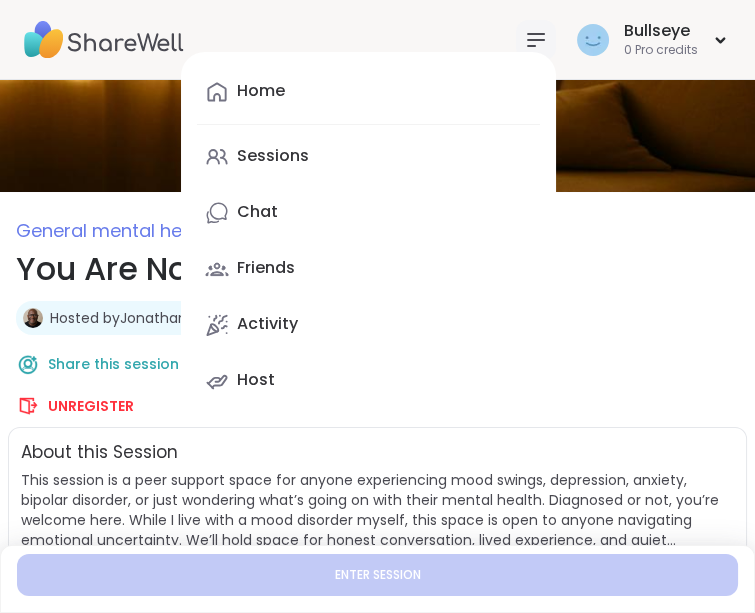 click on "Activity" at bounding box center [267, 324] 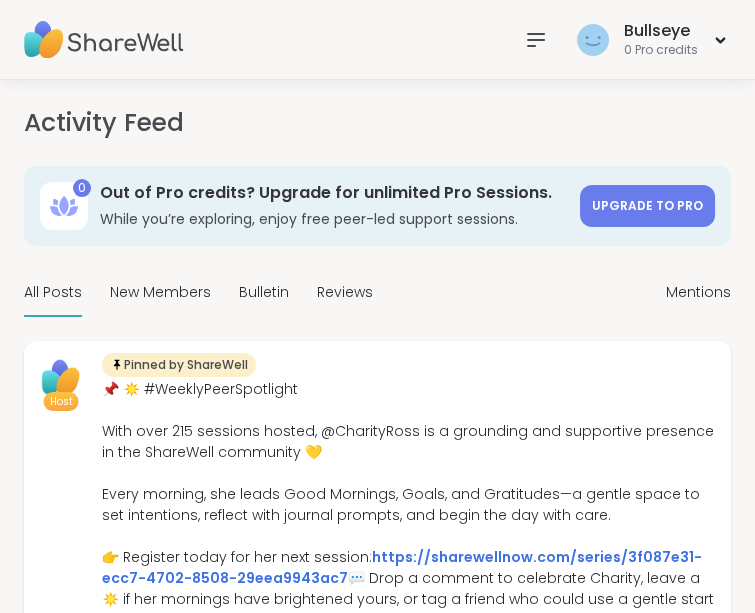 click on "Bulletin" at bounding box center [264, 292] 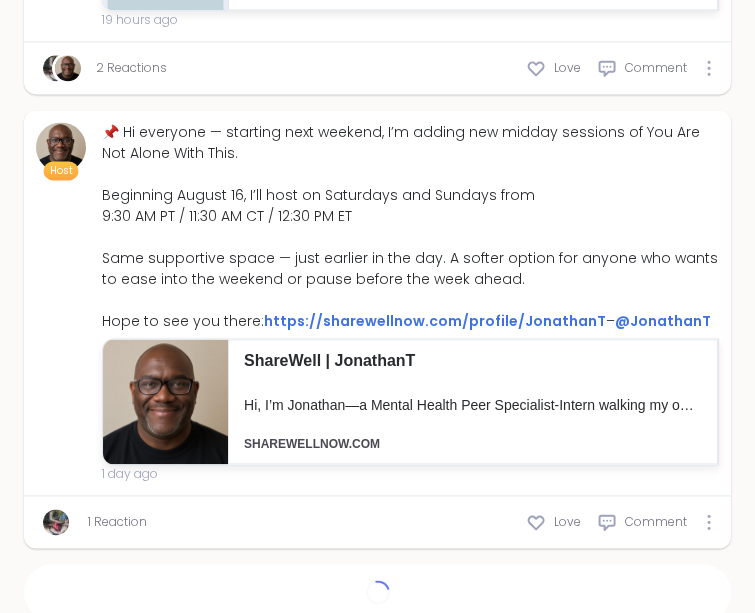 scroll, scrollTop: 3050, scrollLeft: 0, axis: vertical 